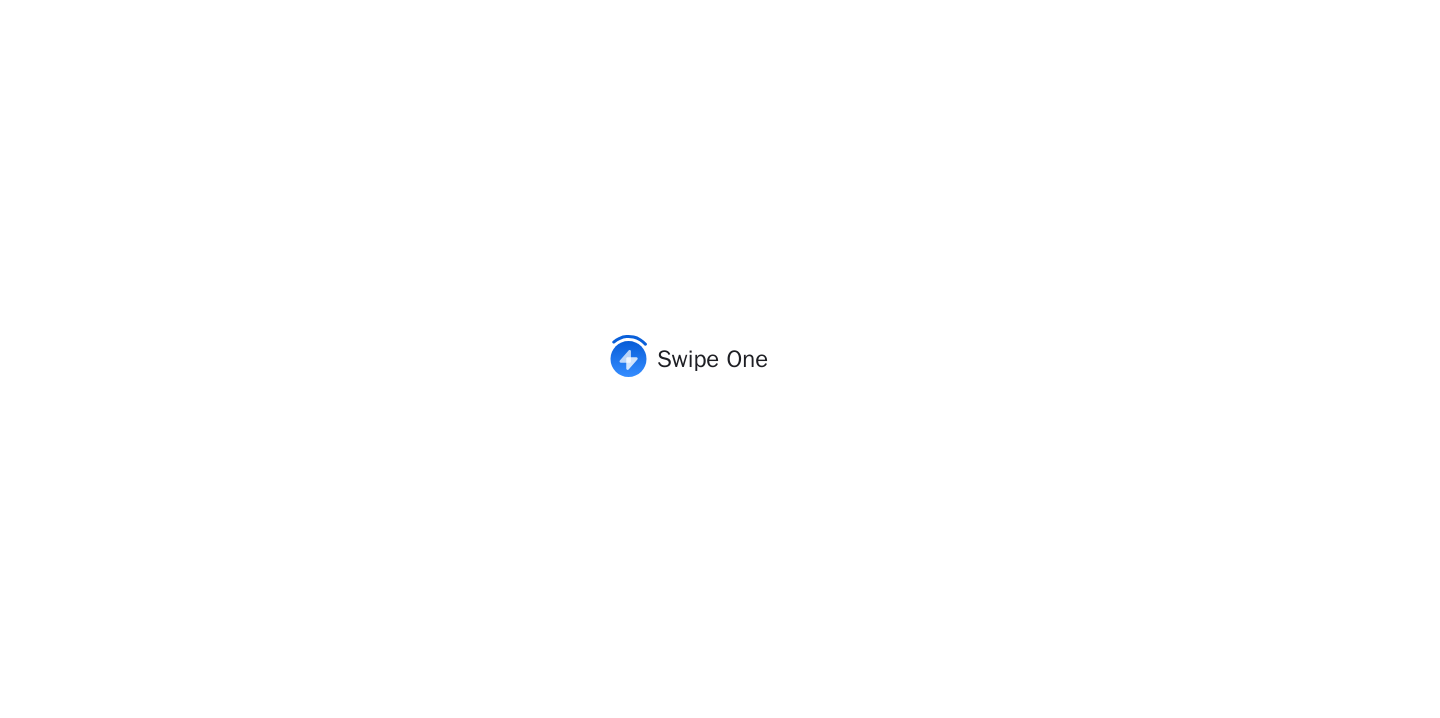 scroll, scrollTop: 0, scrollLeft: 0, axis: both 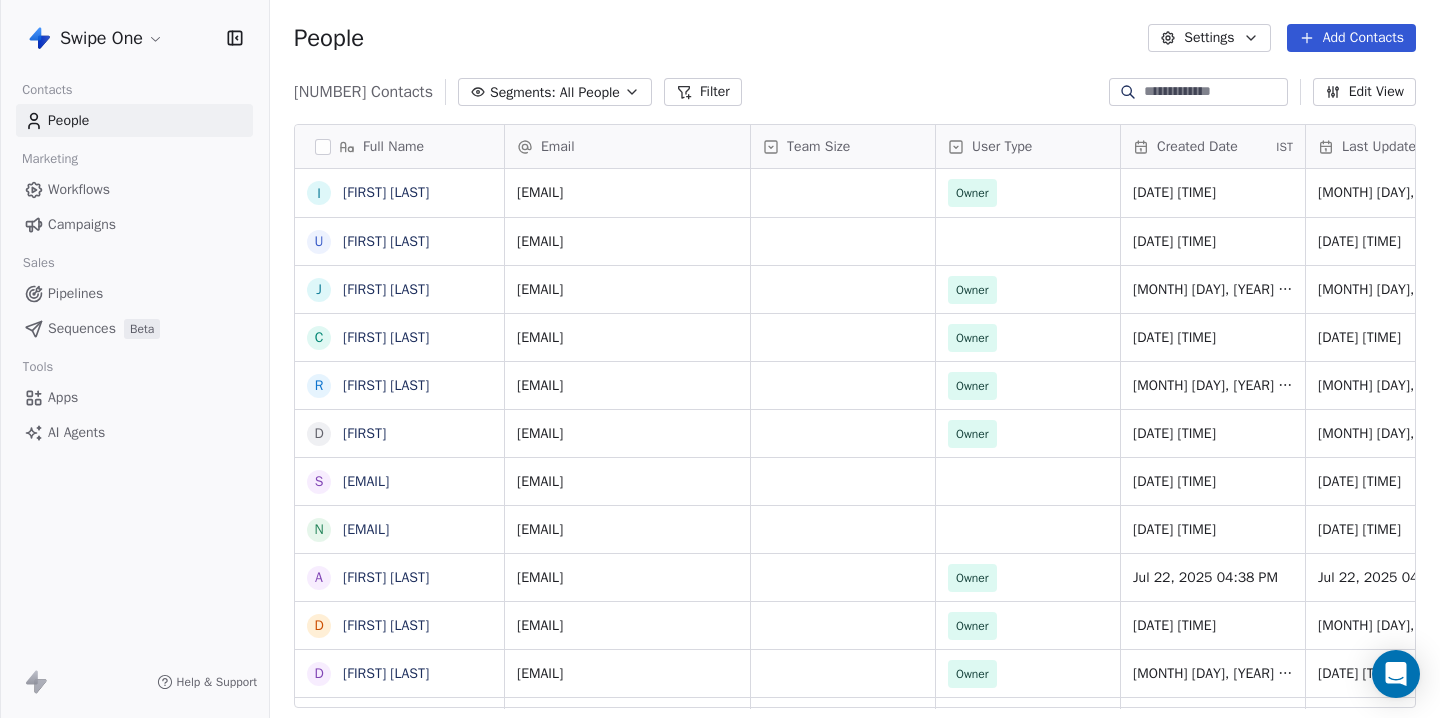 click at bounding box center (1214, 92) 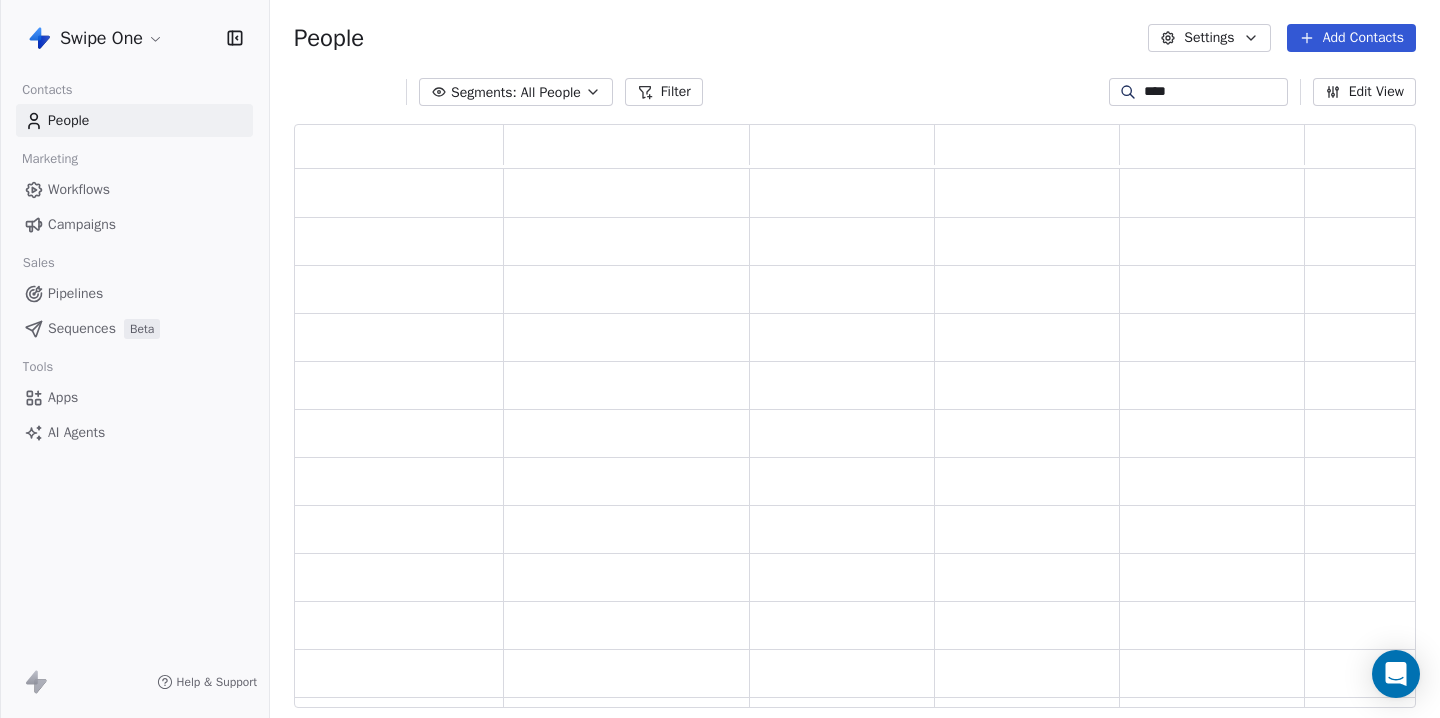 scroll, scrollTop: 1, scrollLeft: 1, axis: both 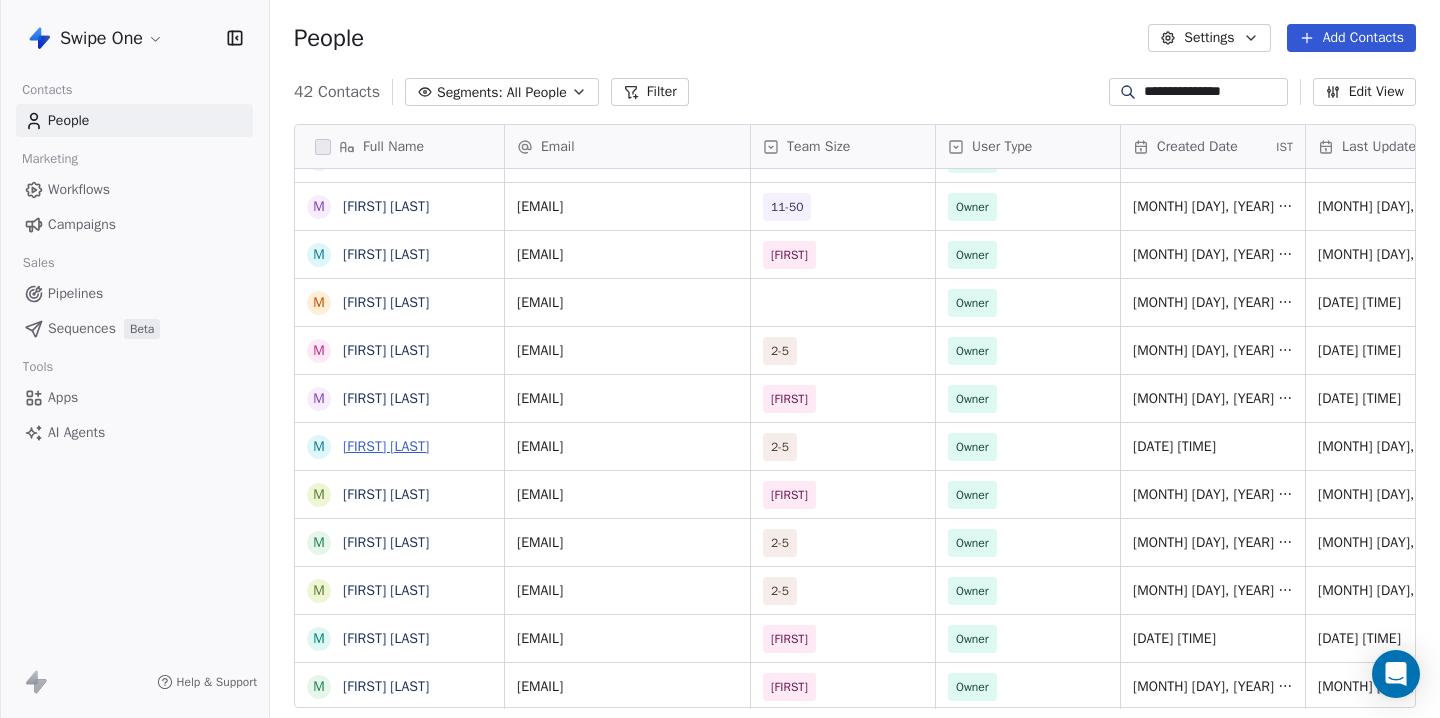 type on "**********" 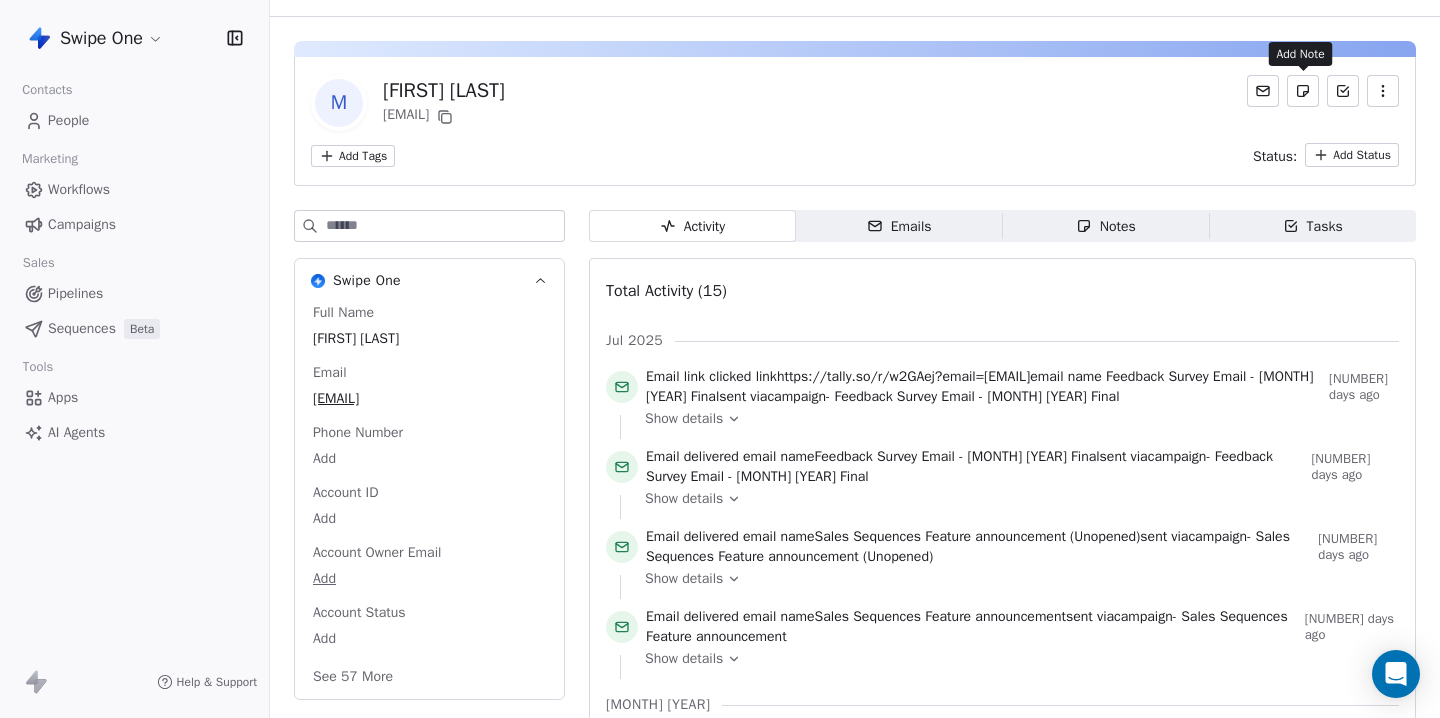 click 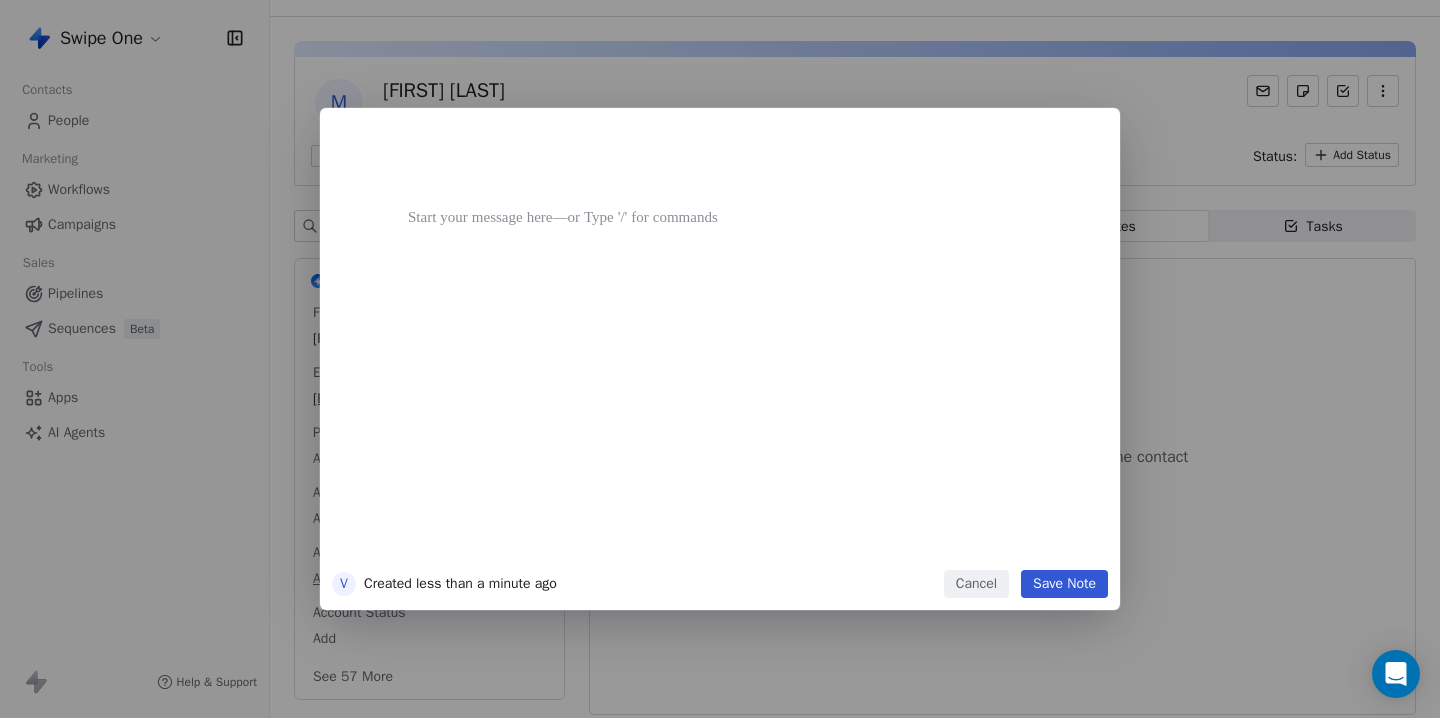 type 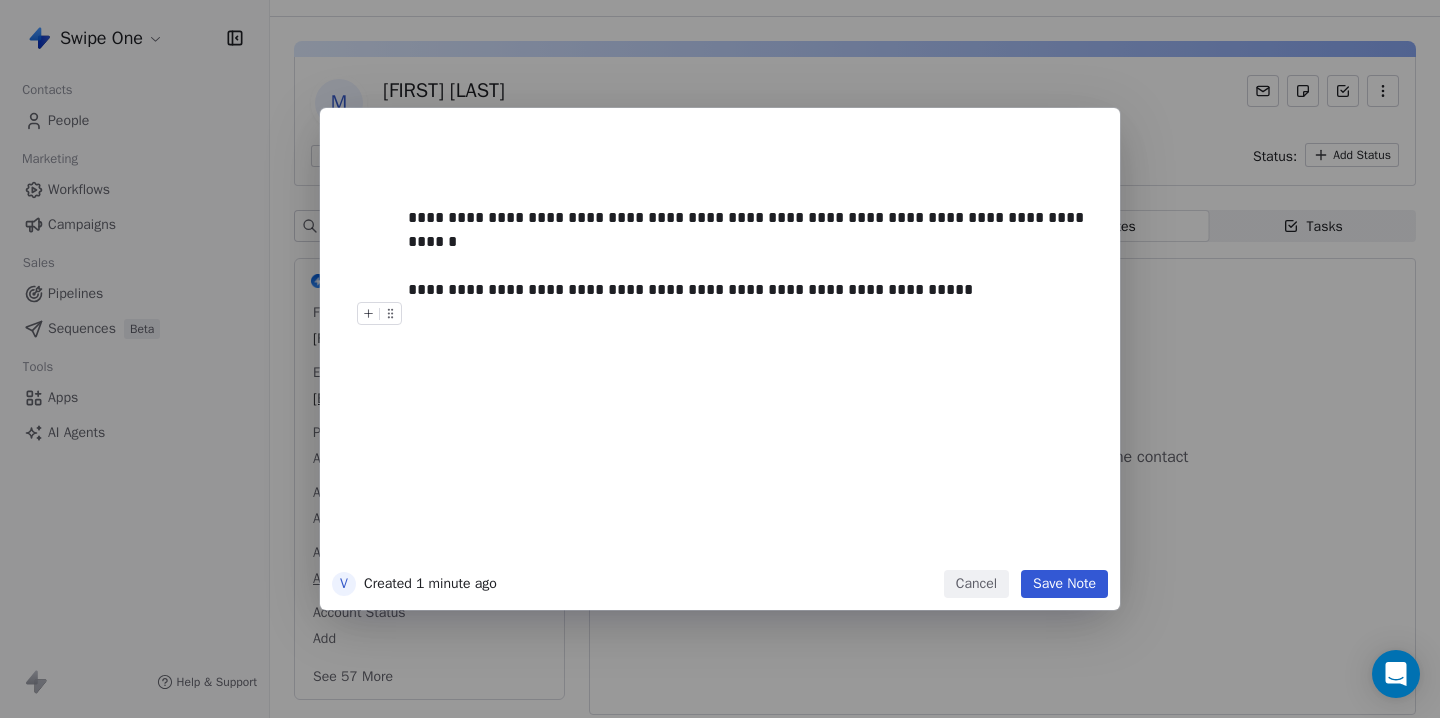click at bounding box center [750, 314] 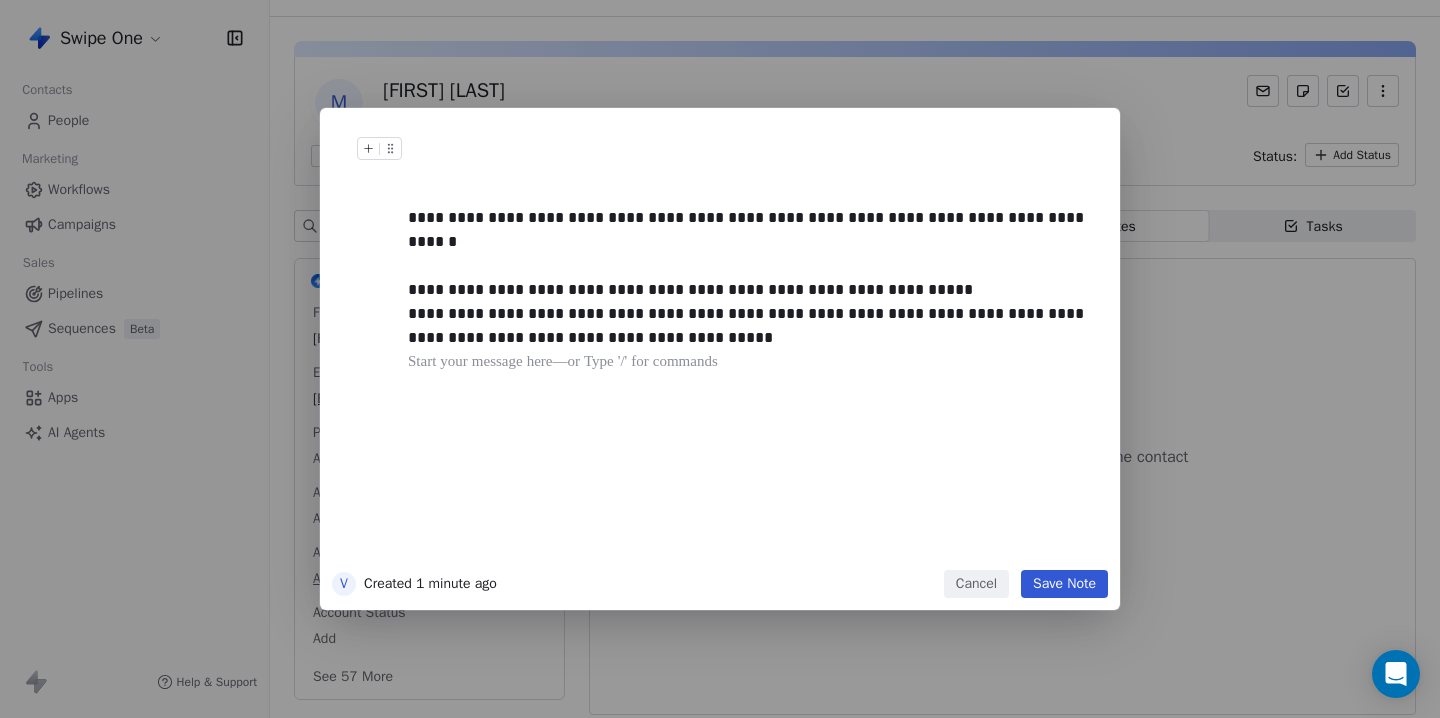 click at bounding box center (750, 169) 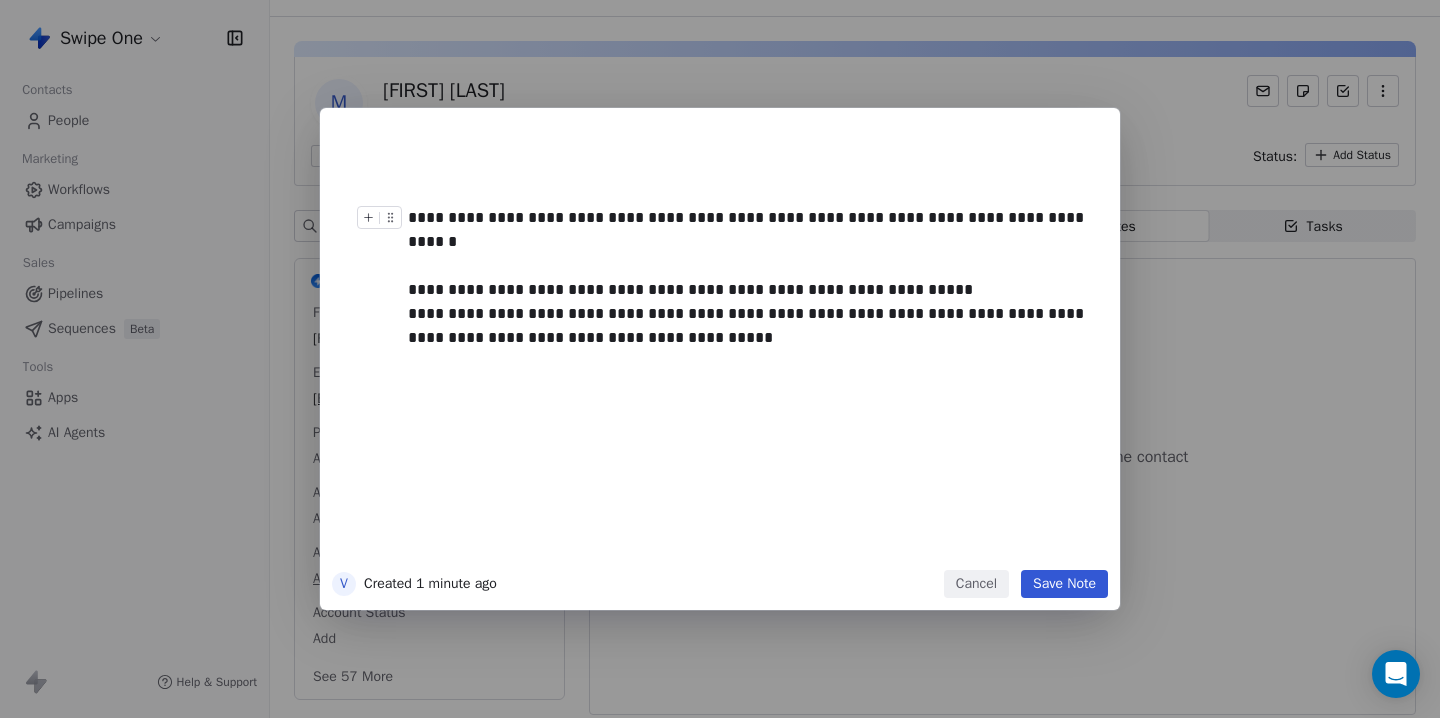 click on "Save Note" at bounding box center [1064, 584] 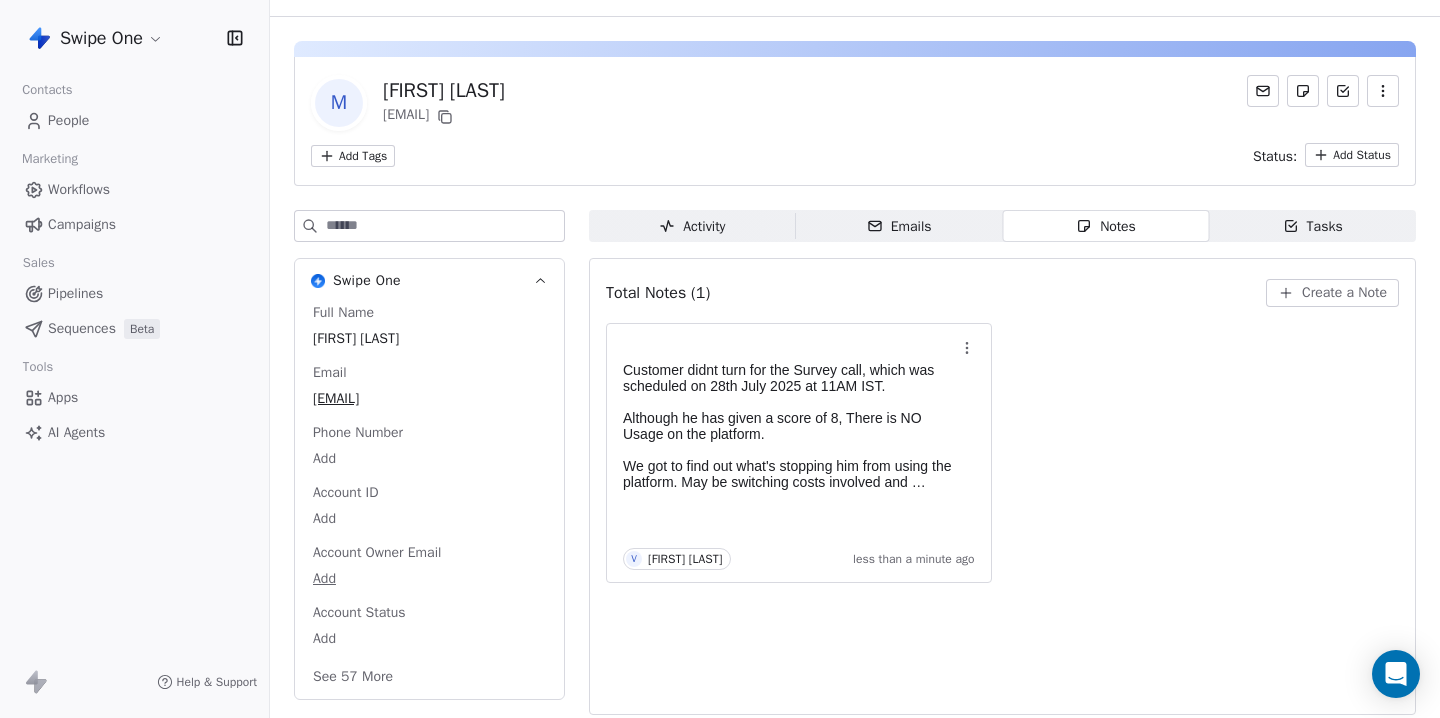 click on "Swipe One Contacts People Marketing Workflows Campaigns Sales Pipelines Sequences Beta Tools Apps AI Agents Help & Support Back M [FIRST] [LAST] [EMAIL] Survey Responded Did not attend the Survey call Add Tags Status: Add Status Swipe One Full Name [FIRST] [LAST] Email [EMAIL] Phone Number Add Account ID Add Account Owner Email Add Account Status Add See 57 More Activity Activity Emails Emails Notes Notes Tasks Tasks Total Notes (1) Create a Note Customer didnt turn for the Survey call, which was scheduled on 28th July 2025 at 11AM IST. Although he has given a score of 8, There is NO Usage on the platform. We got to find out what's stopping him from using the platform. May be switching costs involved and specific features are missing. V [FIRST] [LAST] less than a minute ago" at bounding box center [720, 359] 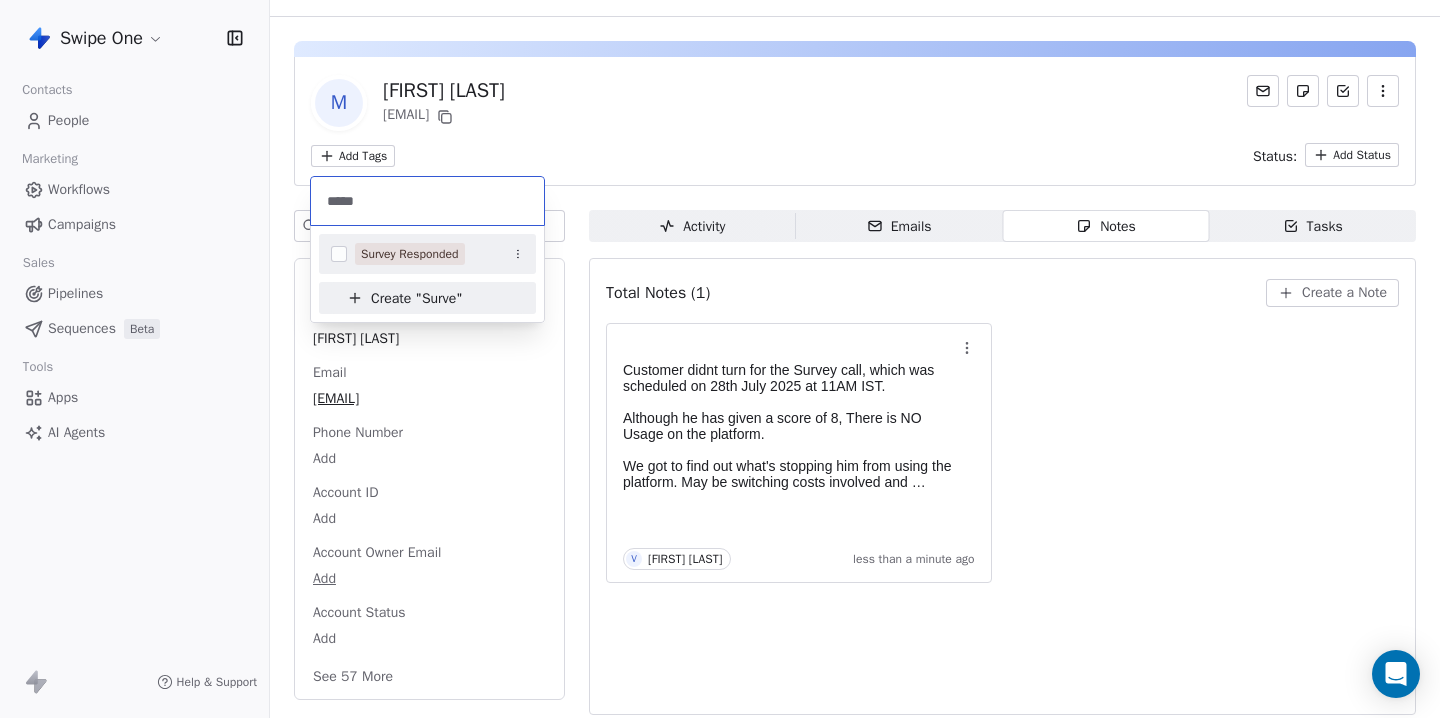 type on "*****" 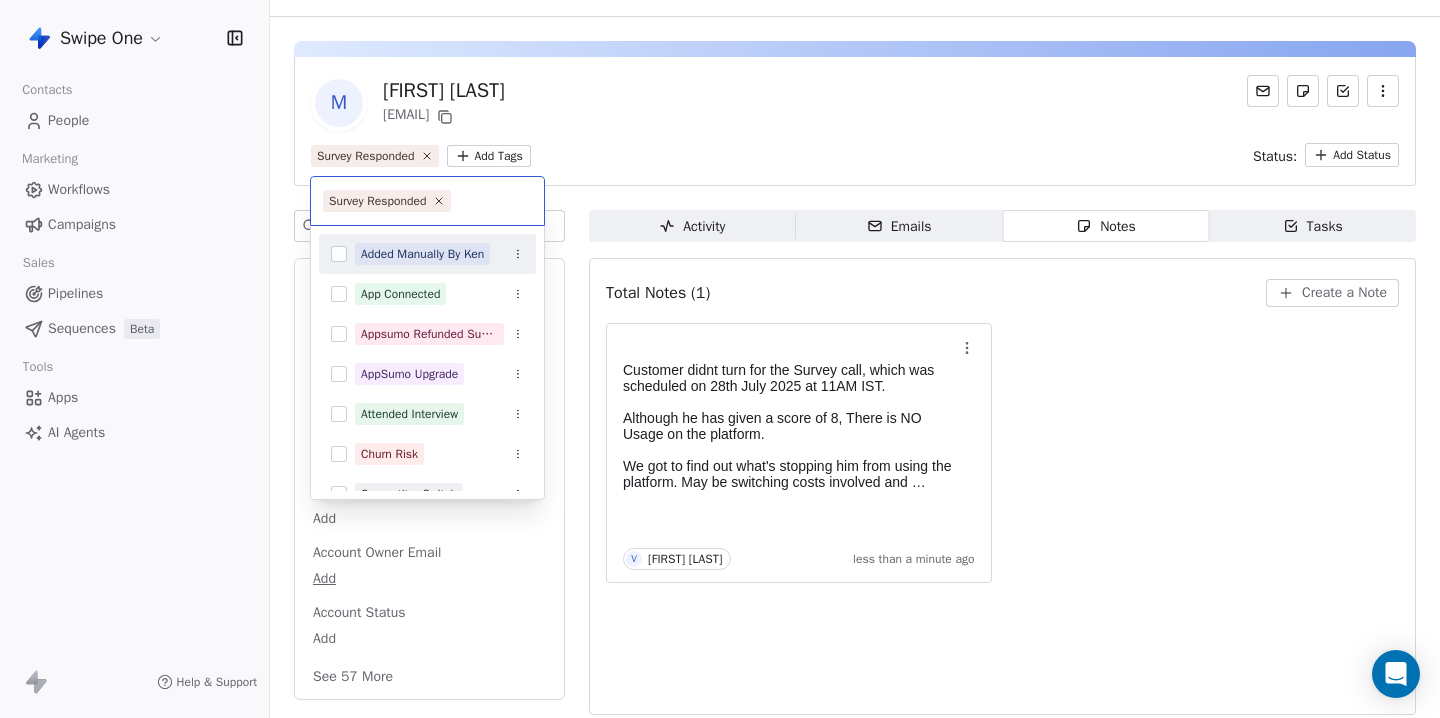 click on "Swipe One Contacts People Marketing Workflows Campaigns Sales Pipelines Sequences Beta Tools Apps AI Agents Help & Support Back M [FIRST] [LAST] [EMAIL] Survey Responded Add Tags Status: Add Status Swipe One Full Name [FIRST] [LAST] Email [EMAIL] Phone Number Add Account ID Add Account Owner Email Add Account Status Add See 57 More Activity Activity Emails Emails Notes Notes Tasks Tasks Total Notes (1) Create a Note Customer didnt turn for the Survey call, which was scheduled on 28th July 2025 at 11AM IST. Although he has given a score of 8, There is NO Usage on the platform. We got to find out what's stopping him from using the platform. May be switching costs involved and specific features are missing. V [FIRST] [LAST] less than a minute ago Survey Responded Added Manually By Ken App Connected Appsumo Refunded Sumolings AppSumo Upgrade Attended Interview Churn Risk Competitor Switch Connected Inbox via Composio Customer Decision Maker" at bounding box center [720, 359] 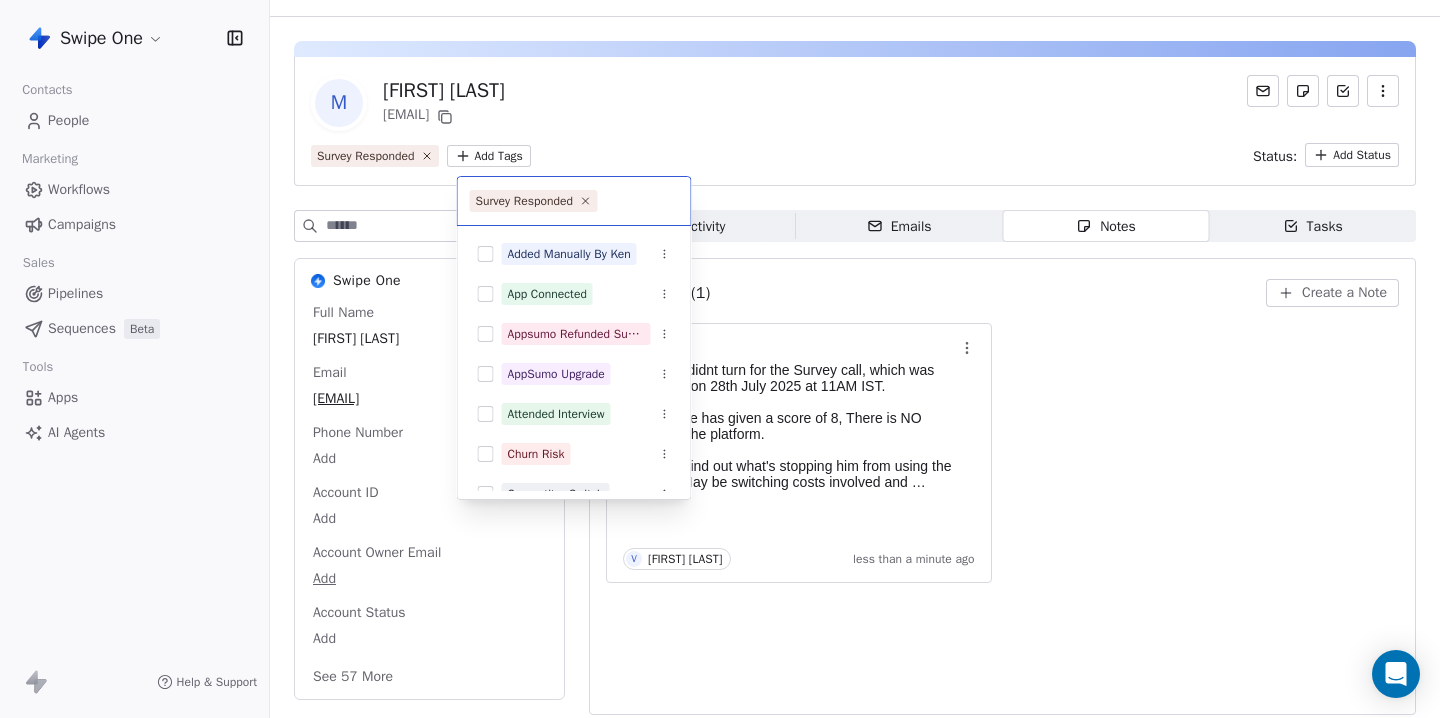click on "Swipe One Contacts People Marketing Workflows Campaigns Sales Pipelines Sequences Beta Tools Apps AI Agents Help & Support Back M [FIRST] [LAST] [EMAIL] Survey Responded Add Tags Status: Add Status Swipe One Full Name [FIRST] [LAST] Email [EMAIL] Phone Number Add Account ID Add Account Owner Email Add Account Status Add See 57 More Activity Activity Emails Emails Notes Notes Tasks Tasks Total Notes (1) Create a Note Customer didnt turn for the Survey call, which was scheduled on 28th July 2025 at 11AM IST. Although he has given a score of 8, There is NO Usage on the platform. We got to find out what's stopping him from using the platform. May be switching costs involved and specific features are missing. V [FIRST] [LAST] less than a minute ago Survey Responded Added Manually By Ken App Connected Appsumo Refunded Sumolings AppSumo Upgrade Attended Interview Churn Risk Competitor Switch Connected Inbox via Composio Customer Decision Maker" at bounding box center [720, 359] 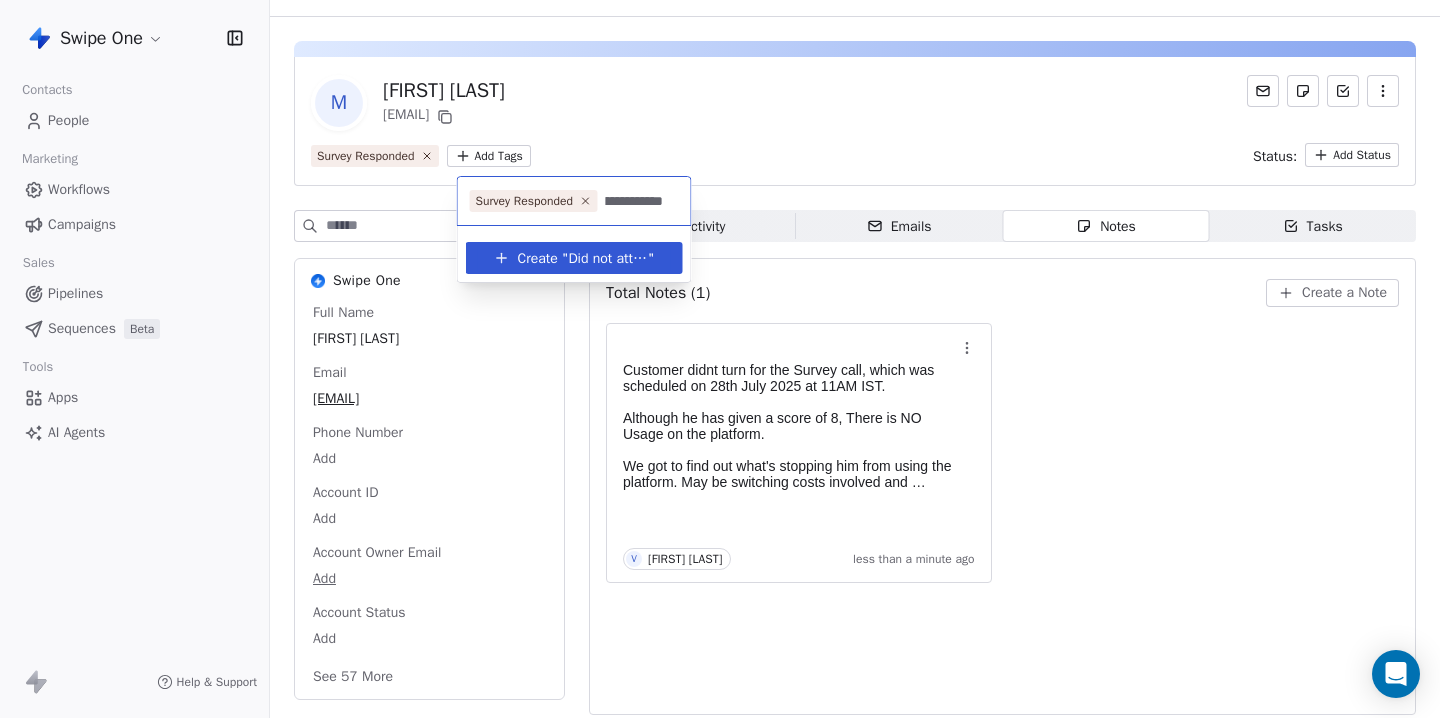 scroll, scrollTop: 0, scrollLeft: 132, axis: horizontal 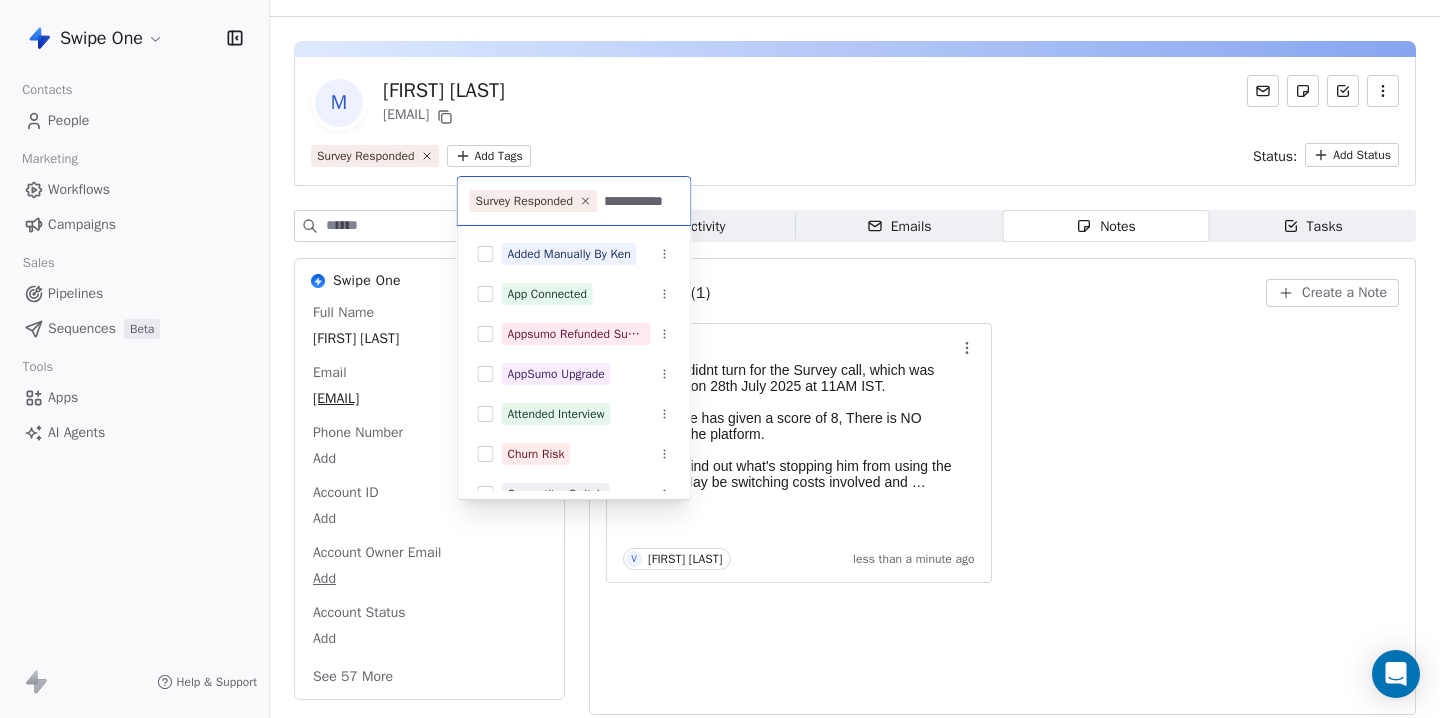 click on "**********" at bounding box center [720, 359] 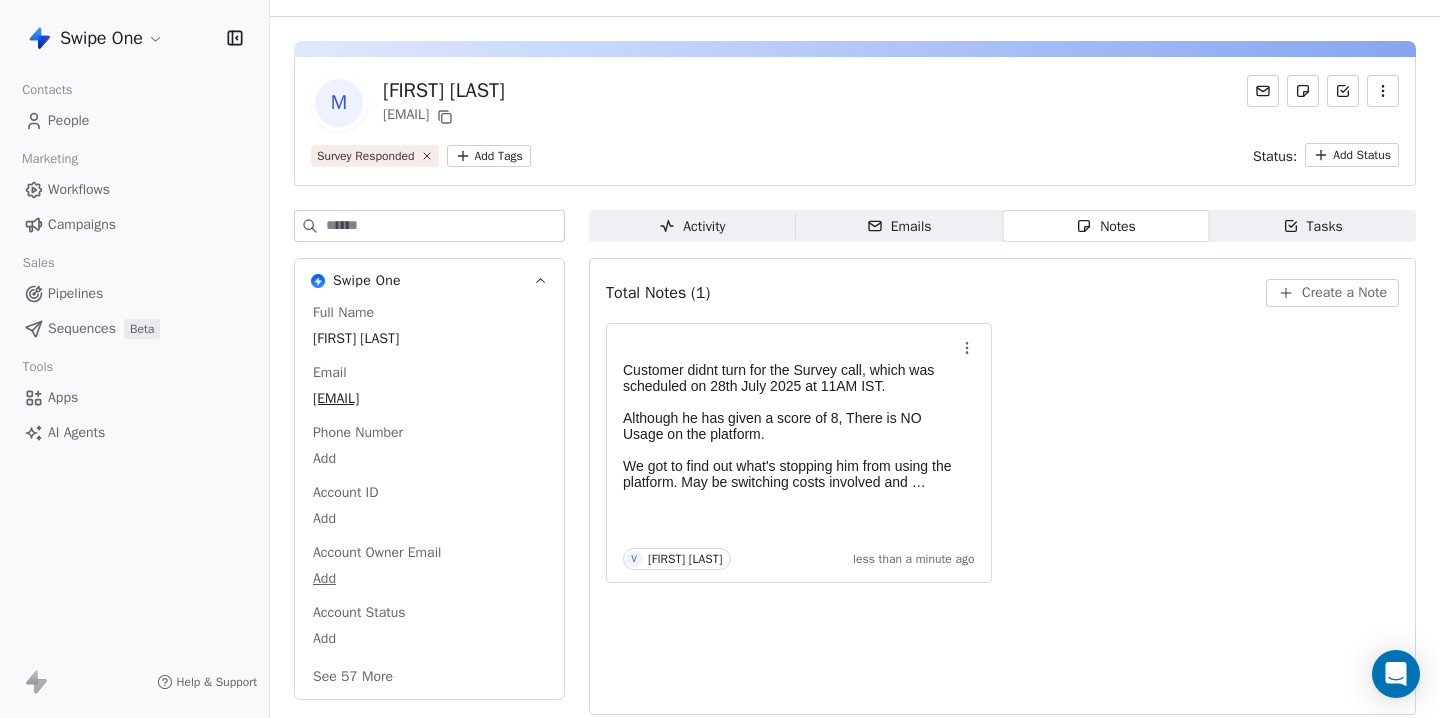 click on "Swipe One Contacts People Marketing Workflows Campaigns Sales Pipelines Sequences Beta Tools Apps AI Agents Help & Support Back M [FIRST] [LAST] [EMAIL] Survey Responded  Add Tags Status:   Add Status Swipe One Full Name [FIRST] [LAST] Email [EMAIL] Phone Number Add Account ID Add Account Owner Email Add Account Status Add See   57   More   Activity Activity Emails Emails   Notes   Notes Tasks Tasks Total Notes (1)   Create a Note Customer didnt turn for the Survey call, which was scheduled on 28th [MONTH] [YEAR] at 11AM IST.  Although he has given a score of 8, There is NO Usage on the platform.  We got to find out what's stopping him from using the platform. May be switching costs involved and specific features are missing. V [FIRST] [LAST] less than a minute ago" at bounding box center (720, 359) 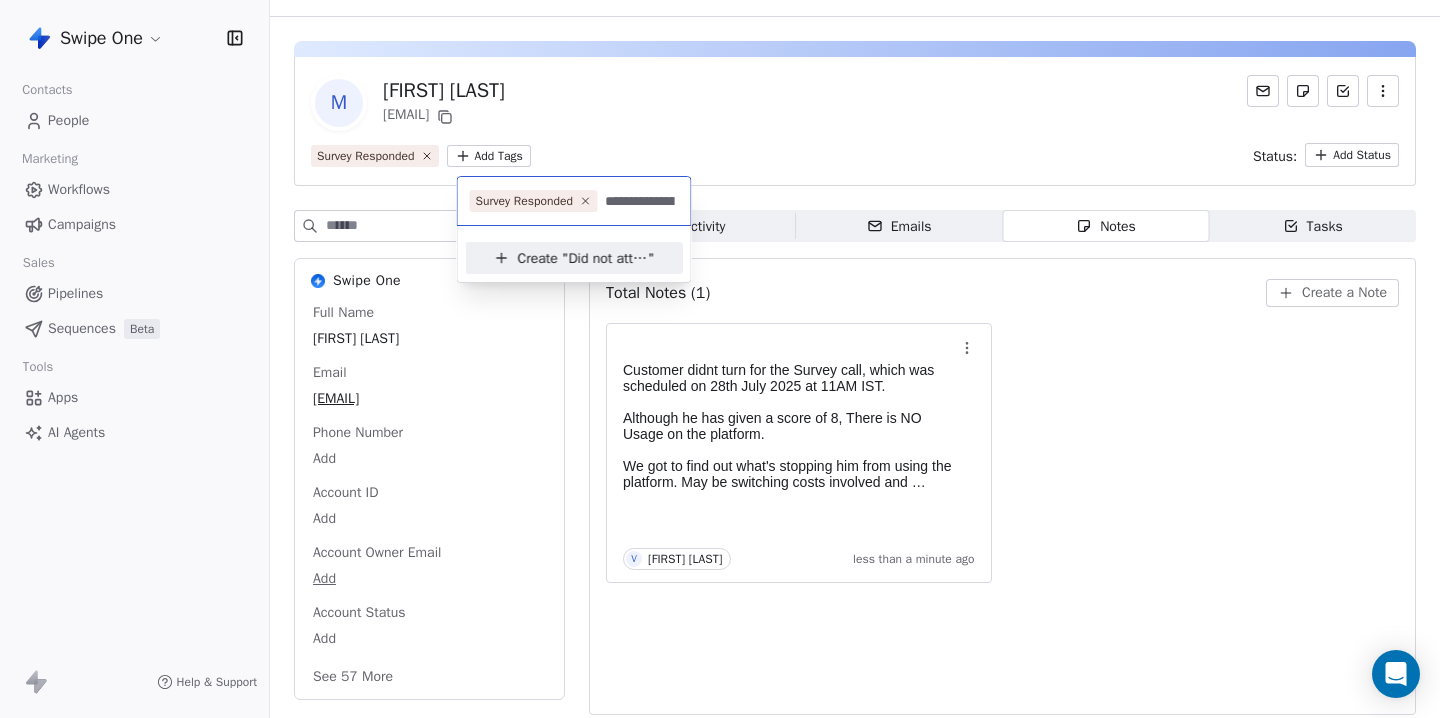 click on "**********" at bounding box center (639, 201) 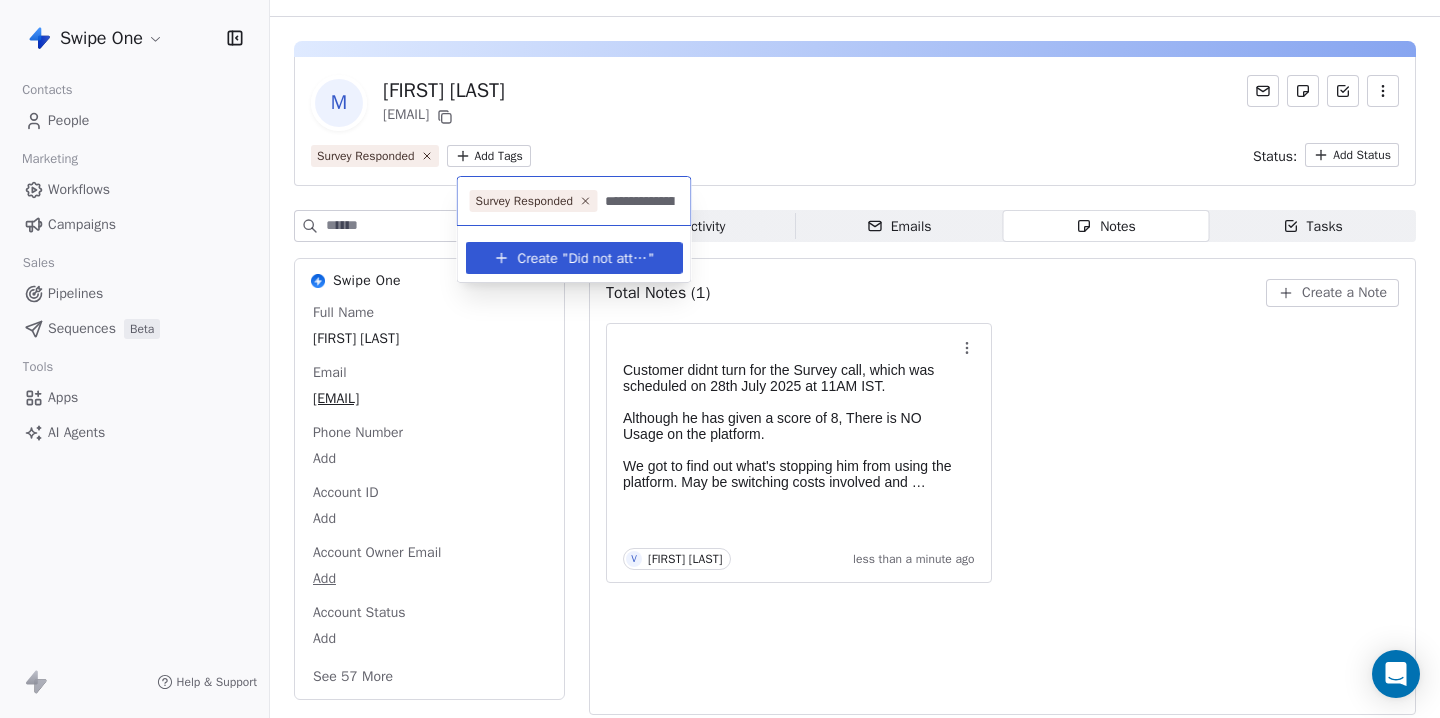 click on "Did not attend the Survey call" at bounding box center (608, 258) 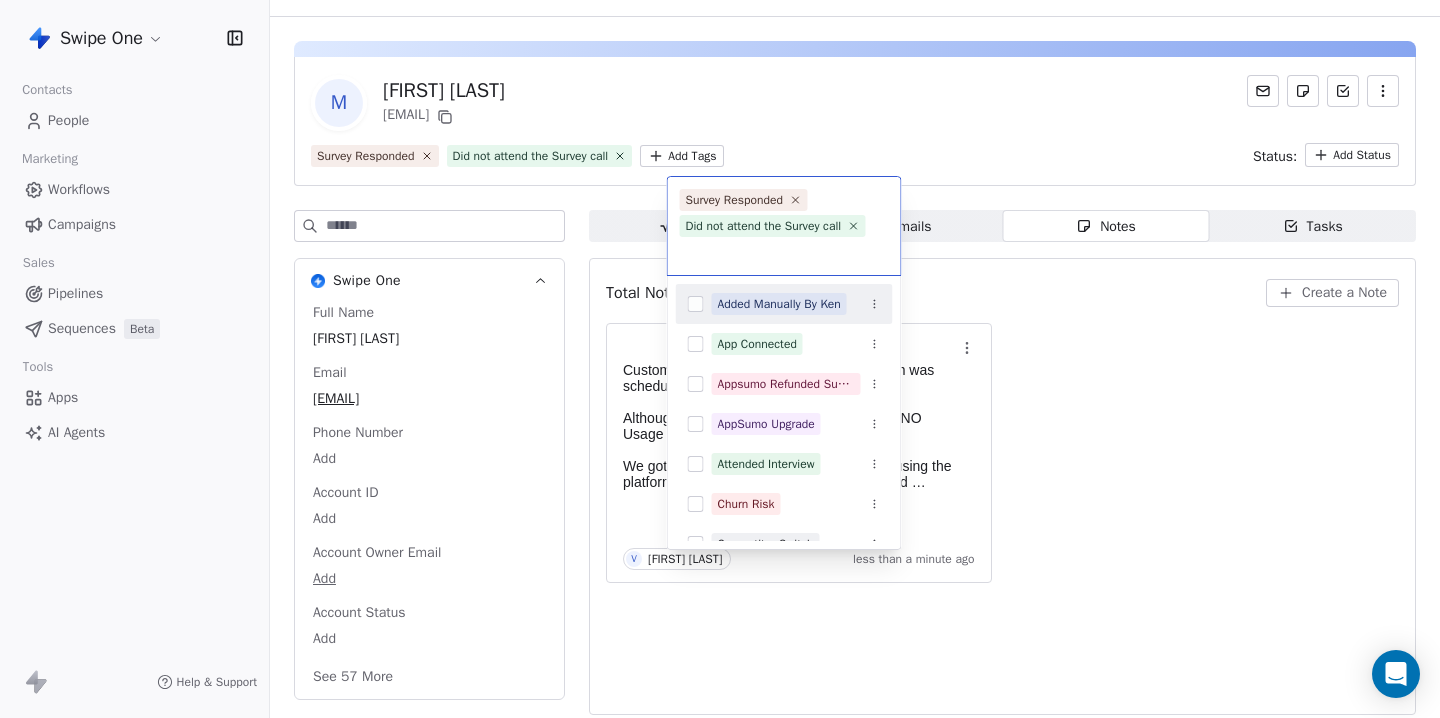 click on "Swipe One Full Name [FIRST] [LAST] Email [EMAIL] Phone Number Add Account ID Add Account Owner Email Add Account Status Add See   57   More   Activity Activity Emails Emails   Notes   Notes Tasks Tasks Total Notes (1)   Create a Note Customer didnt turn for the Survey call, which was scheduled on 28th [MONTH] [YEAR] at 11AM IST.  Although he has given a score of 8, There is NO Usage on the platform.  We got to find out what's stopping him from using the platform. May be switching costs involved and specific features are missing. V [FIRST] [LAST] less than a minute ago
Survey Responded Did not attend the Survey call Added Manually By Ken App Connected Appsumo Refunded Sumolings AppSumo Upgrade Attended Interview Churn Risk Customer" at bounding box center (720, 359) 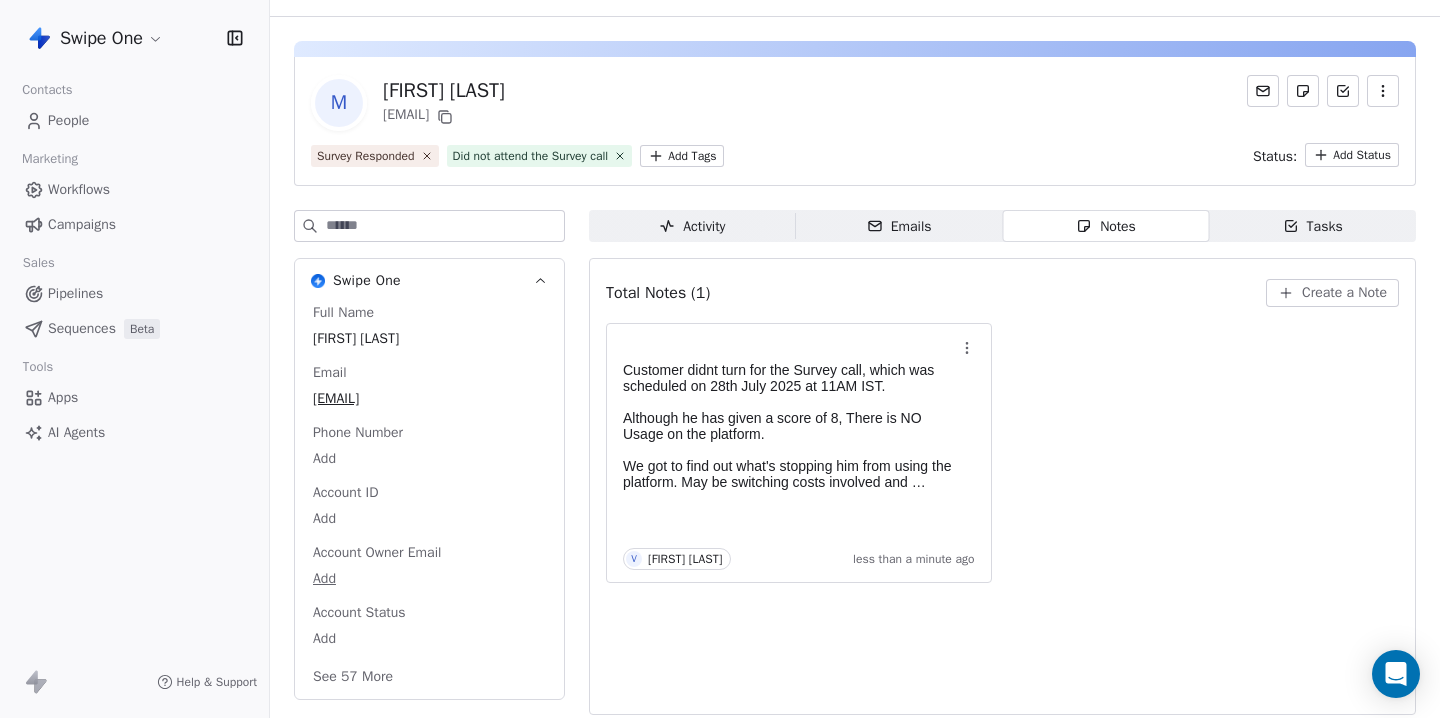 click on "Survey Responded Did not attend the Survey call  Add Tags Status:   Add Status" at bounding box center (855, 155) 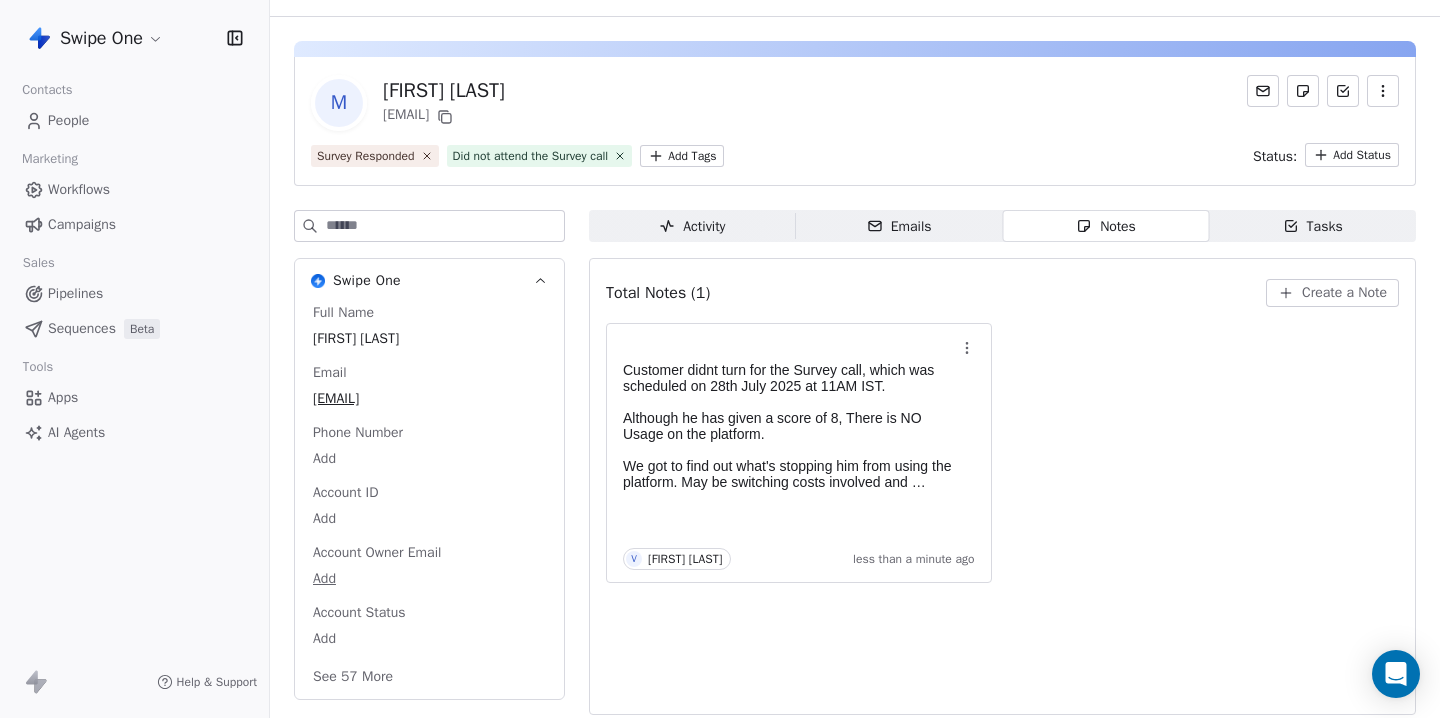scroll, scrollTop: 45, scrollLeft: 0, axis: vertical 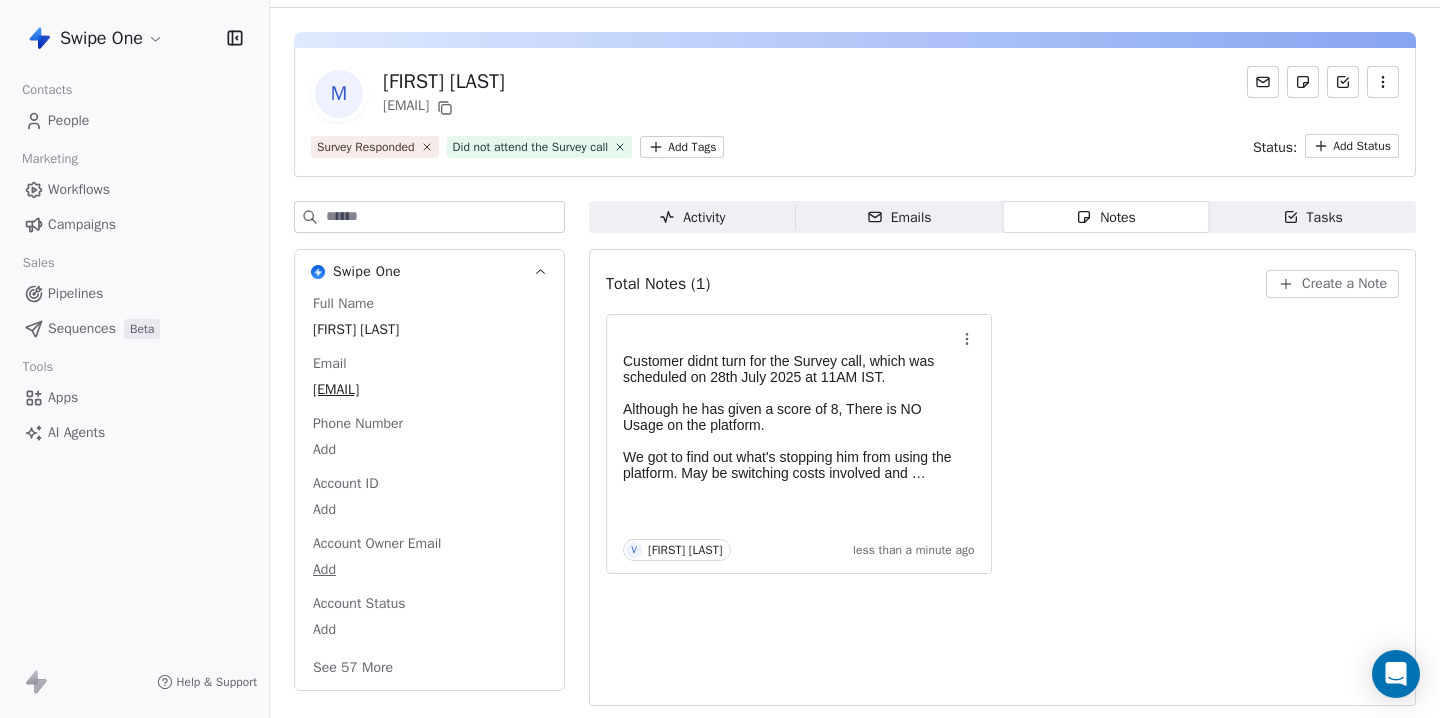 click on "See   57   More" at bounding box center [353, 668] 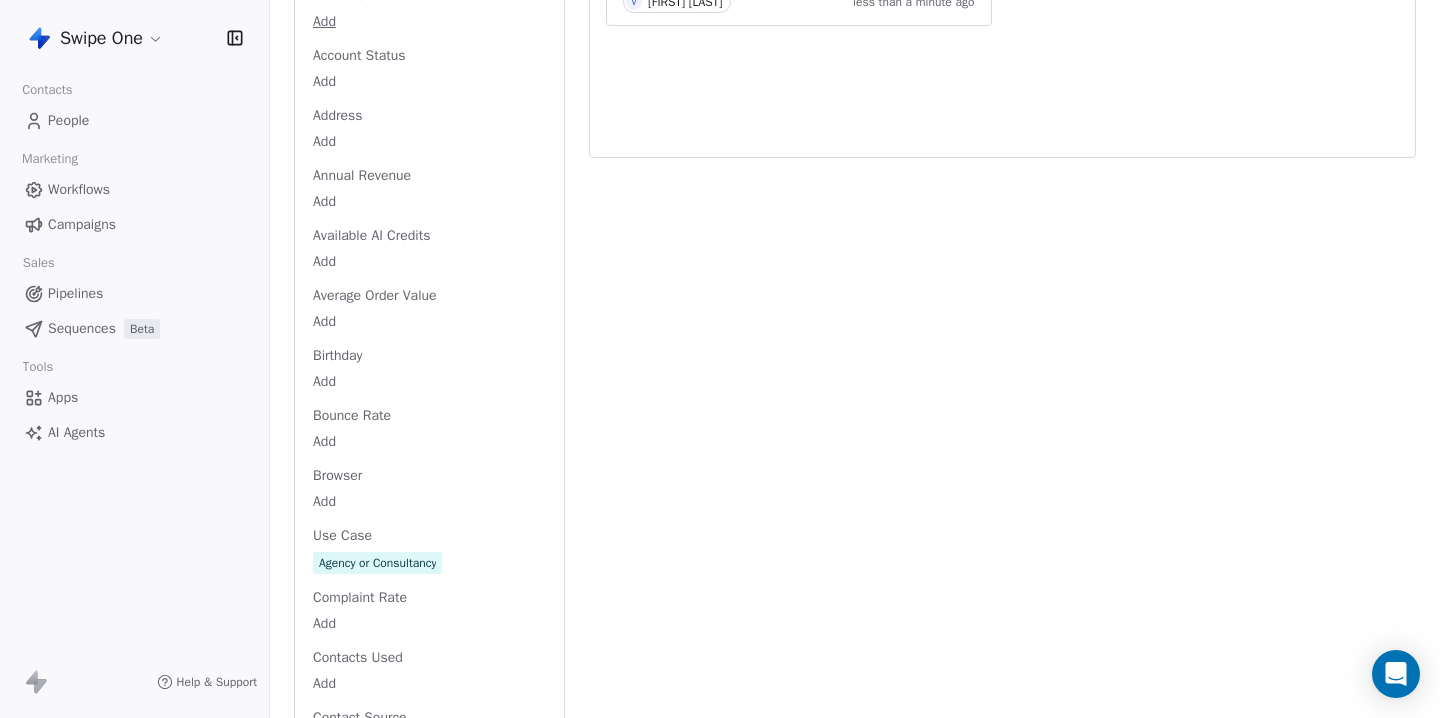scroll, scrollTop: 1121, scrollLeft: 0, axis: vertical 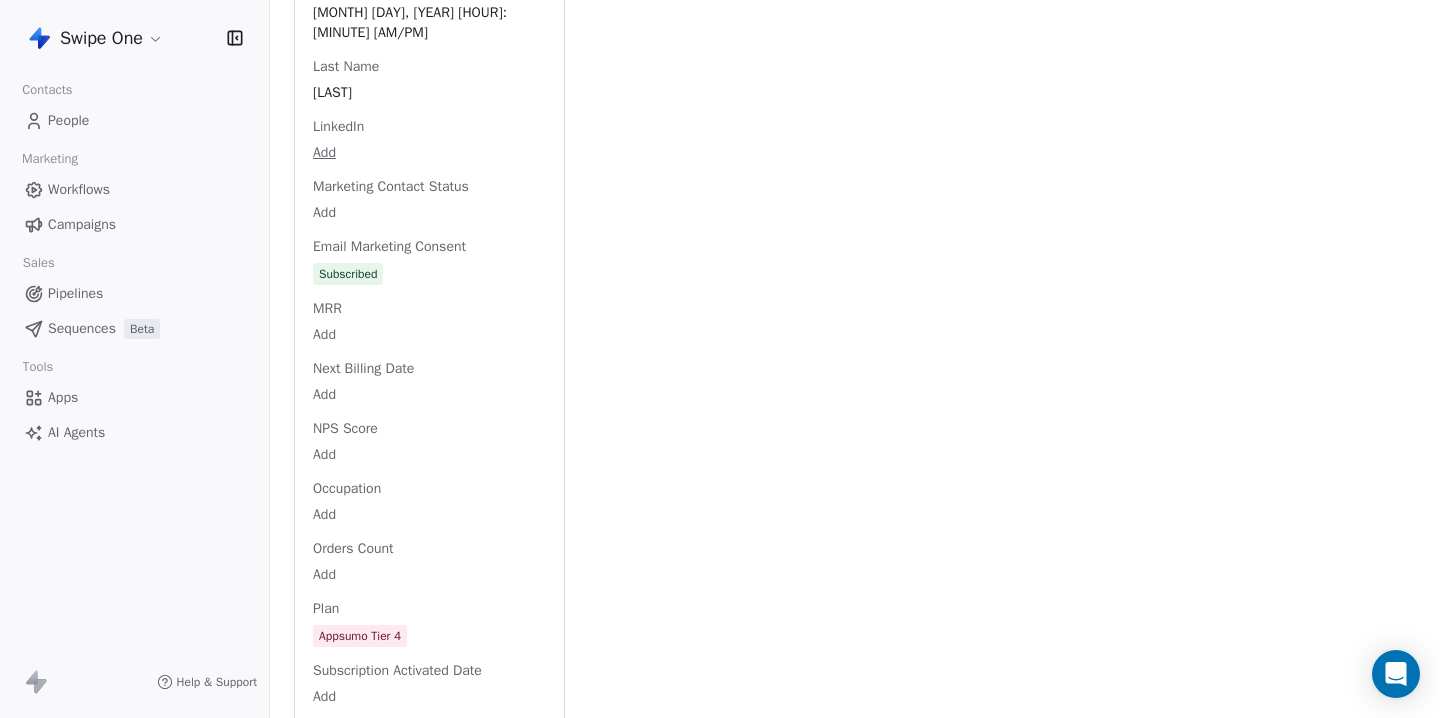 click on "Swipe One Contacts People Marketing Workflows Campaigns Sales Pipelines Sequences Beta Tools Apps AI Agents Help & Support Back M [FIRST] [LAST] [EMAIL] Survey Responded Did not attend the Survey call Add Tags Status: Add Status Swipe One Full Name [FIRST] [LAST] Email [EMAIL] Phone Number Add Account ID Add Account Owner Email Add Account Status Add Address Add Annual Revenue Add Available AI Credits Add Average Order Value Add Birthday Add Bounce Rate Add Browser Add Use Case Agency or Consultancy Complaint Rate Add Contacts Used Add Contact Source Add Country Add Created Date [DATE] [TIME] Customer Lifetime Value Add Department Add Device Add Domains Connected Add Email Sending Rate Add Email Verification Status Valid Emails Sent in Last Billing Period Add Facebook Add First Purchase Date Add First Name [FIRST] Gender Add Job Title Add Language Add Last Abandoned Date Add Last Purchase Date Add Last Activity Date [DATE] [TIME] Last Name [LAST] Add" at bounding box center [720, 359] 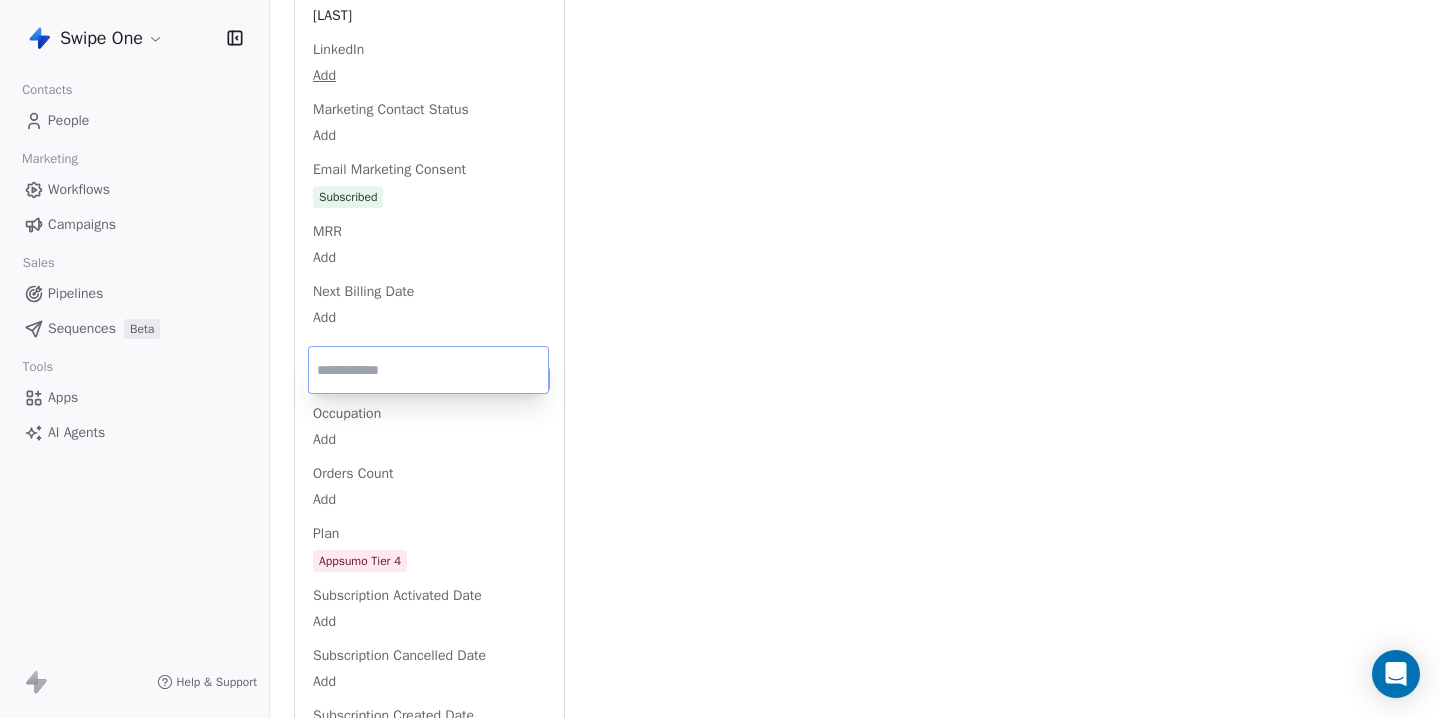 type on "*" 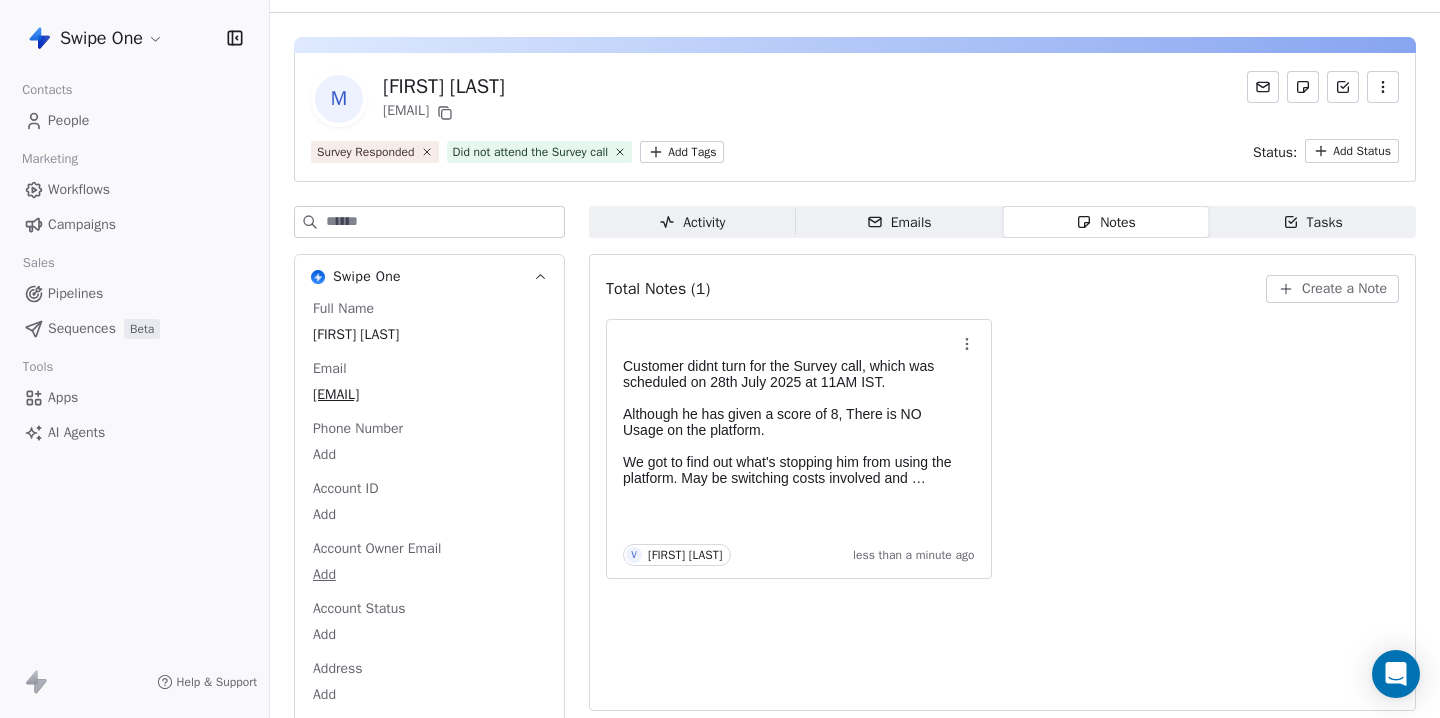 scroll, scrollTop: 0, scrollLeft: 0, axis: both 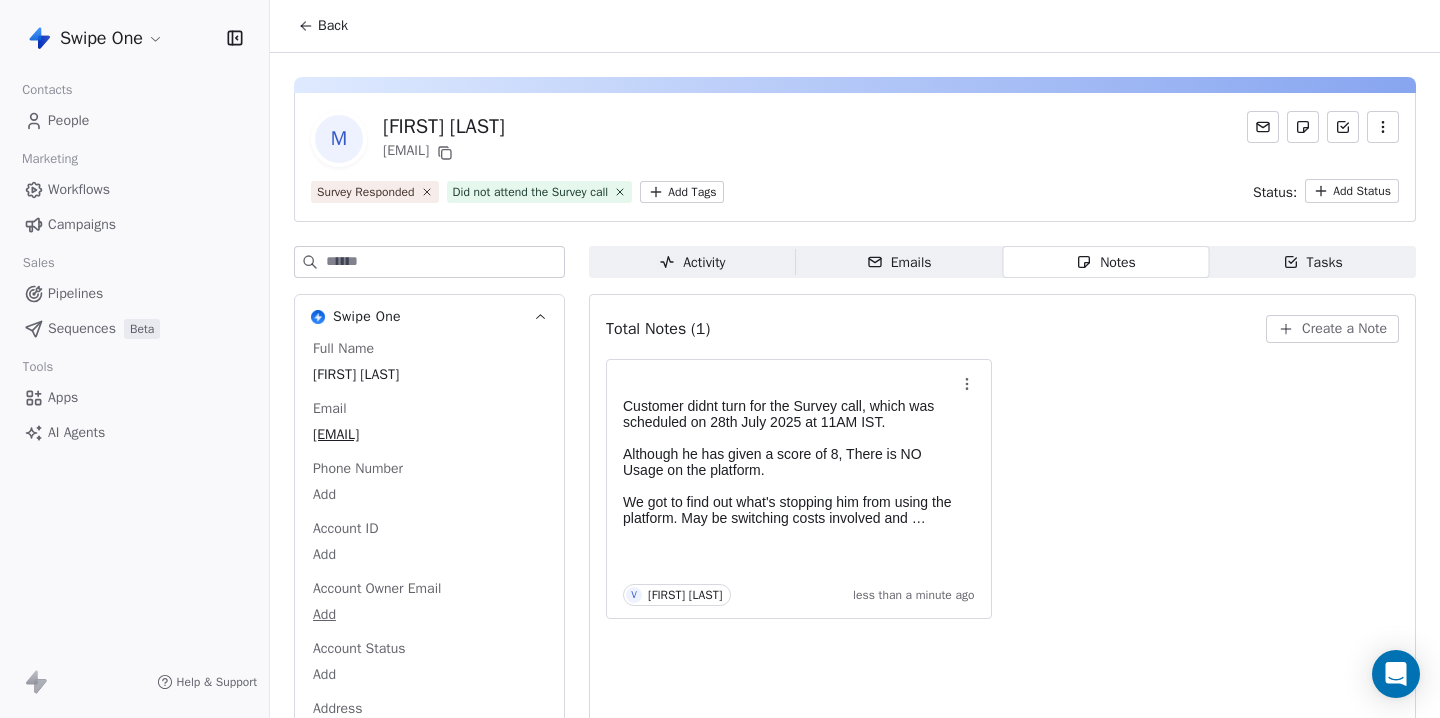 click on "Activity" at bounding box center [692, 262] 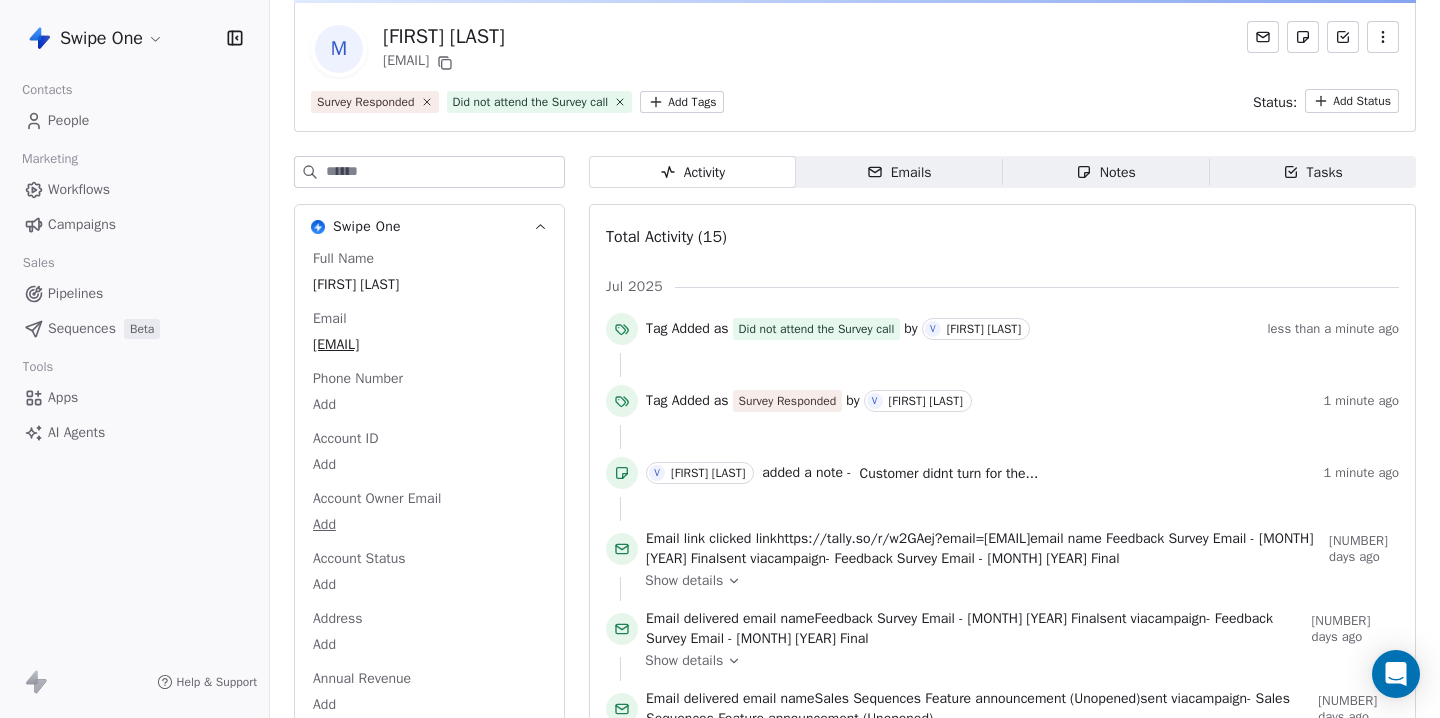 scroll, scrollTop: 0, scrollLeft: 0, axis: both 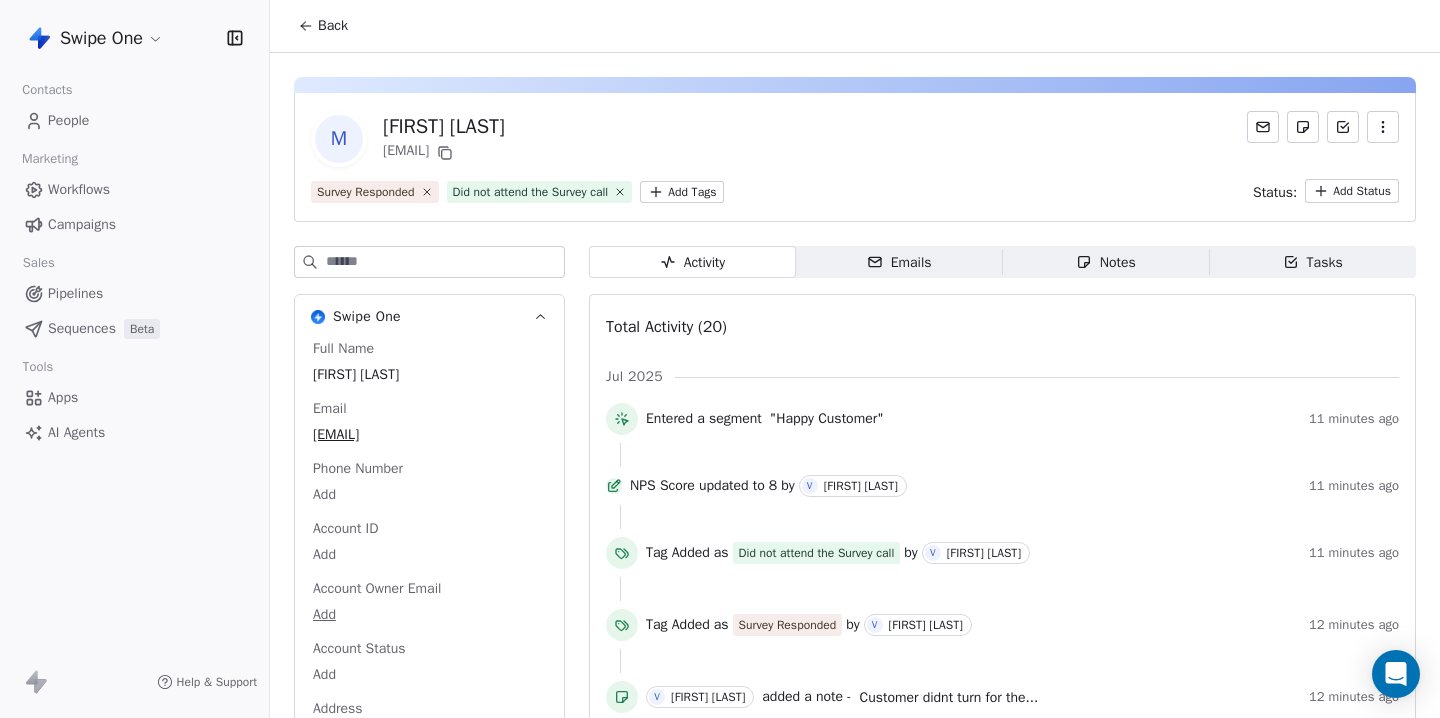 click 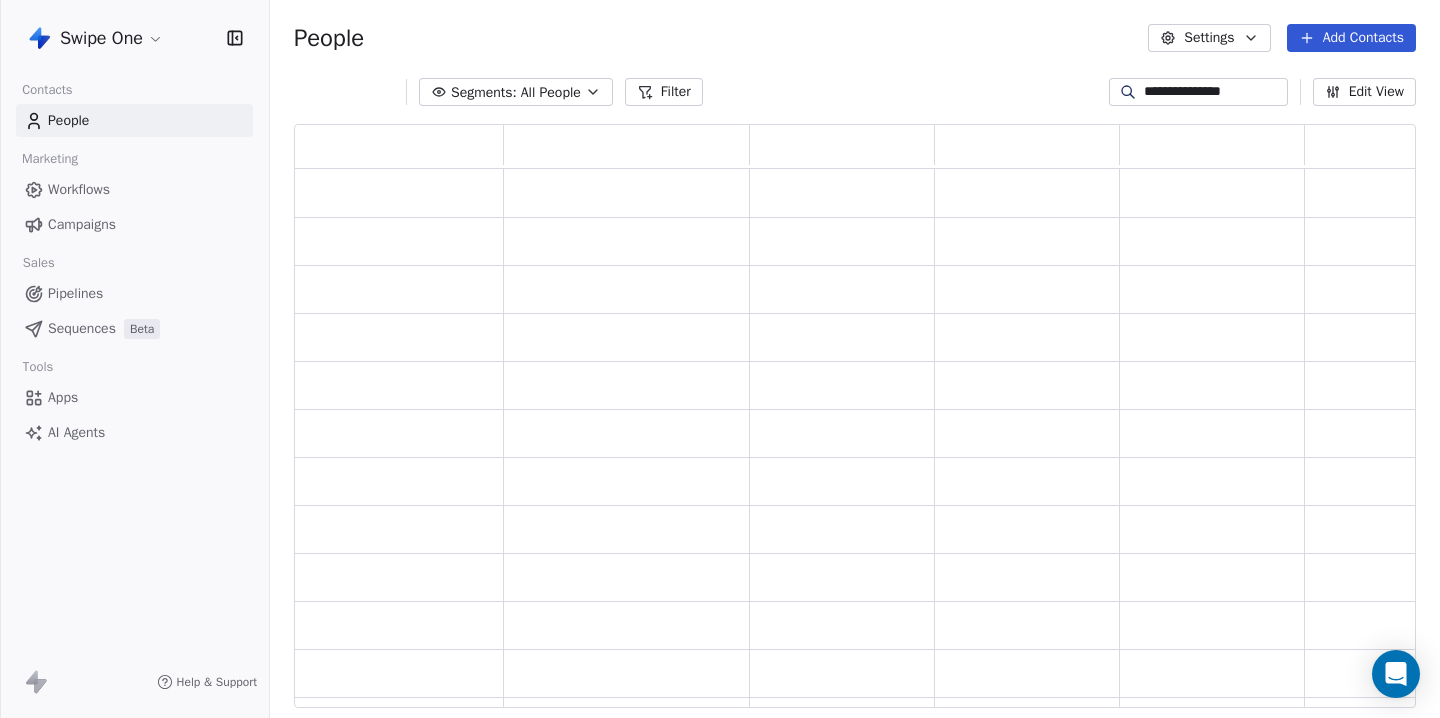 scroll, scrollTop: 1, scrollLeft: 1, axis: both 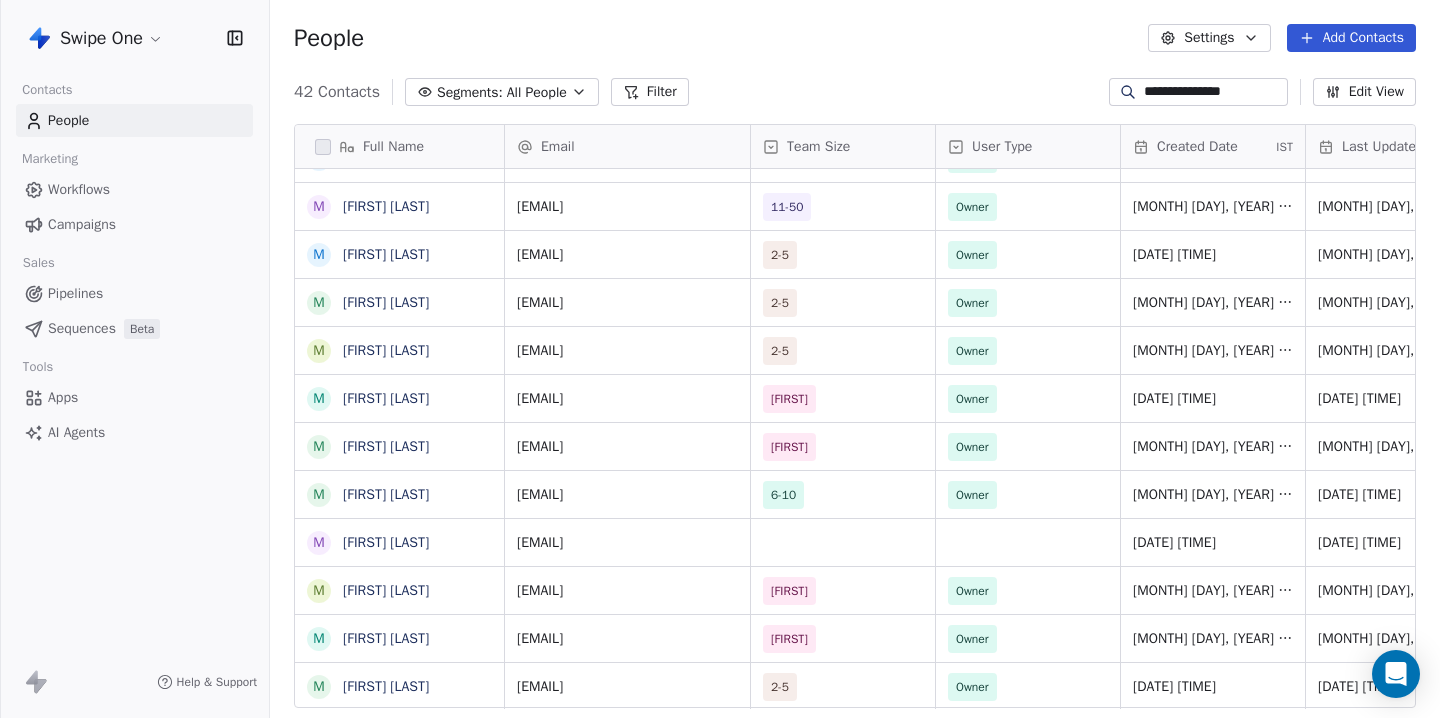 click on "**********" at bounding box center (1214, 92) 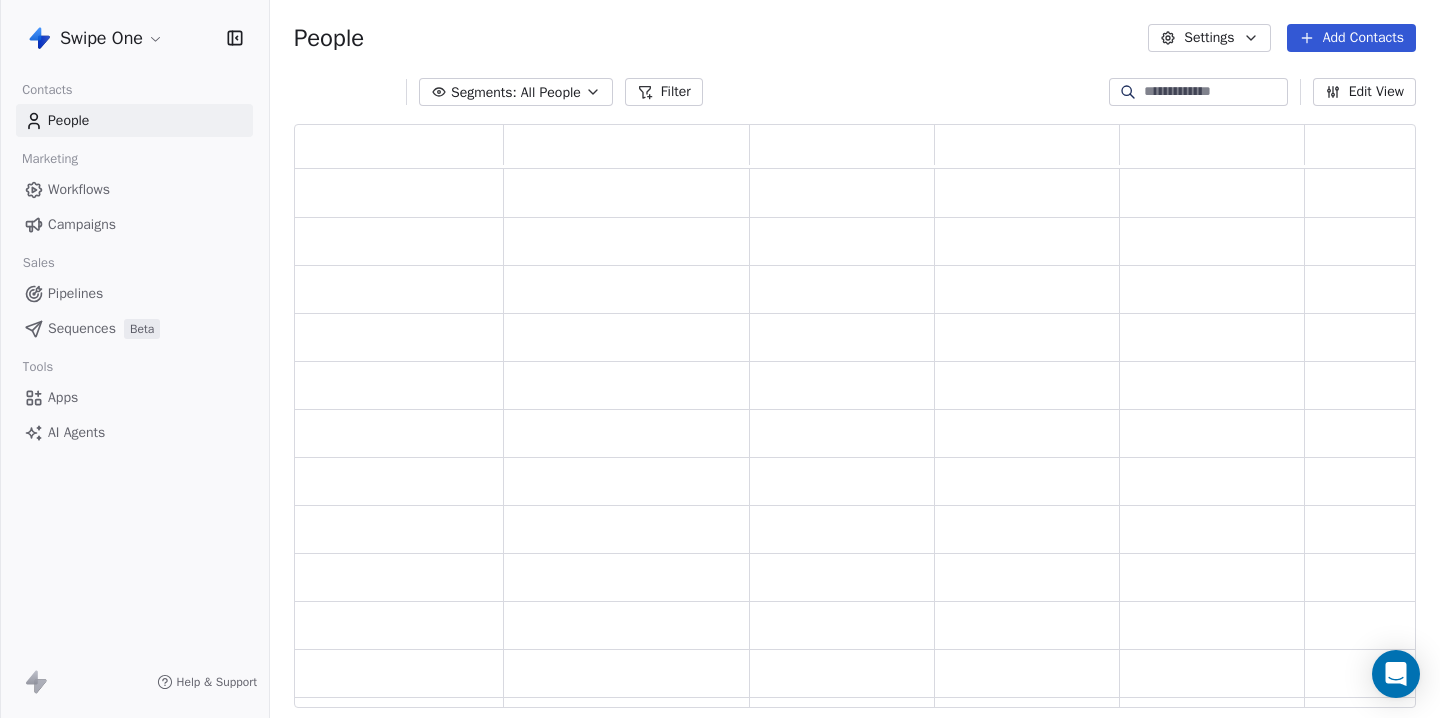 scroll, scrollTop: 1, scrollLeft: 1, axis: both 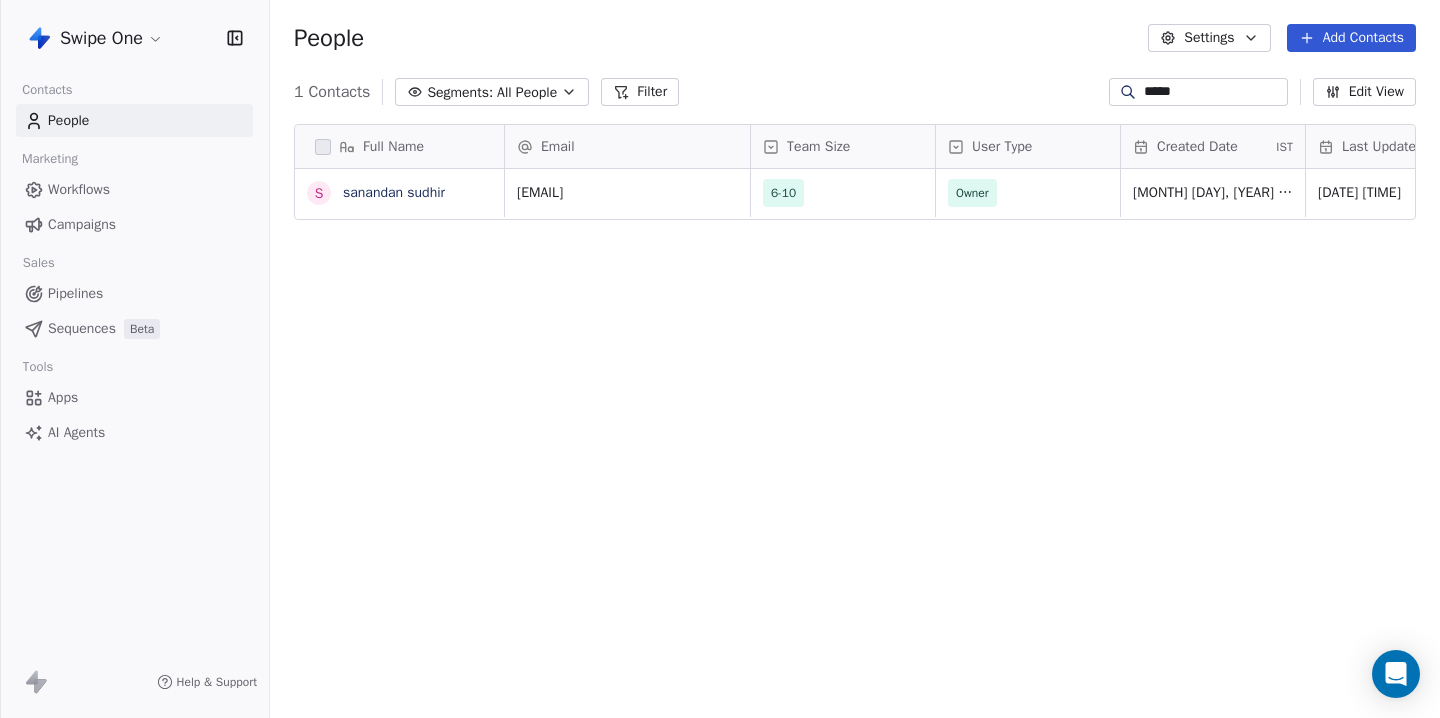 click on "*****" at bounding box center (1214, 92) 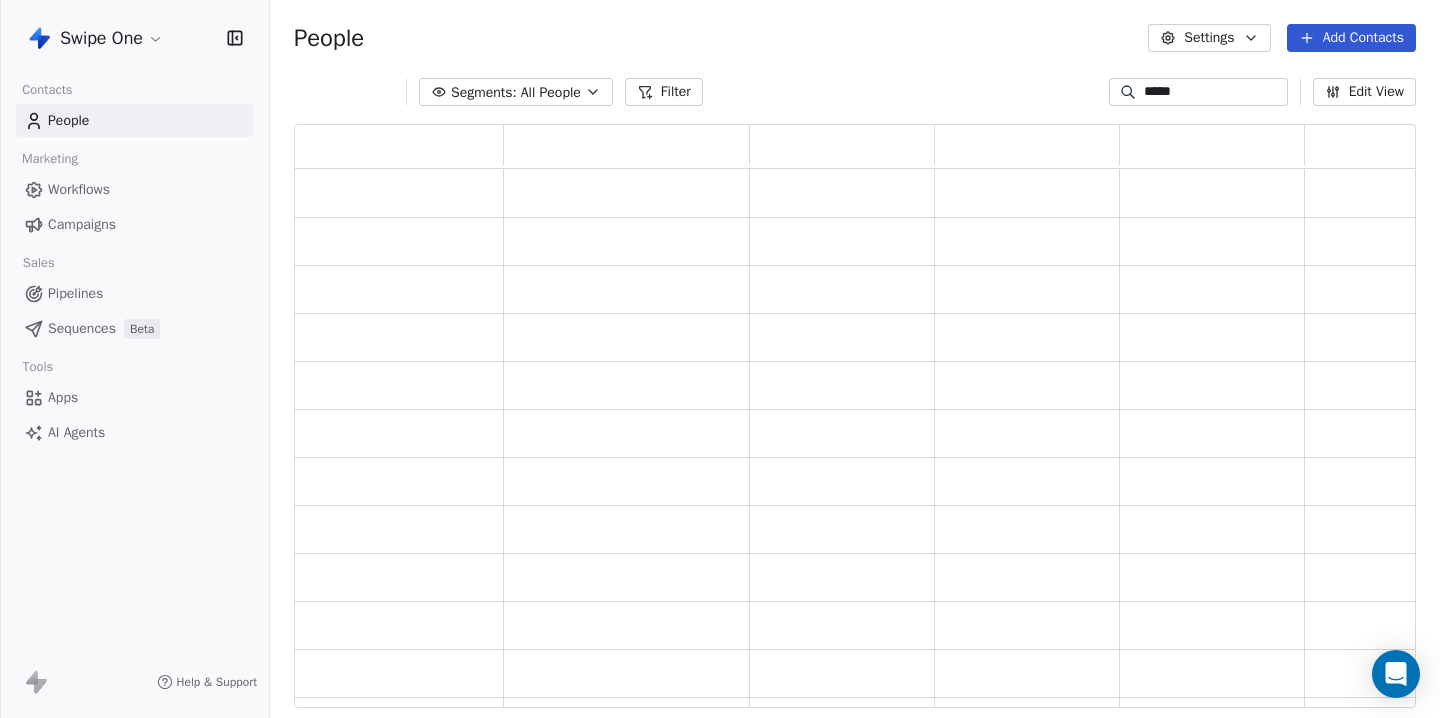 scroll, scrollTop: 1, scrollLeft: 1, axis: both 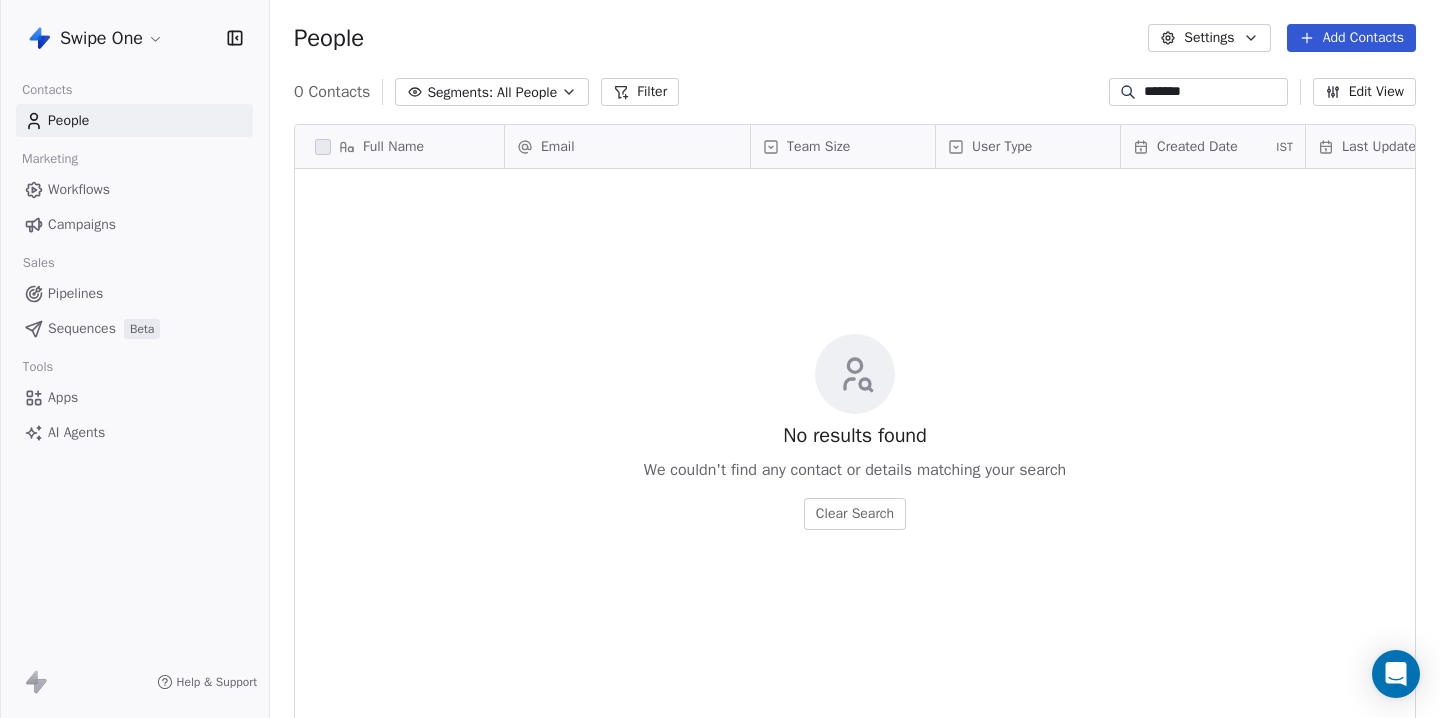 click on "*******" at bounding box center (1214, 92) 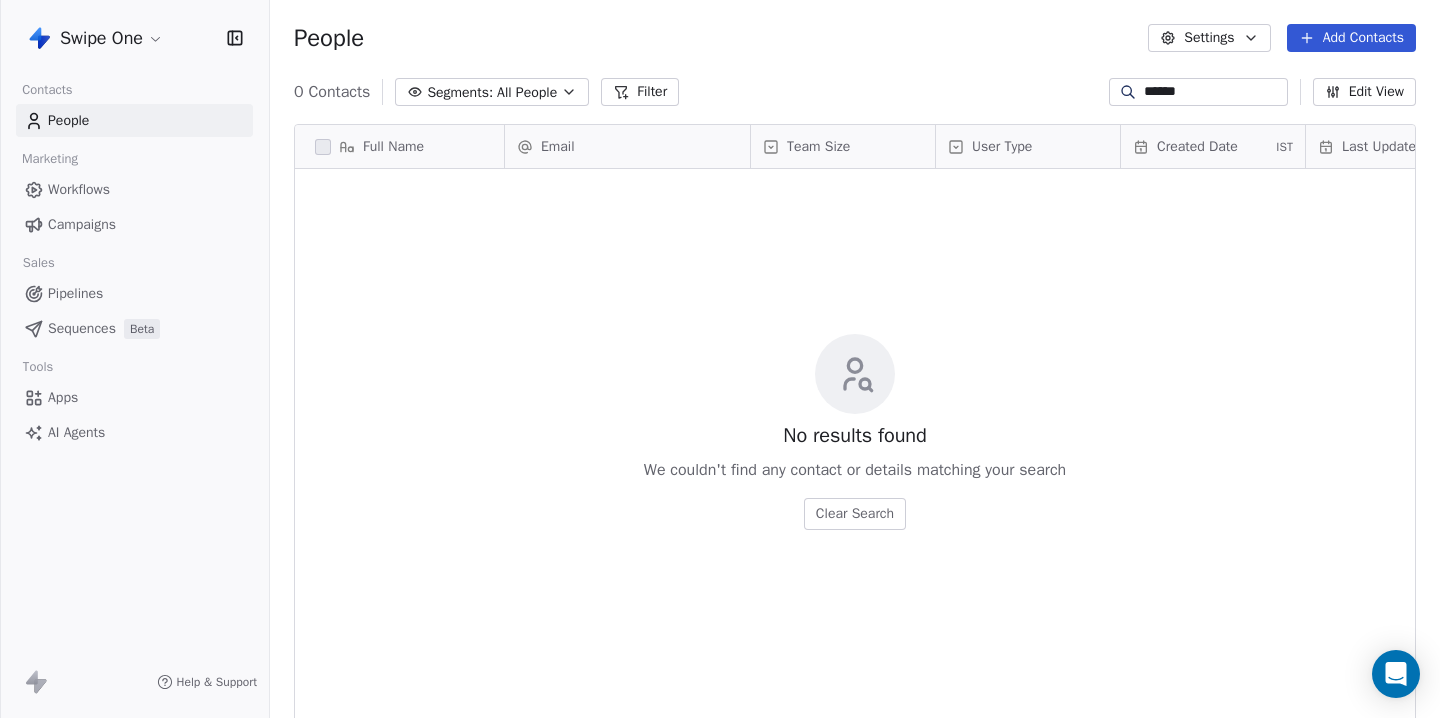 type on "*******" 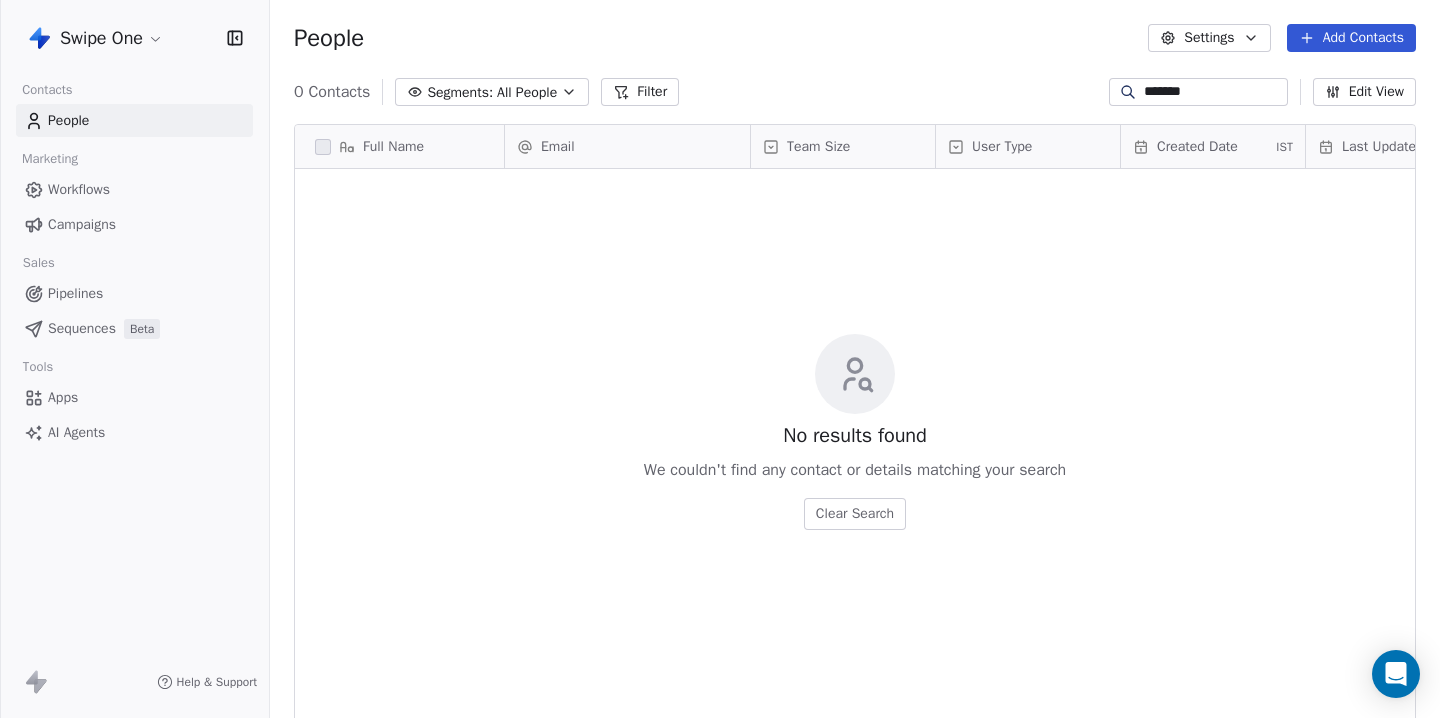click on "*******" at bounding box center [1214, 92] 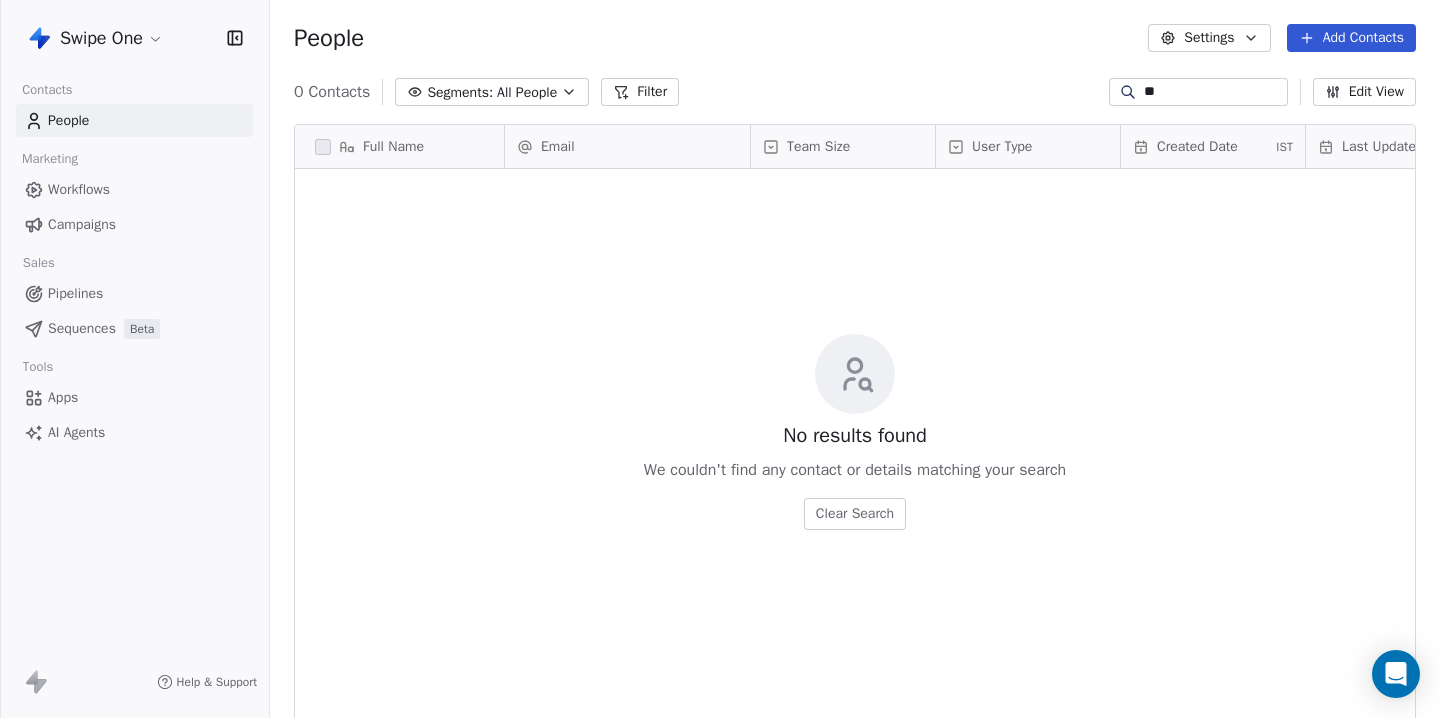 type on "*" 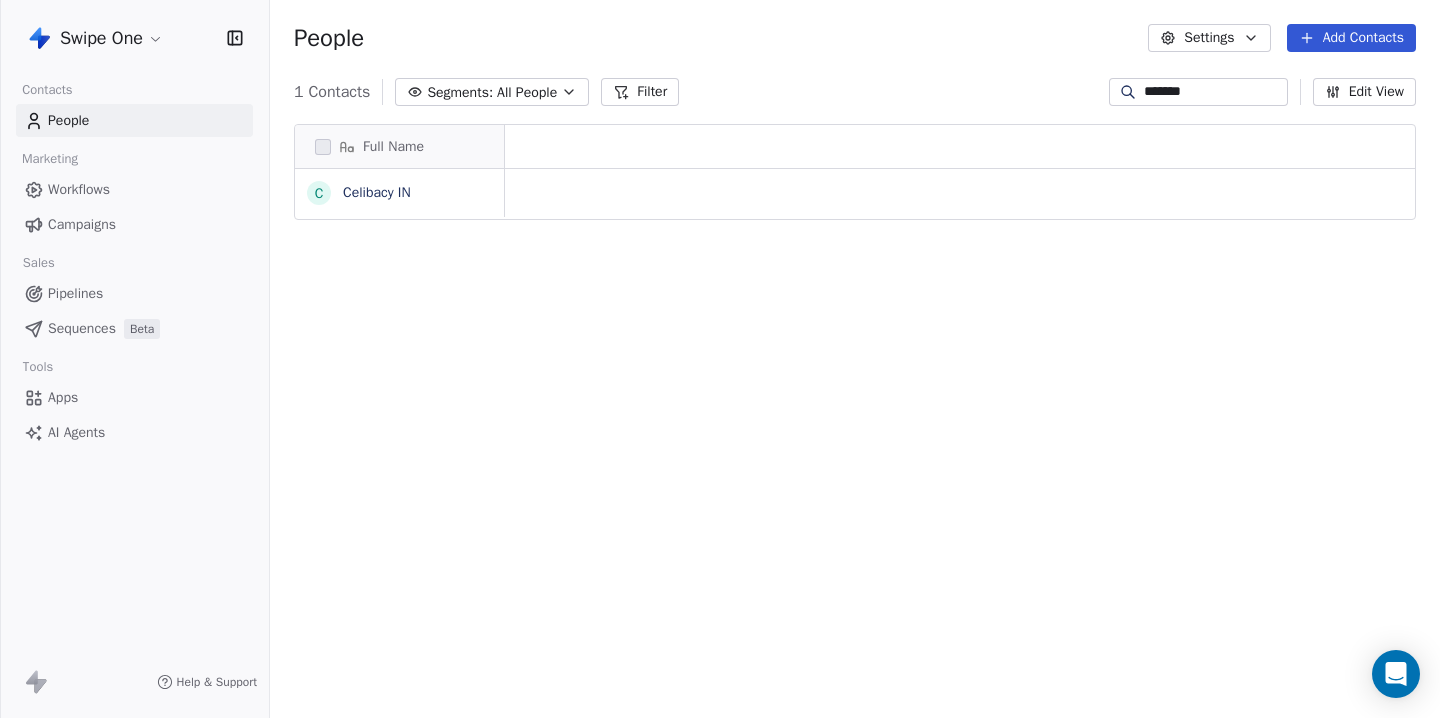 type on "******" 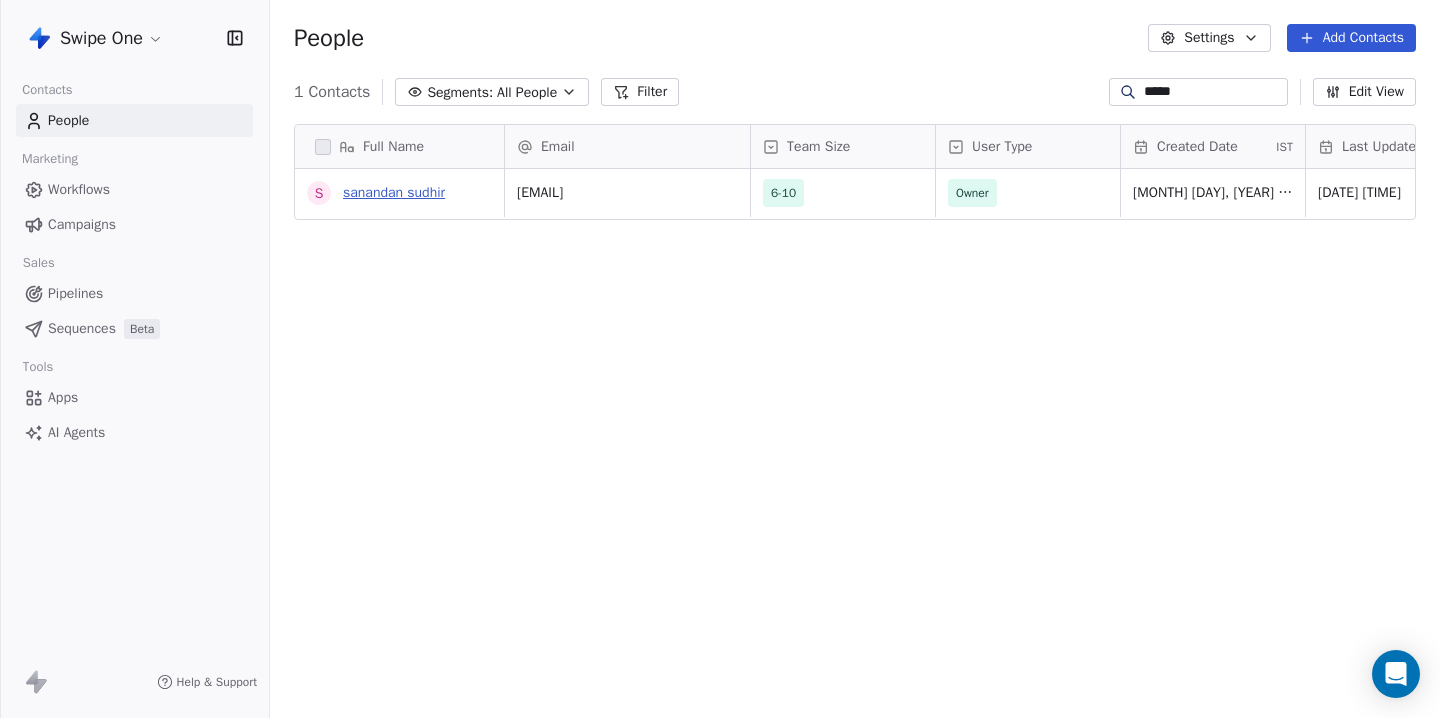 type on "*****" 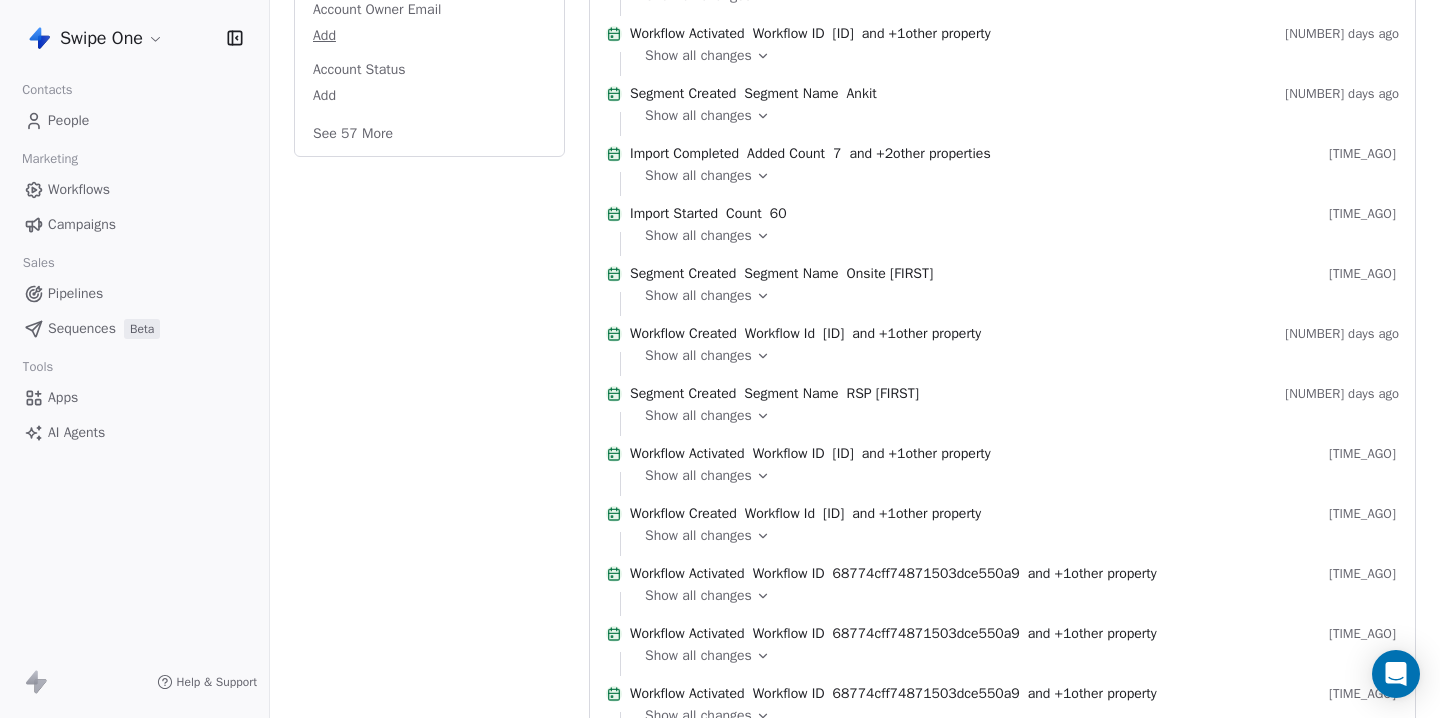 click on "See   57   More" at bounding box center (353, 134) 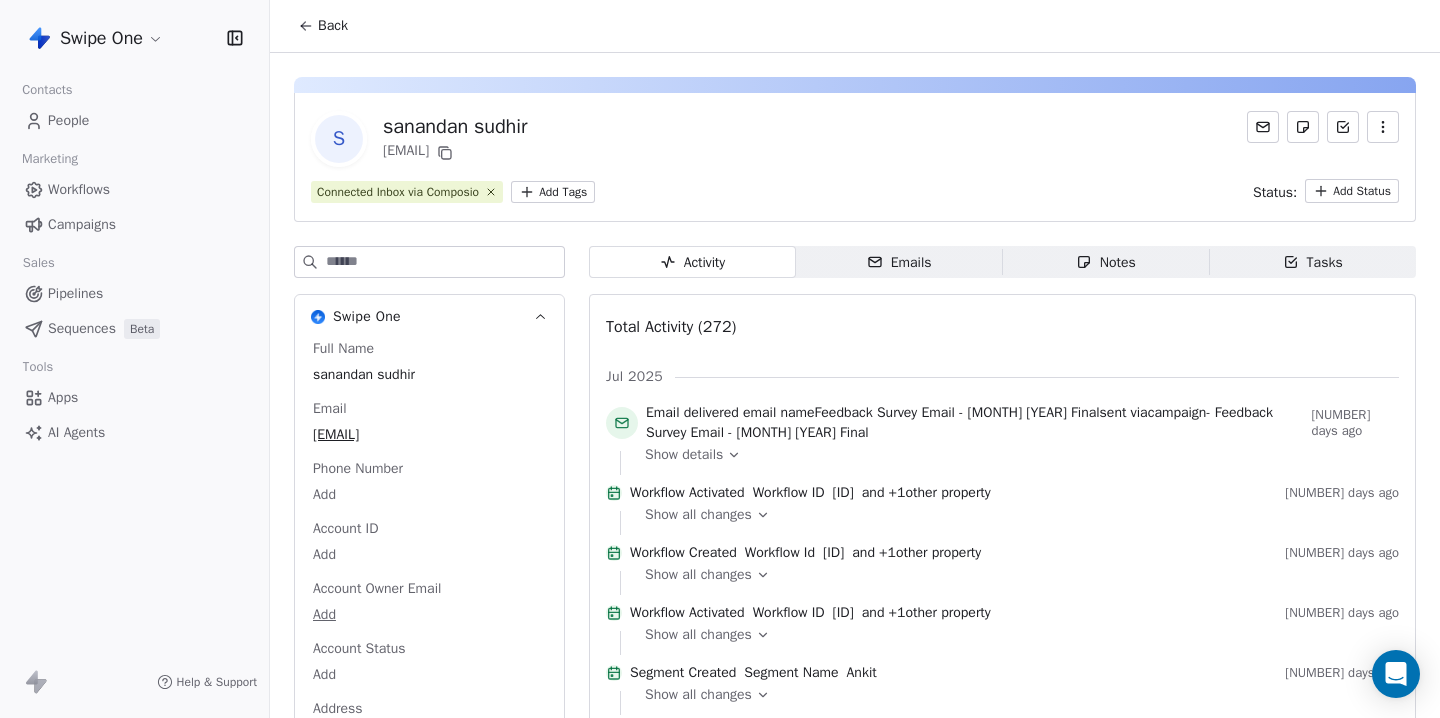 click on "[FIRST] [LAST] [EMAIL] Connected Inbox via Composio  Add Tags Status:   Add Status" at bounding box center (855, 157) 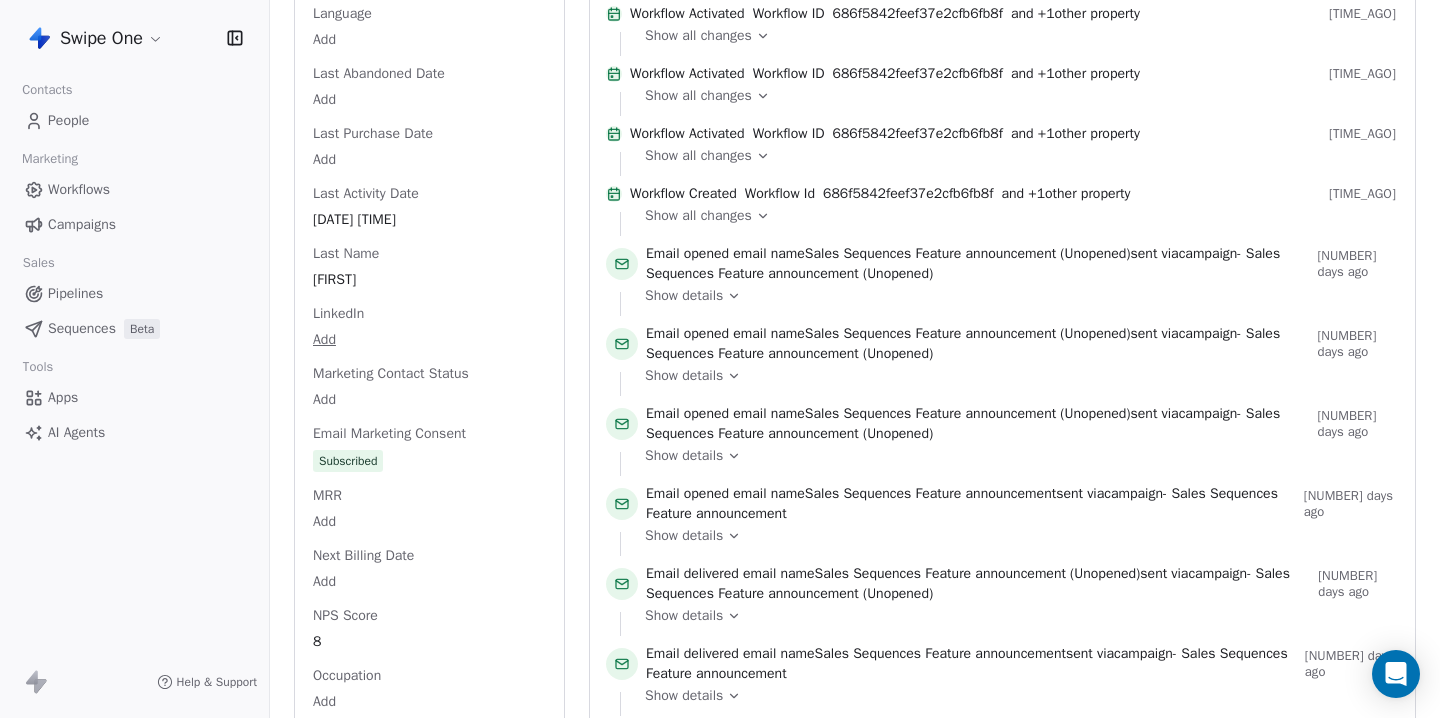 scroll, scrollTop: 2391, scrollLeft: 0, axis: vertical 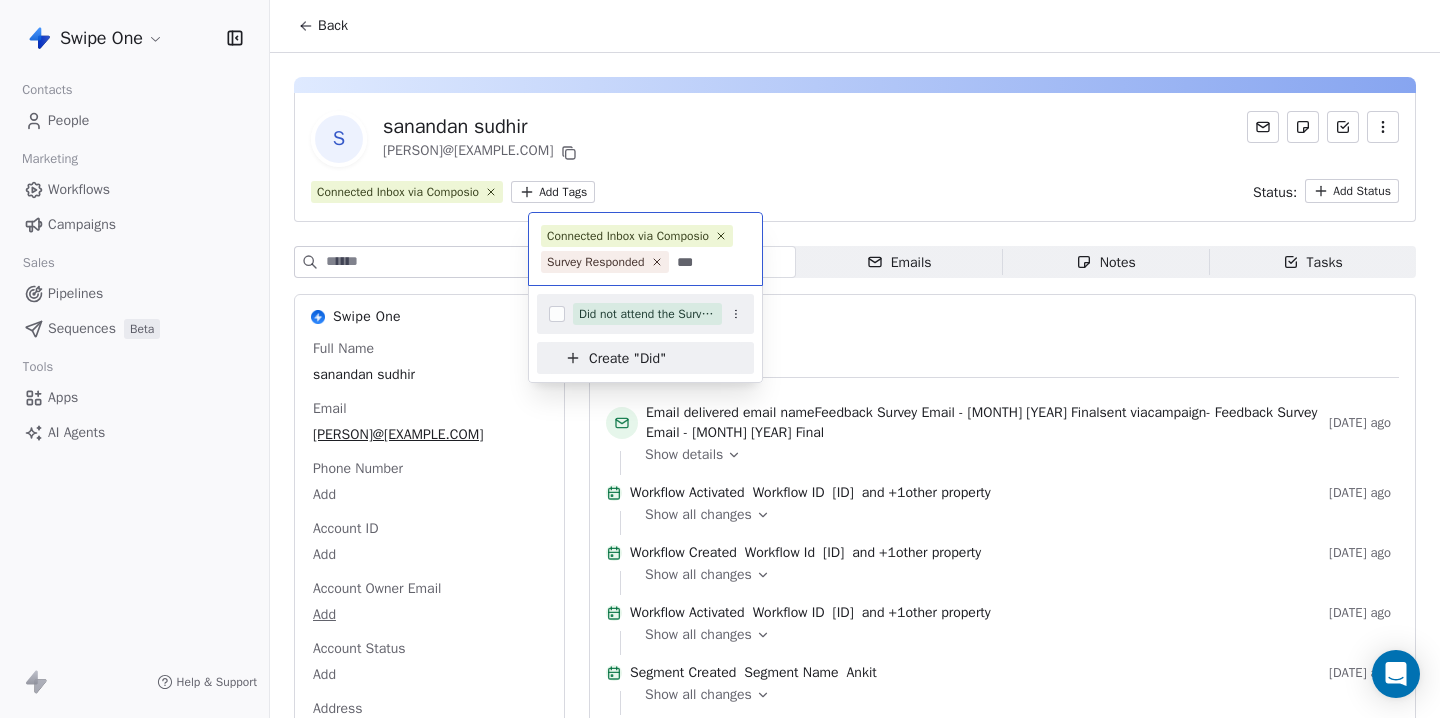 type on "***" 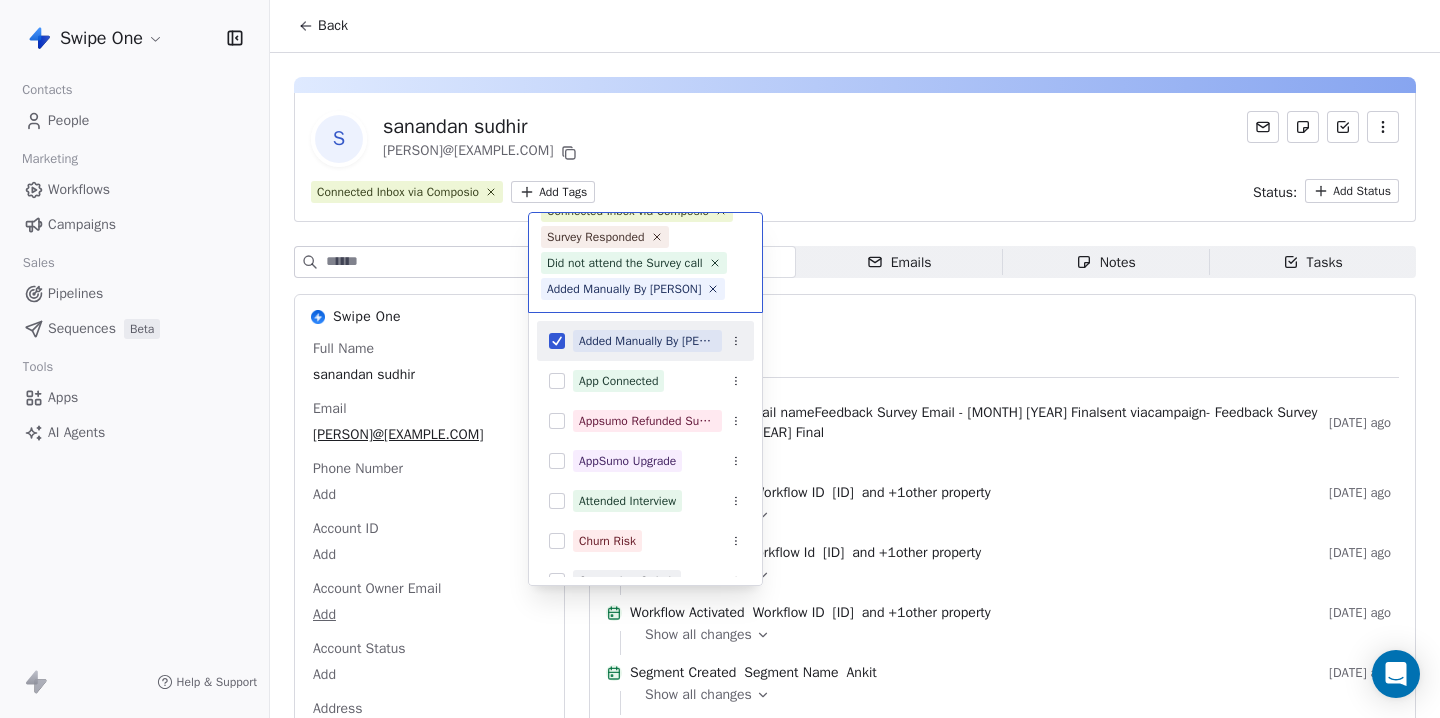 scroll, scrollTop: 51, scrollLeft: 0, axis: vertical 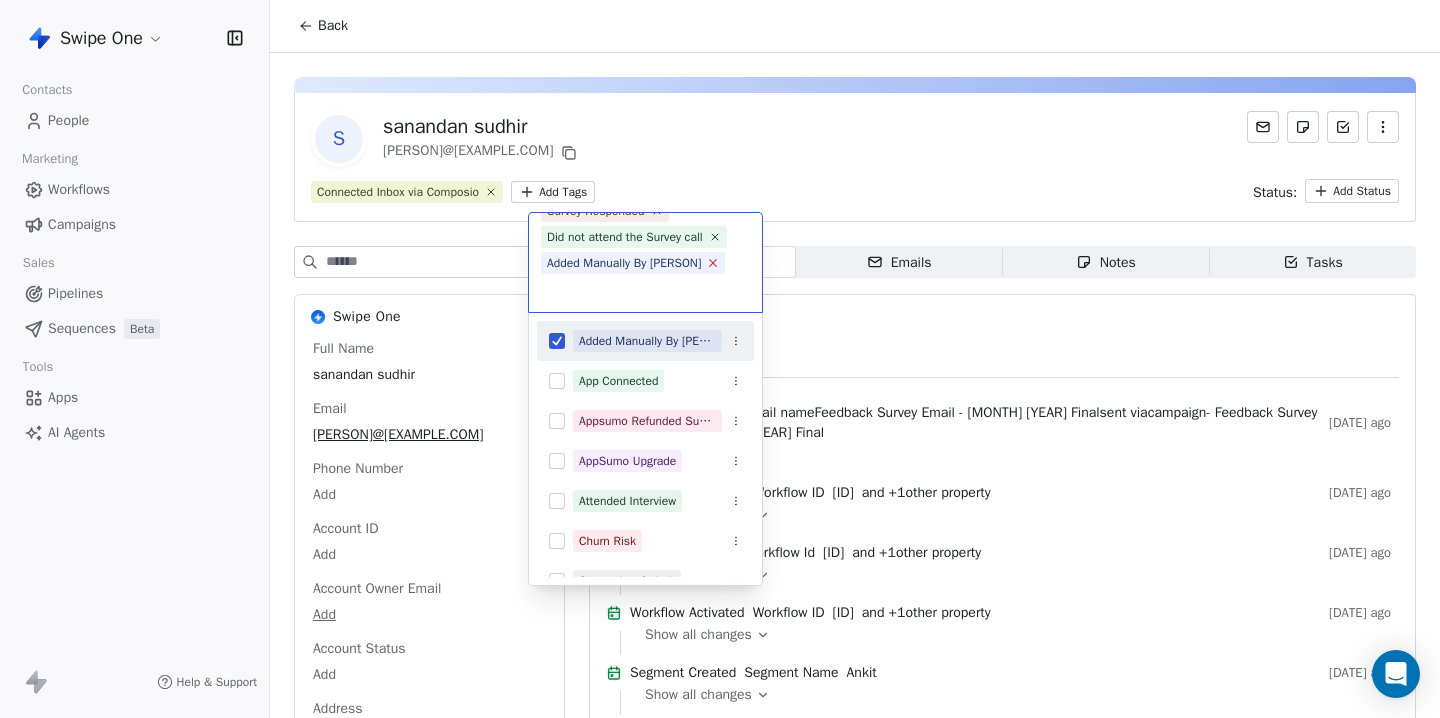 click 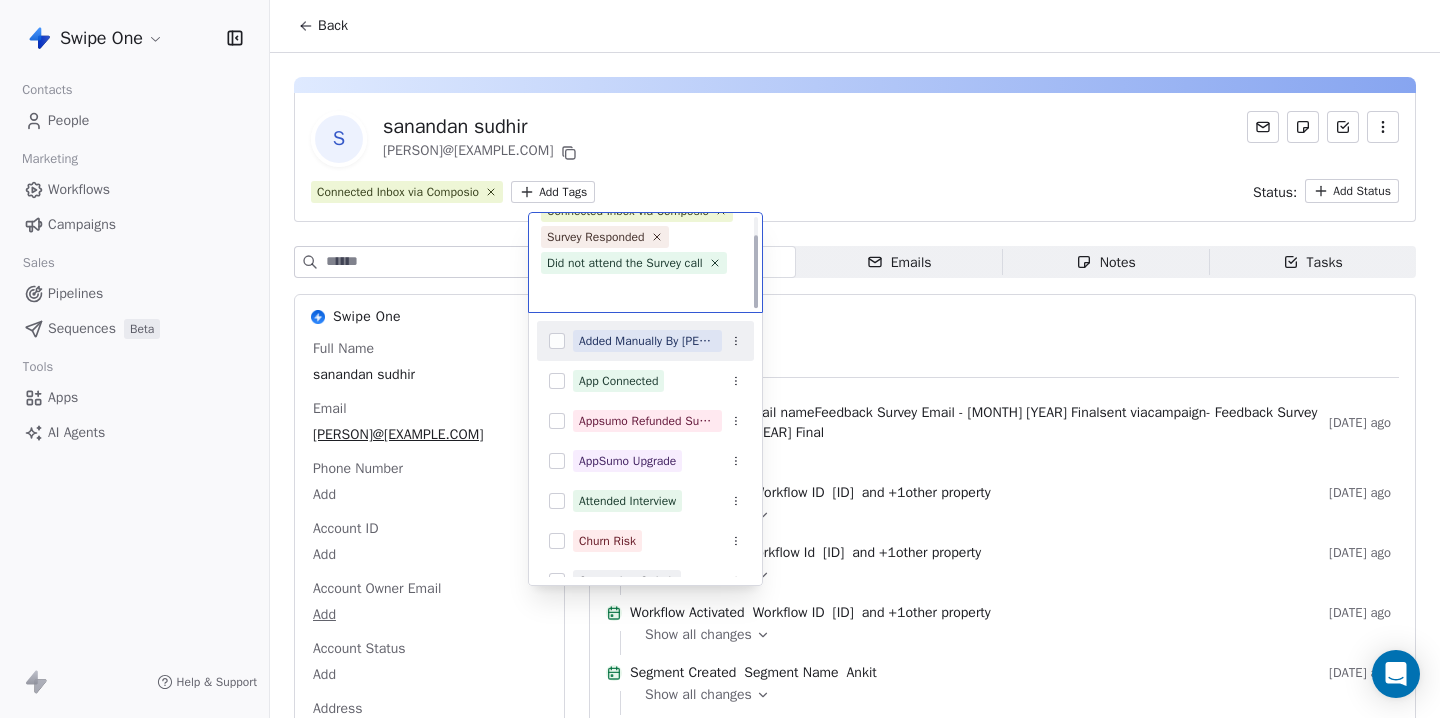 click on "Swipe One Contacts People Marketing Workflows Campaigns Sales Pipelines Sequences Beta Tools Apps AI Agents Help & Support Back s sanandan sudhir sandy@inventindia.com Connected Inbox via Composio  Add Tags Status:   Add Status Swipe One Full Name sanandan sudhir Email sandy@inventindia.com Phone Number Add Account ID Add Account Owner Email Add Account Status Add Address Add Annual Revenue Add Available AI Credits 574.65 Average Order Value Add Birthday Add Bounce Rate Add Browser Add Use Case Tech Startup Complaint Rate Add Contacts Used Add Contact Source Add Country Add Created Date Jan 29, 2025 06:48 PM Customer Lifetime Value Add Department Add Device Add Domains Connected Add Email Sending Rate Add Email Verification Status Valid Emails Sent in Last Billing Period Add Facebook Add First Purchase Date Add First Name sanandan Gender Add Job Title Add Language Add Last Abandoned Date Add Last Purchase Date Add Last Activity Date Jul 05, 2025 11:18 PM Last Name sudhir LinkedIn Add Add Subscribed MRR Add" at bounding box center [720, 359] 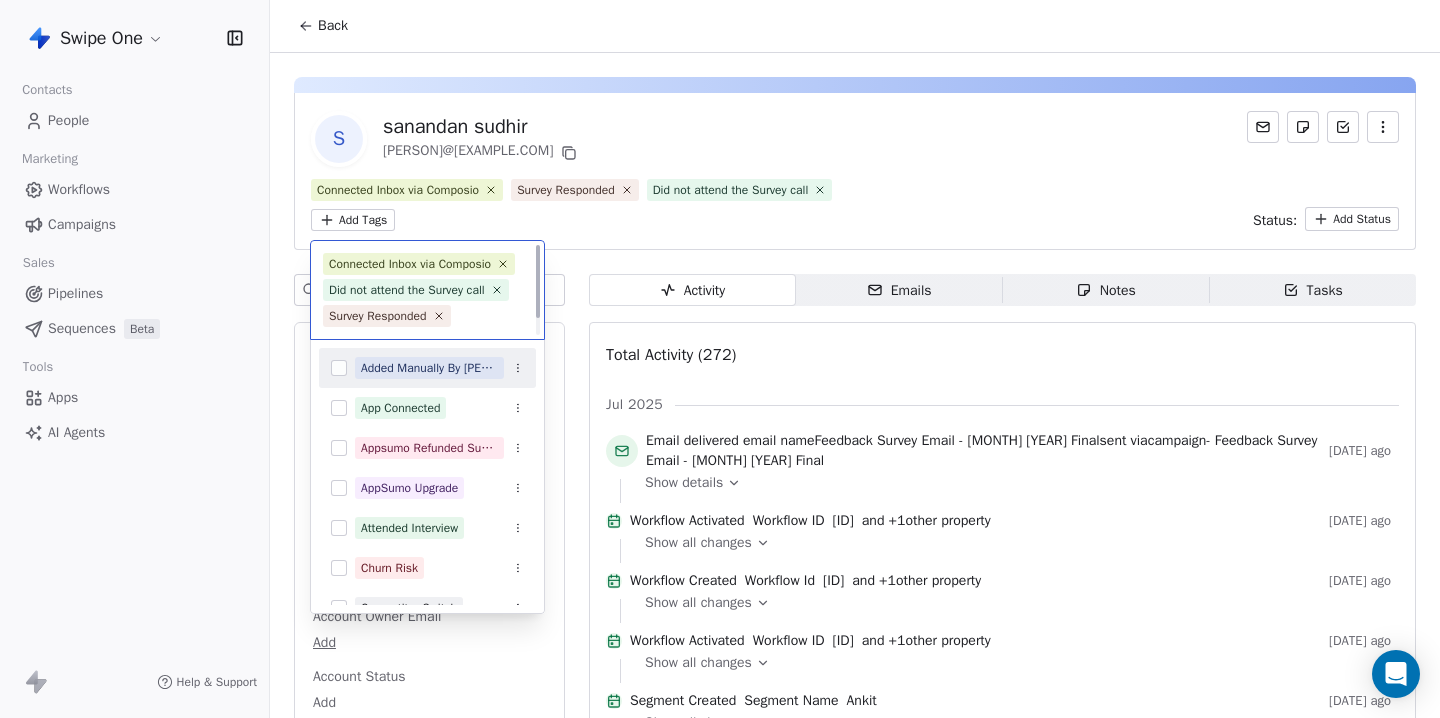 scroll, scrollTop: 0, scrollLeft: 0, axis: both 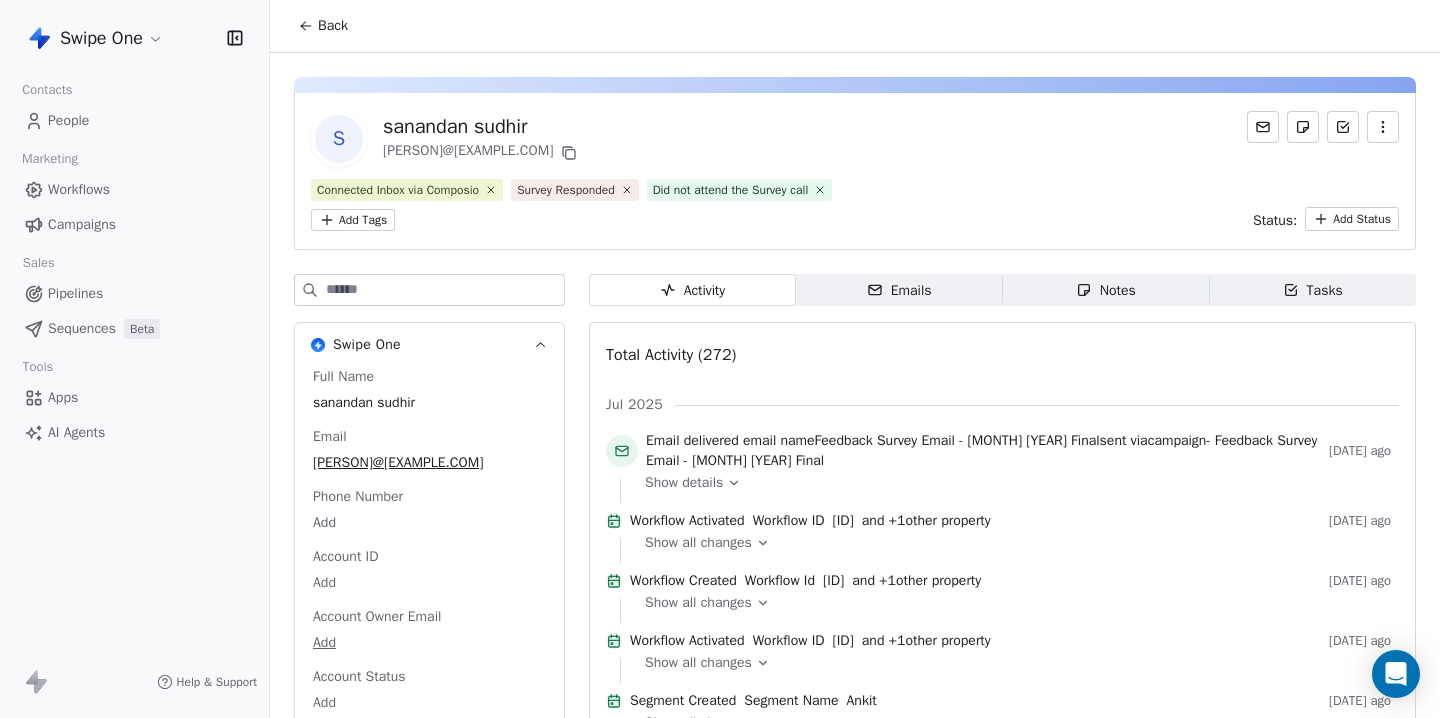 click on "Notes" at bounding box center (1106, 290) 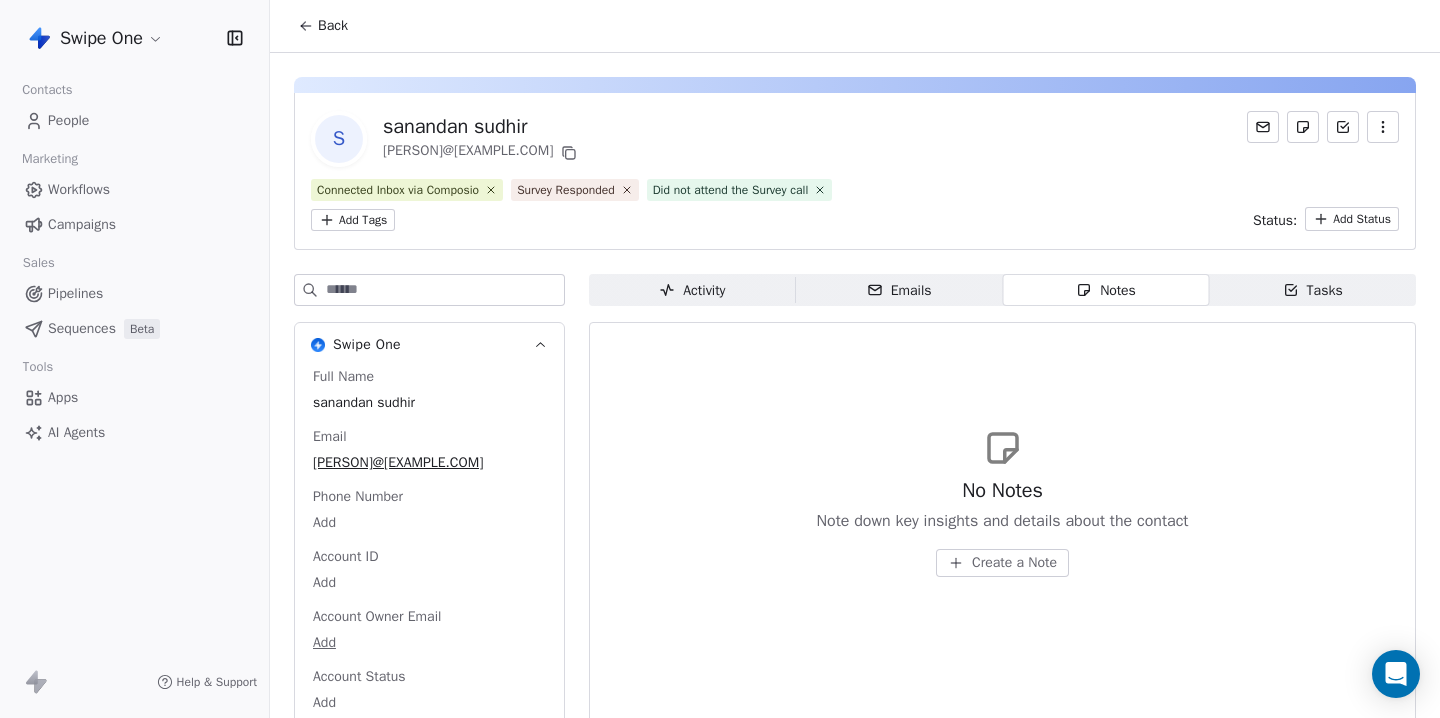 click on "Create a Note" at bounding box center [1014, 563] 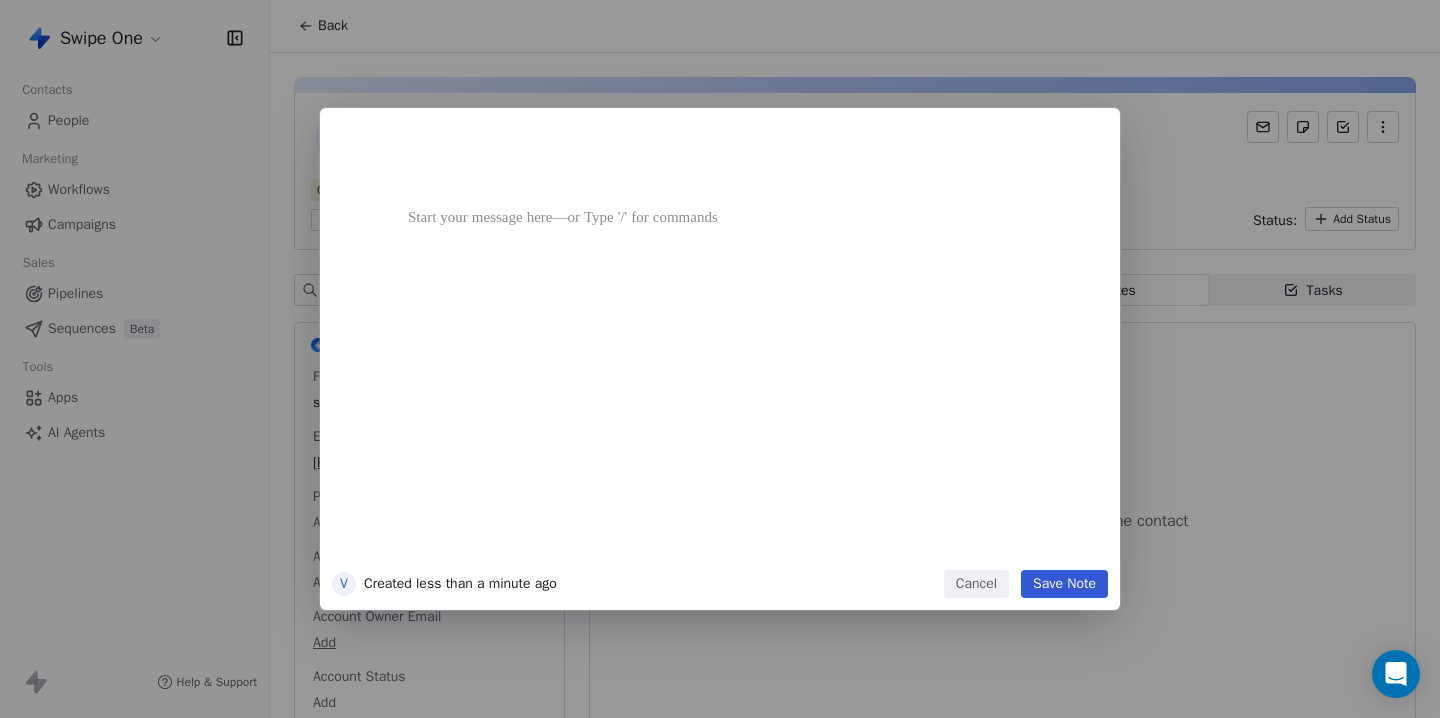 type 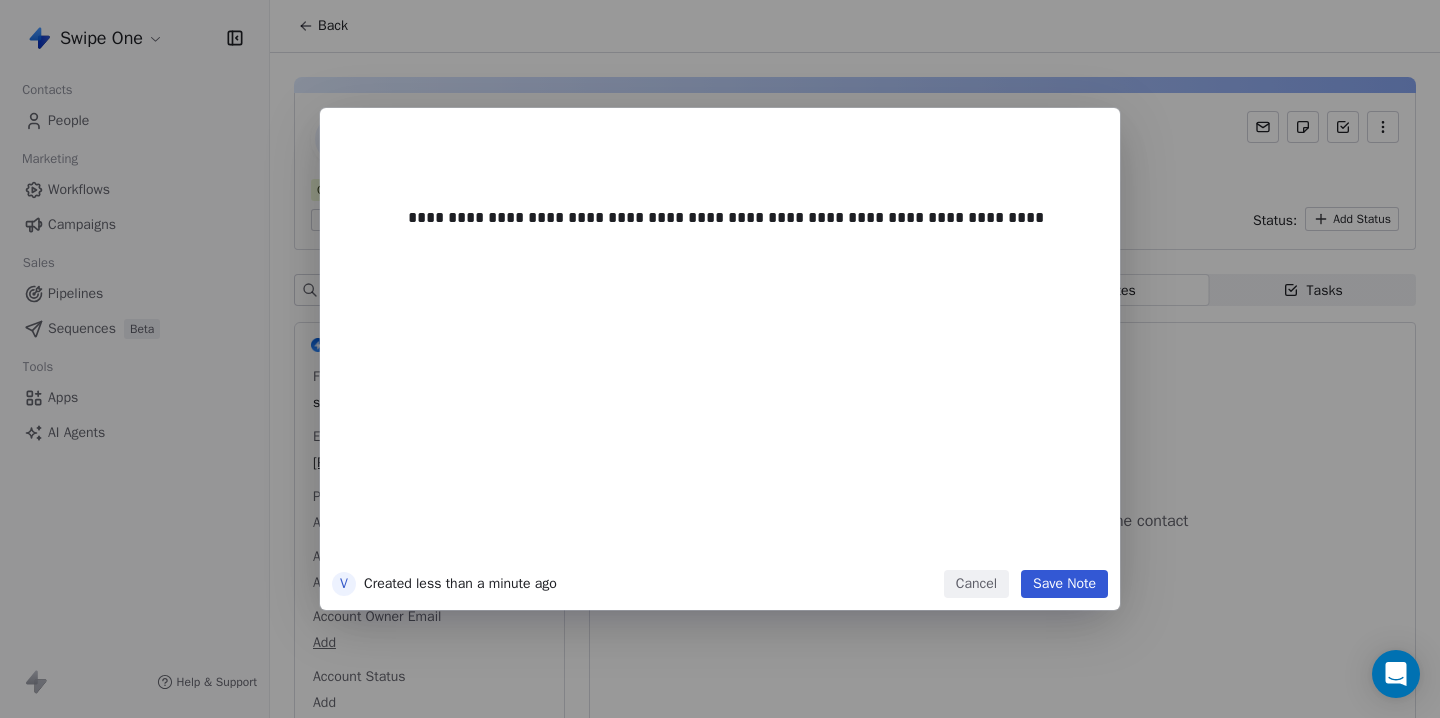 click on "Save Note" at bounding box center [1064, 584] 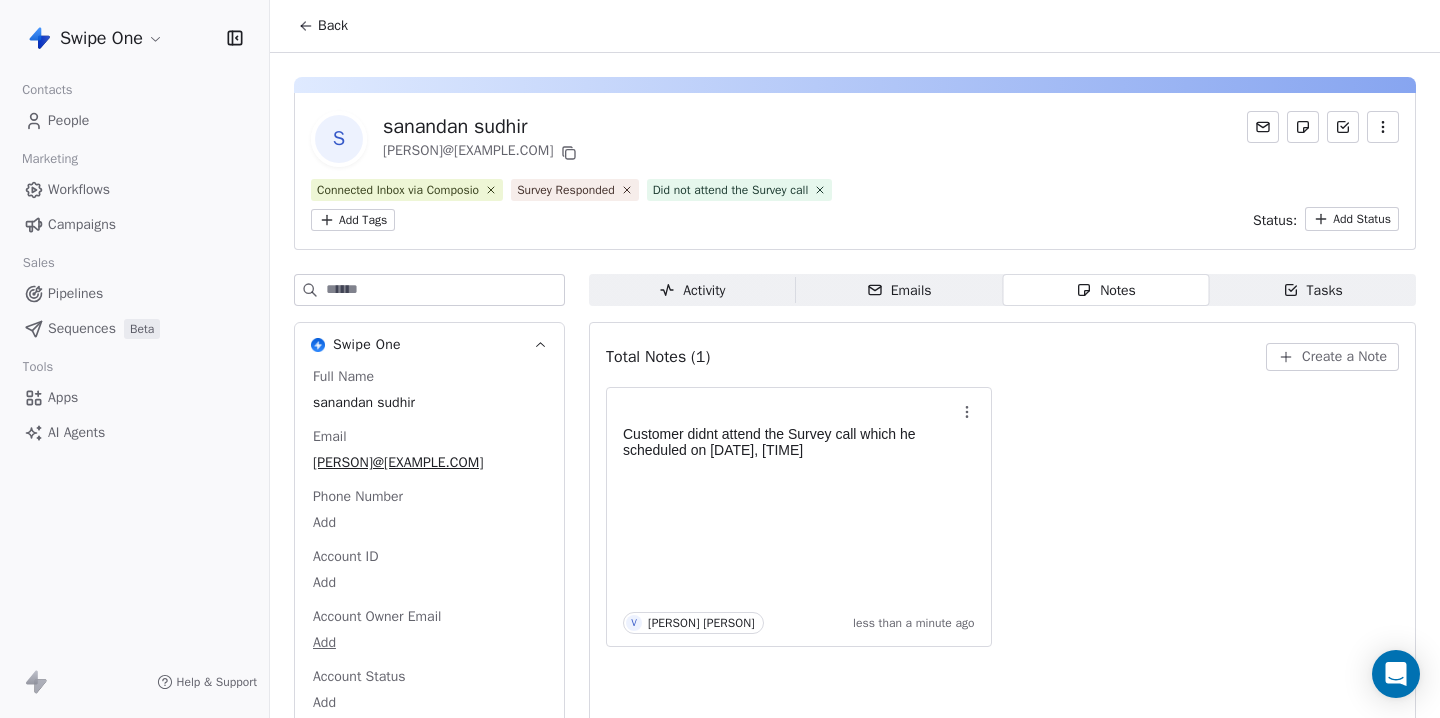 click on "Activity Activity" at bounding box center [692, 290] 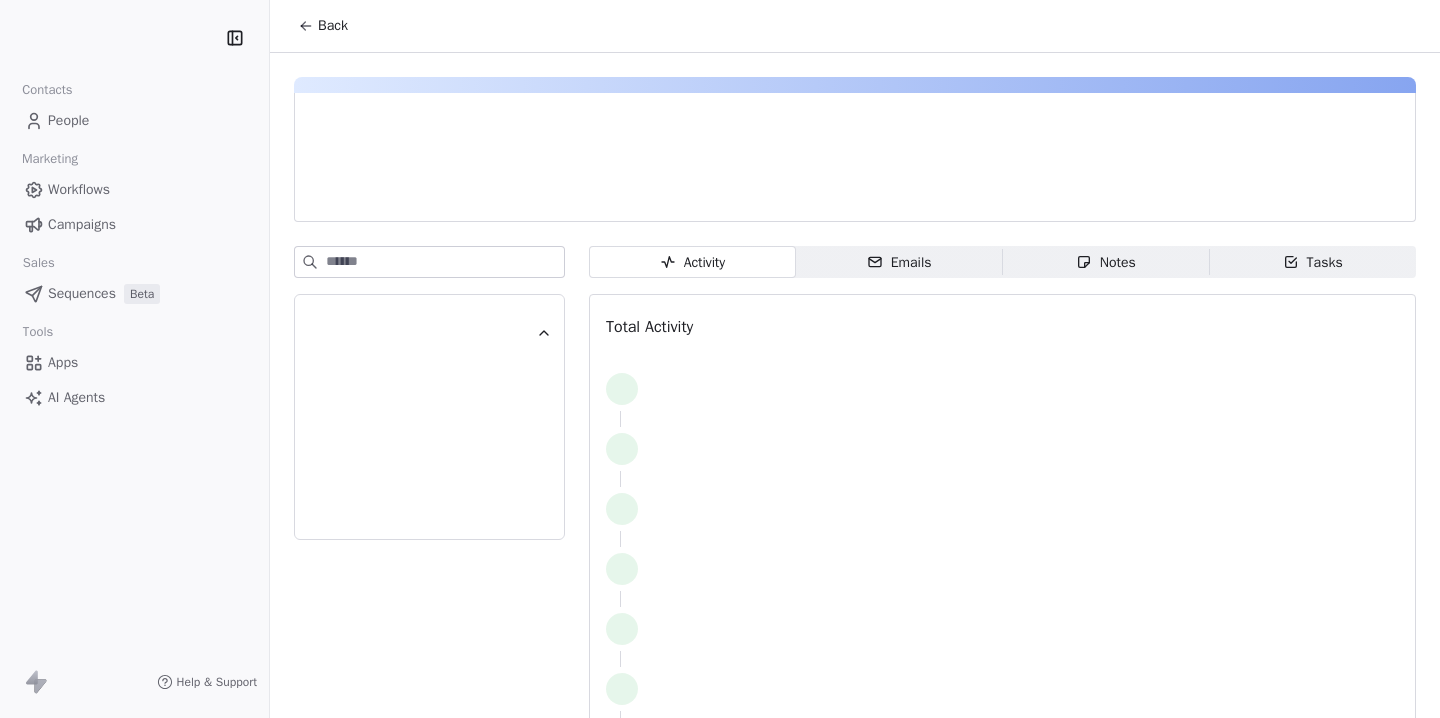 scroll, scrollTop: 0, scrollLeft: 0, axis: both 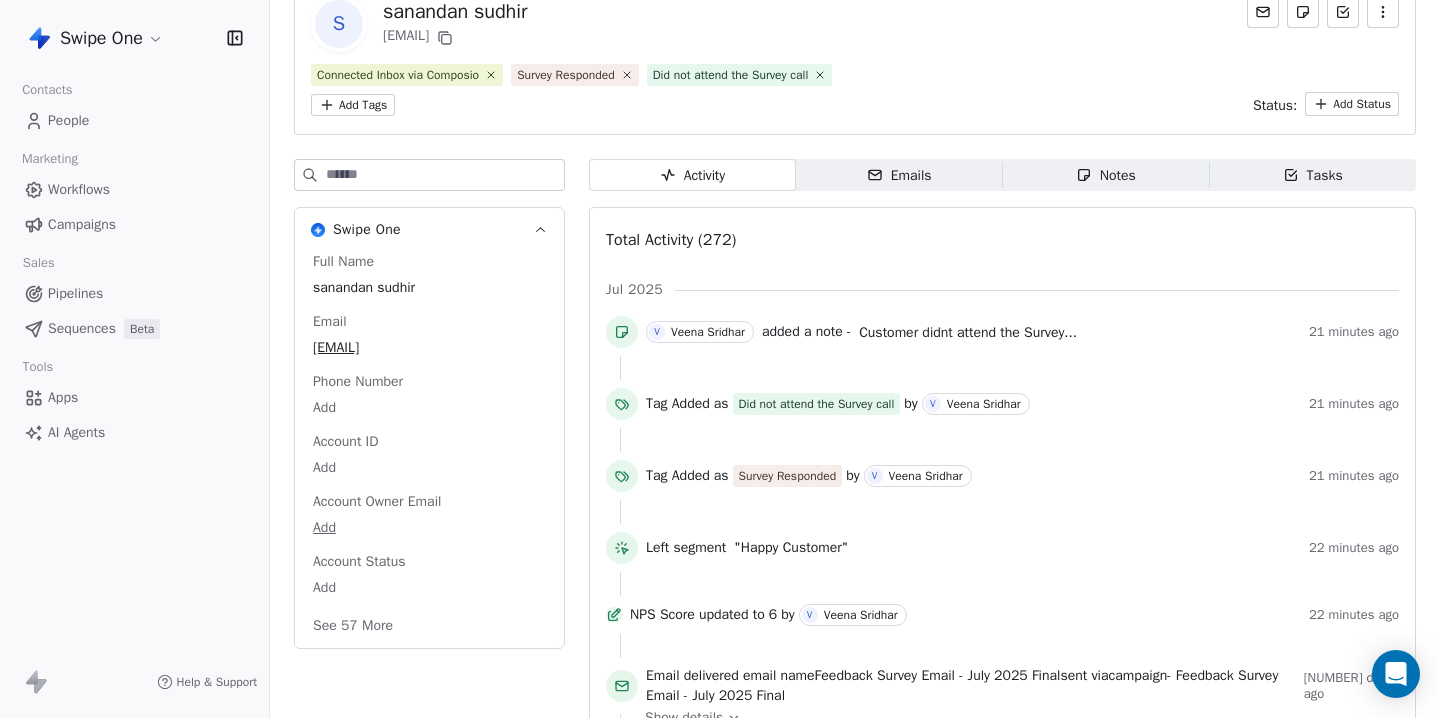 click on "People" at bounding box center [134, 120] 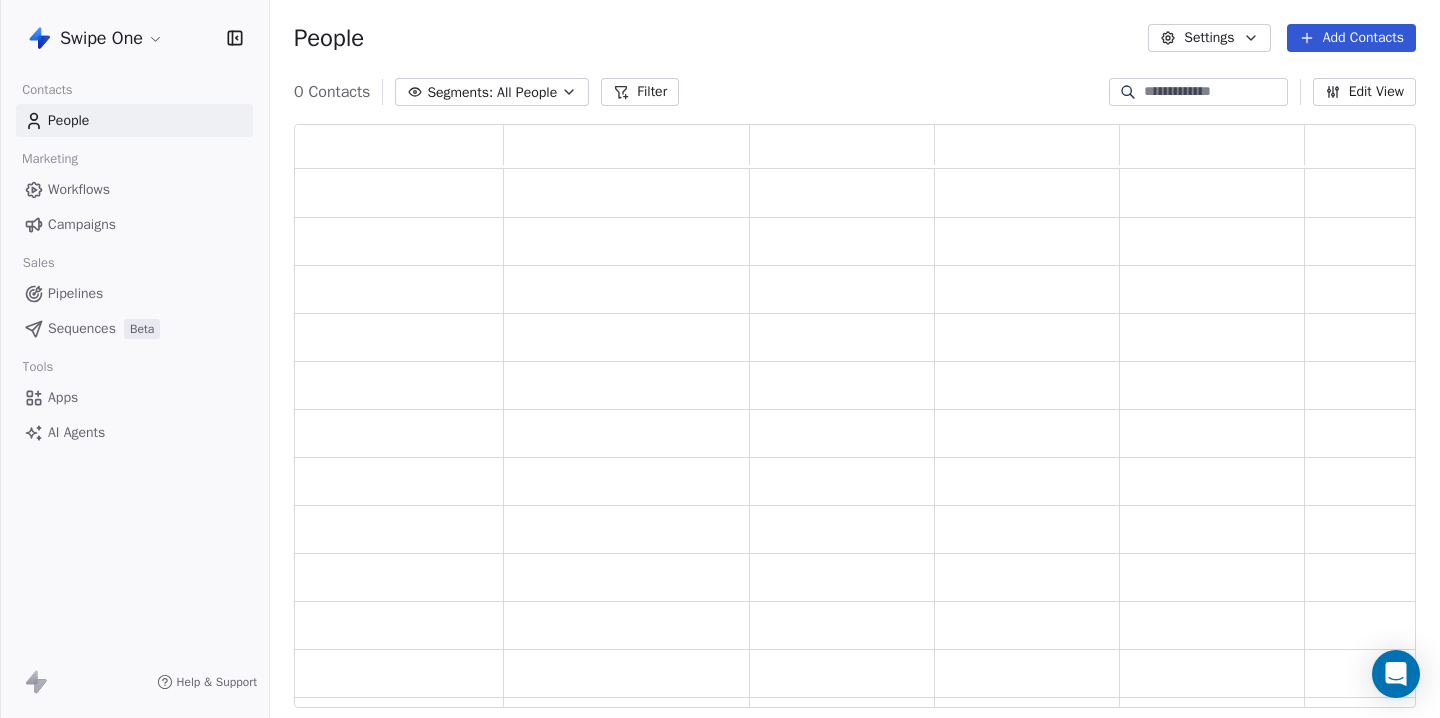 scroll, scrollTop: 0, scrollLeft: 0, axis: both 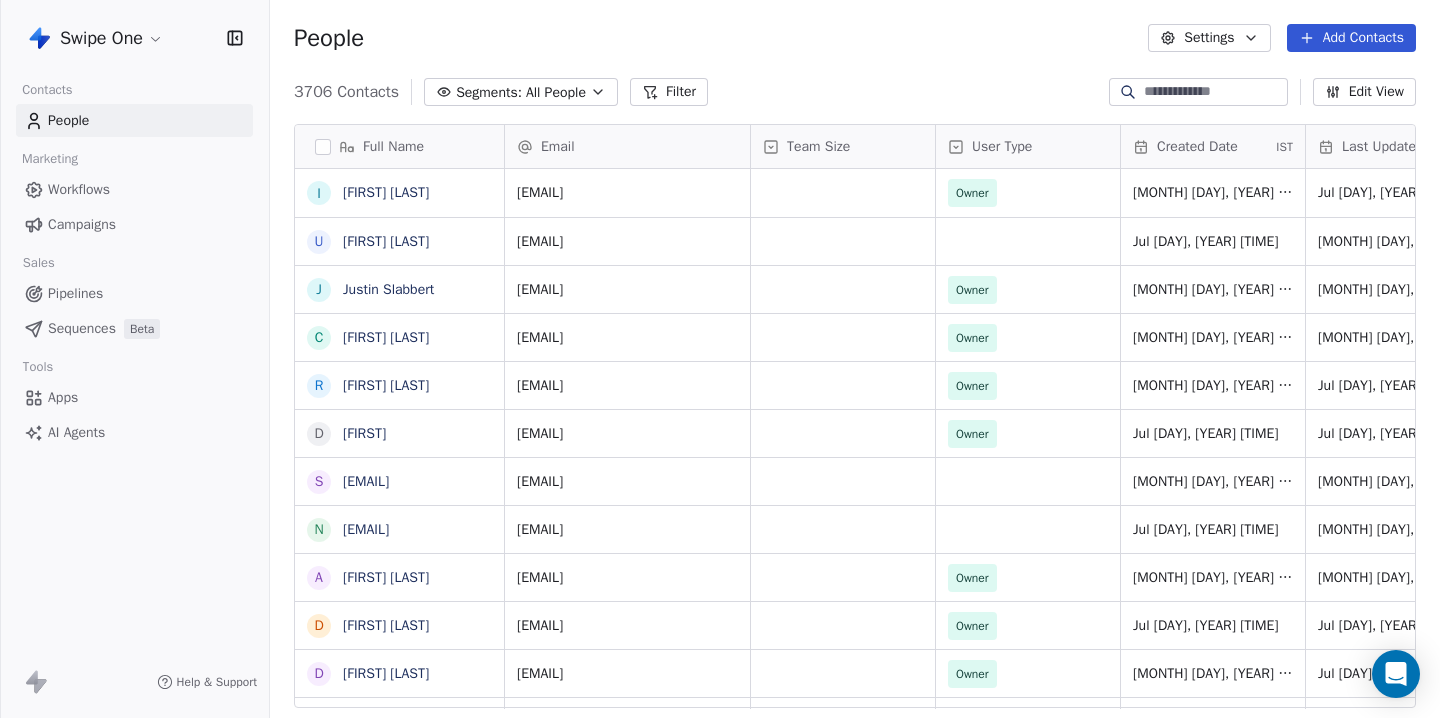 click on "People" at bounding box center (134, 120) 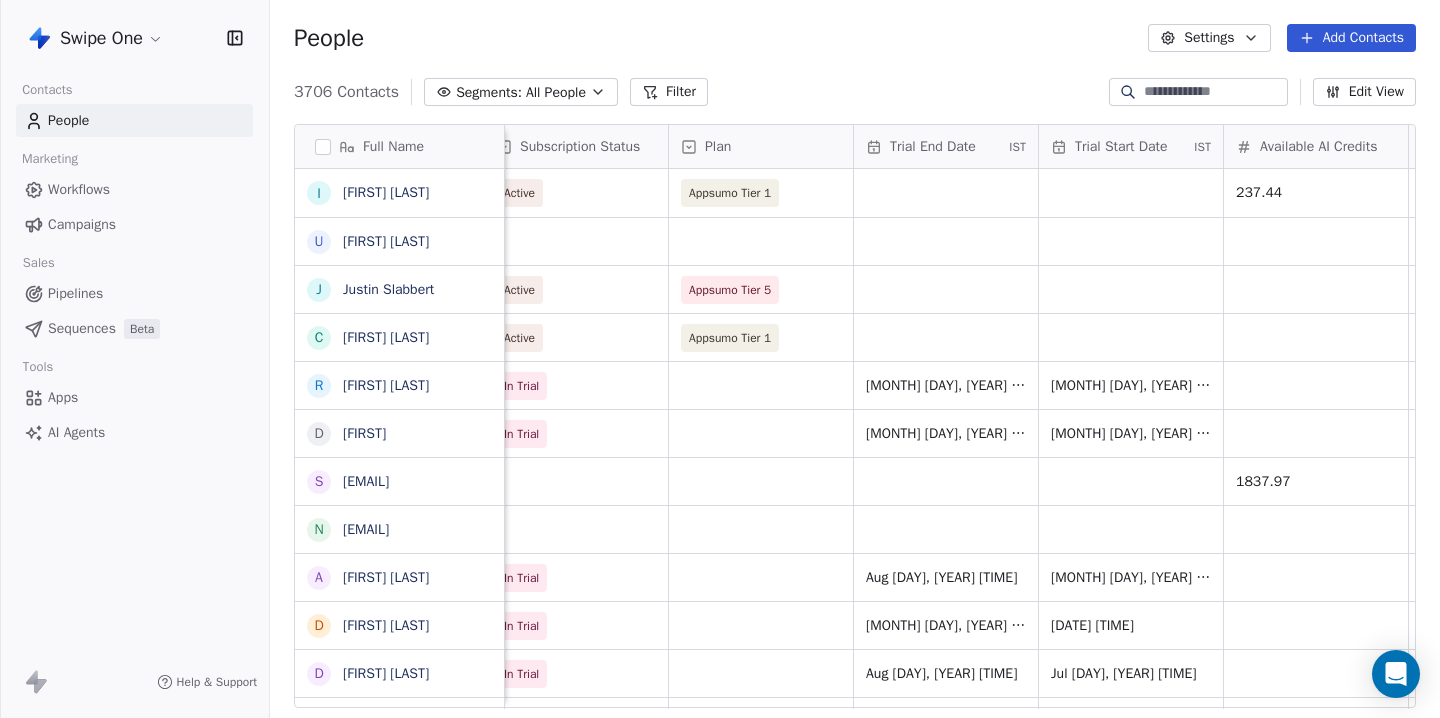 scroll, scrollTop: 0, scrollLeft: 0, axis: both 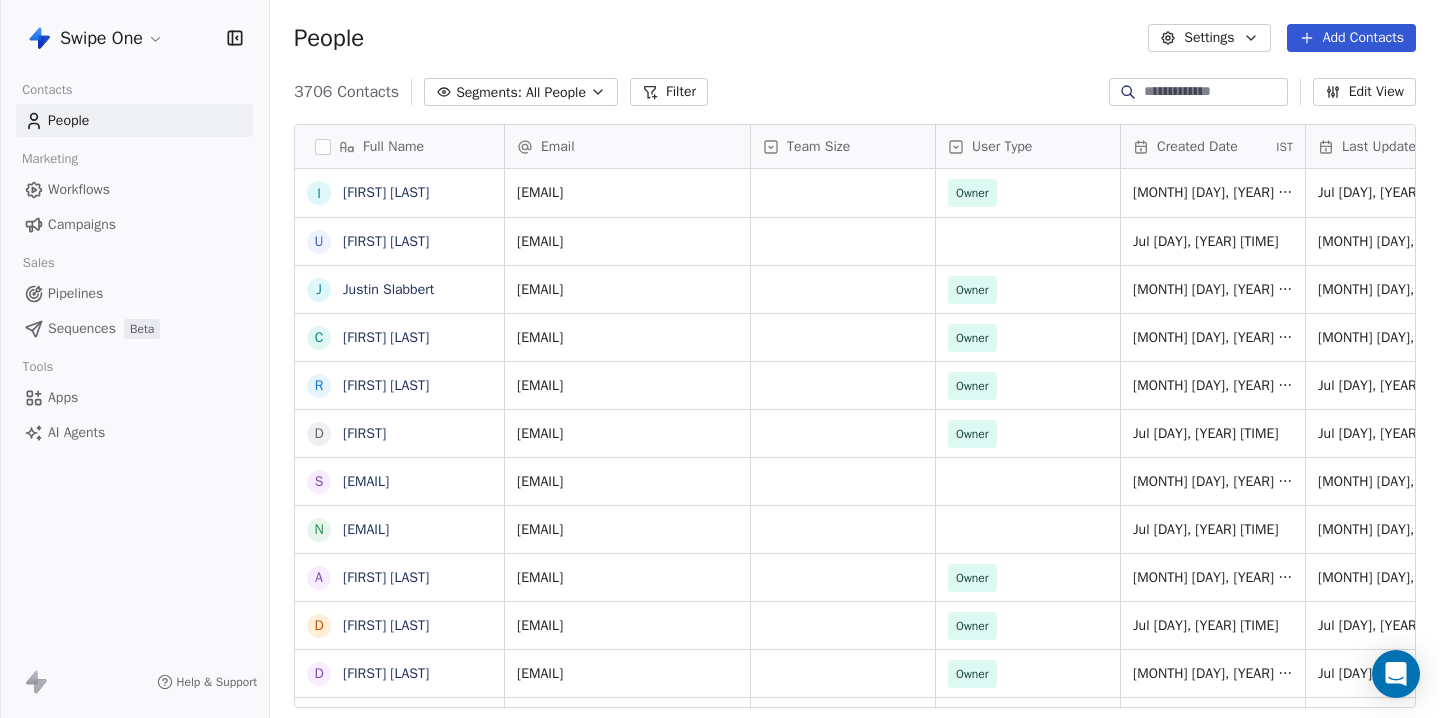 click on "Edit View" at bounding box center [1364, 92] 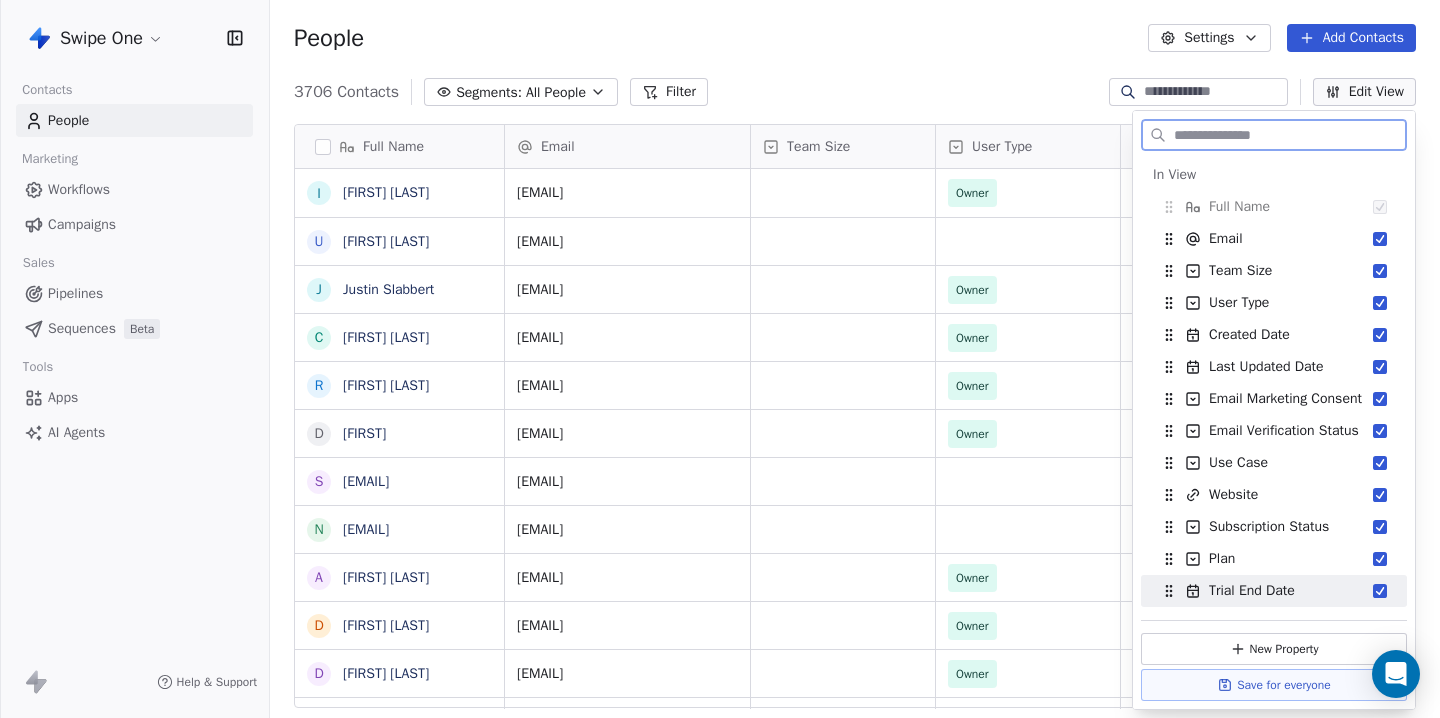 click on "New Property" at bounding box center [1274, 649] 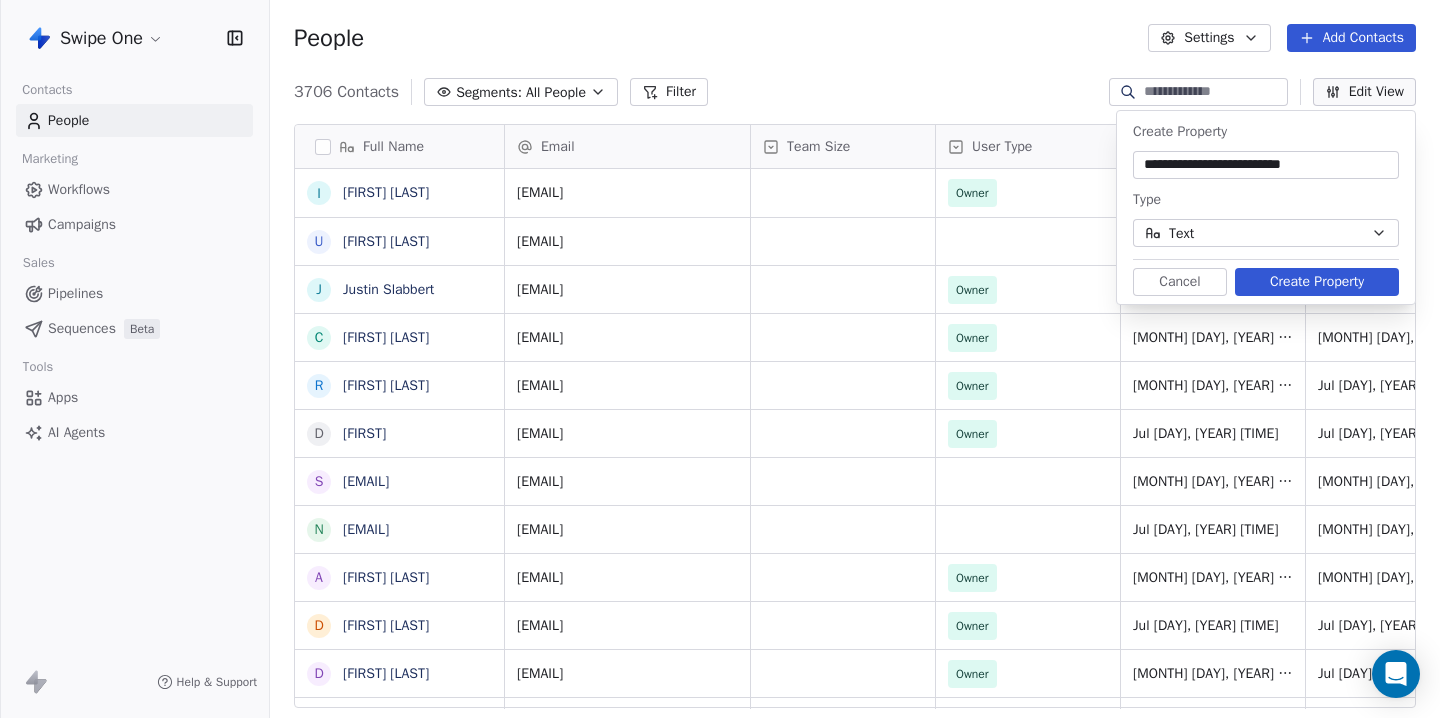 type on "**********" 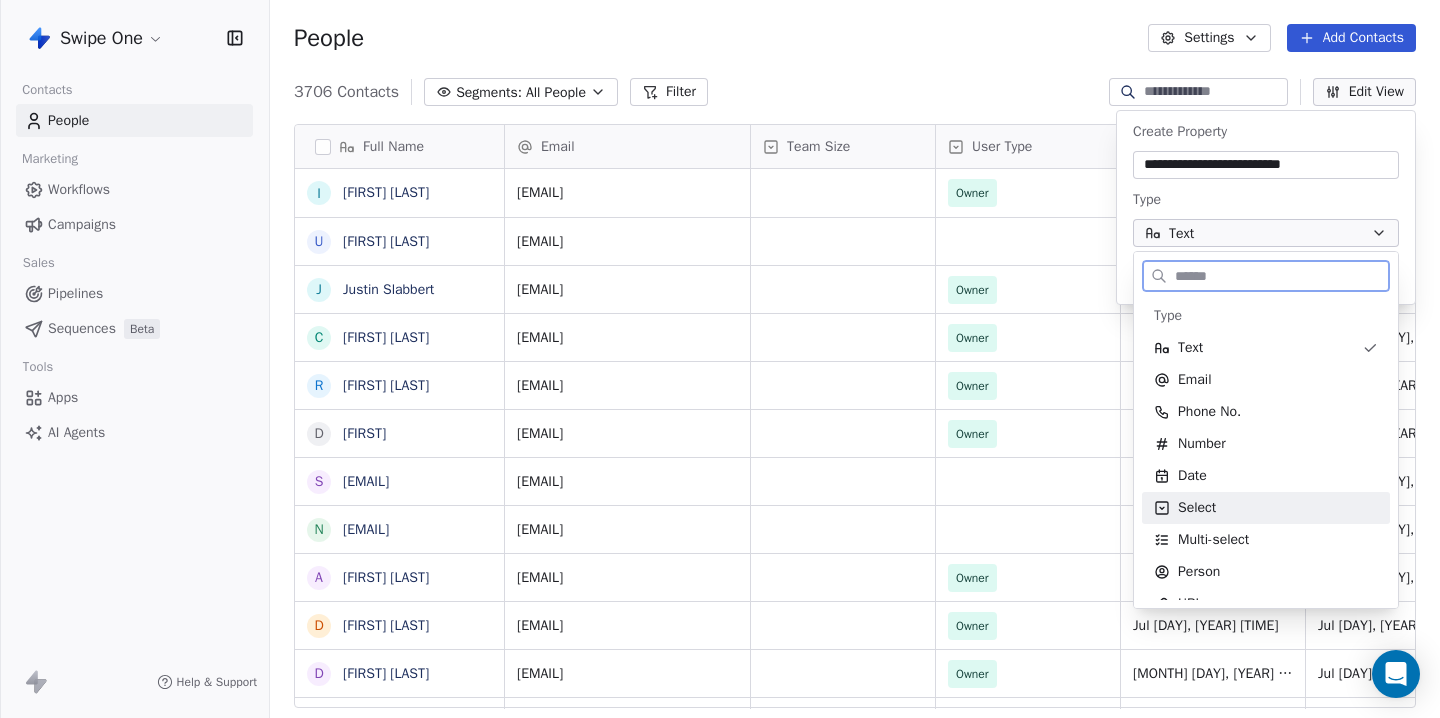 click on "Select" at bounding box center [1266, 508] 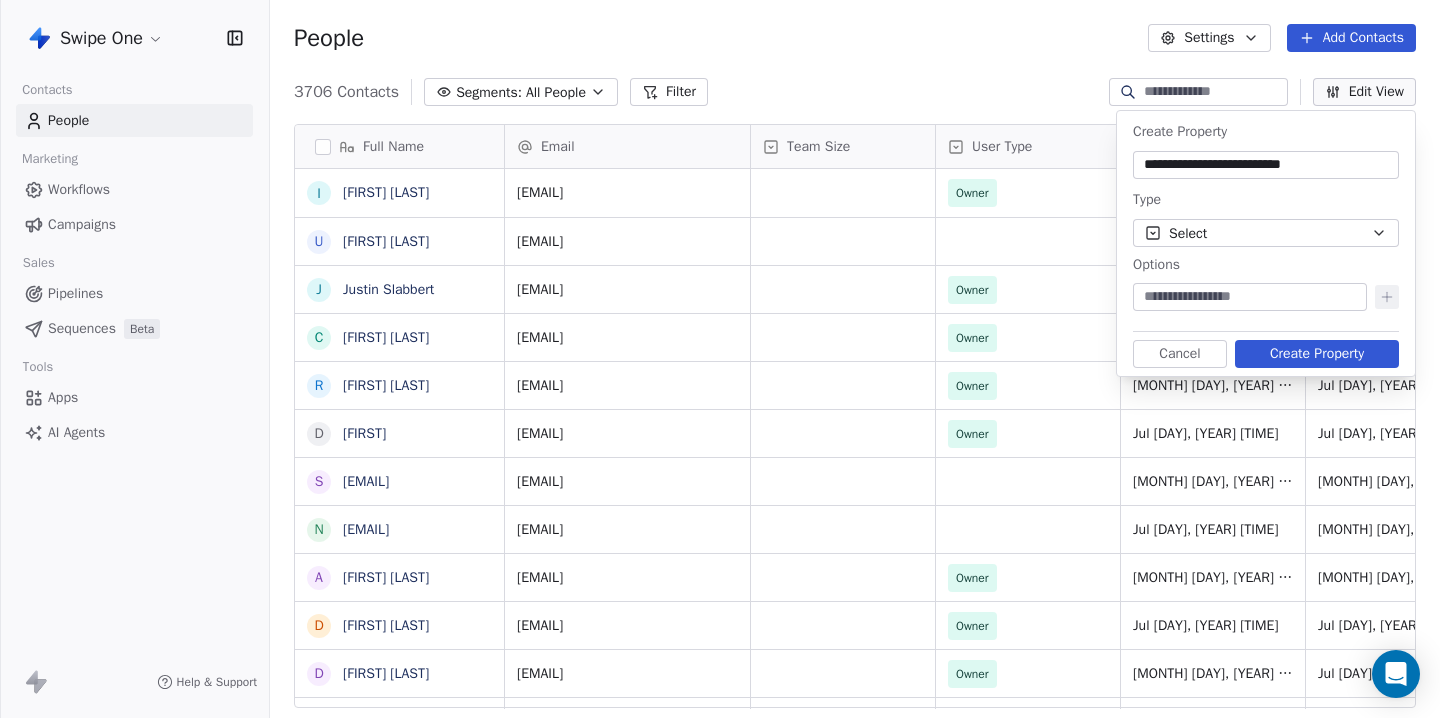 click at bounding box center (1250, 297) 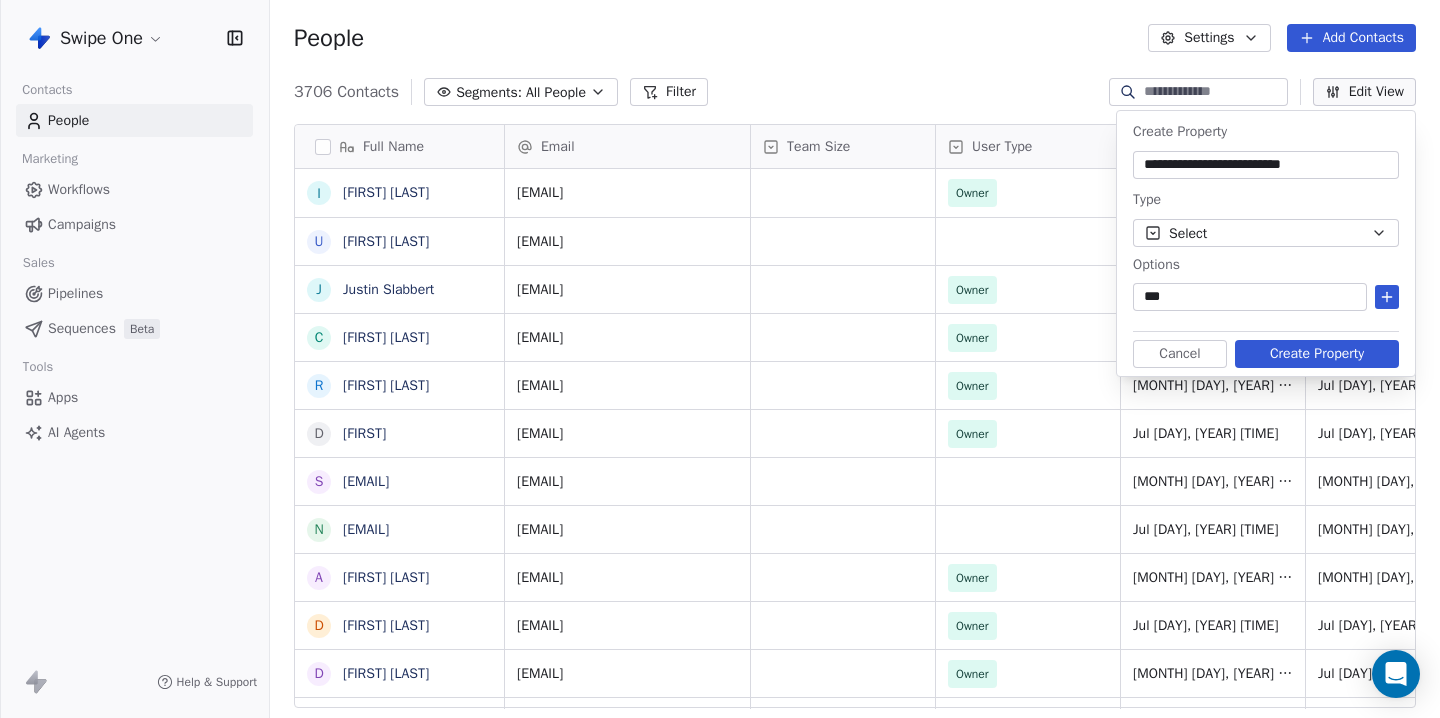 type on "***" 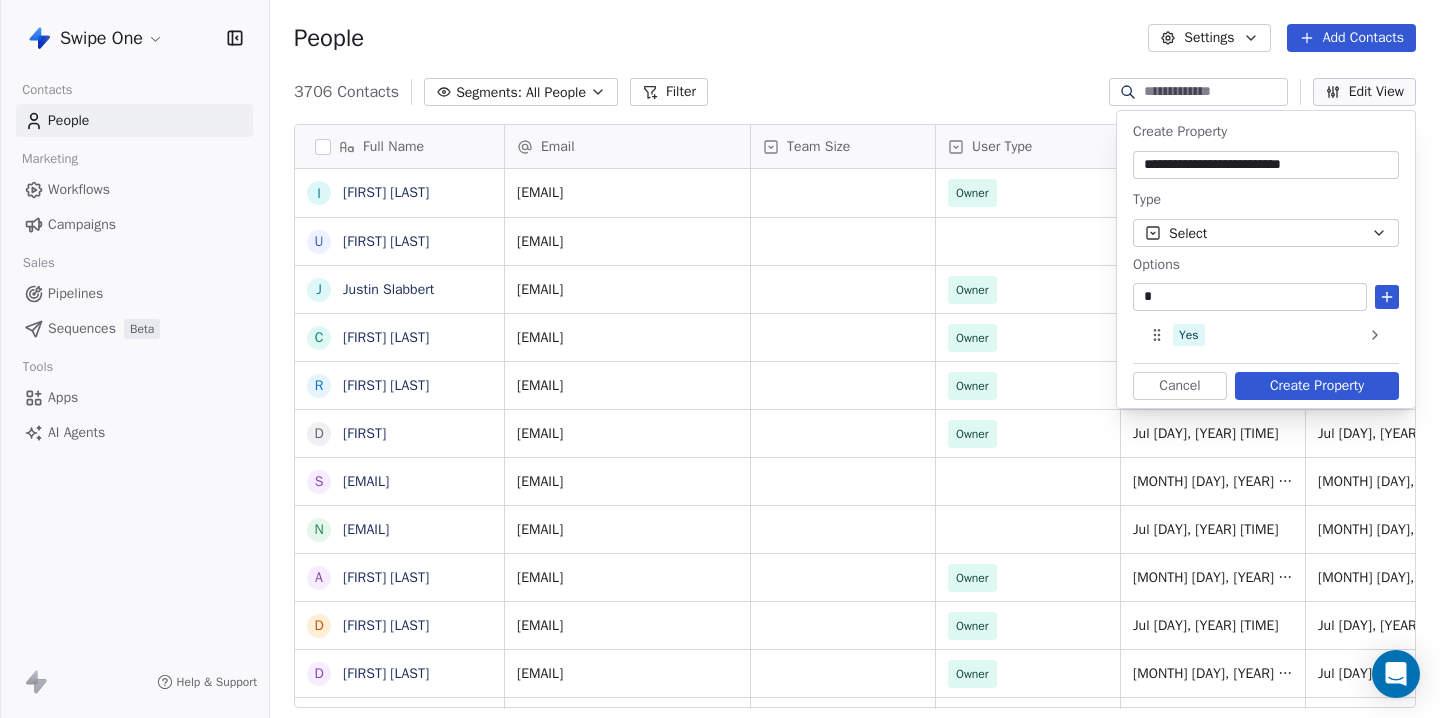type on "**" 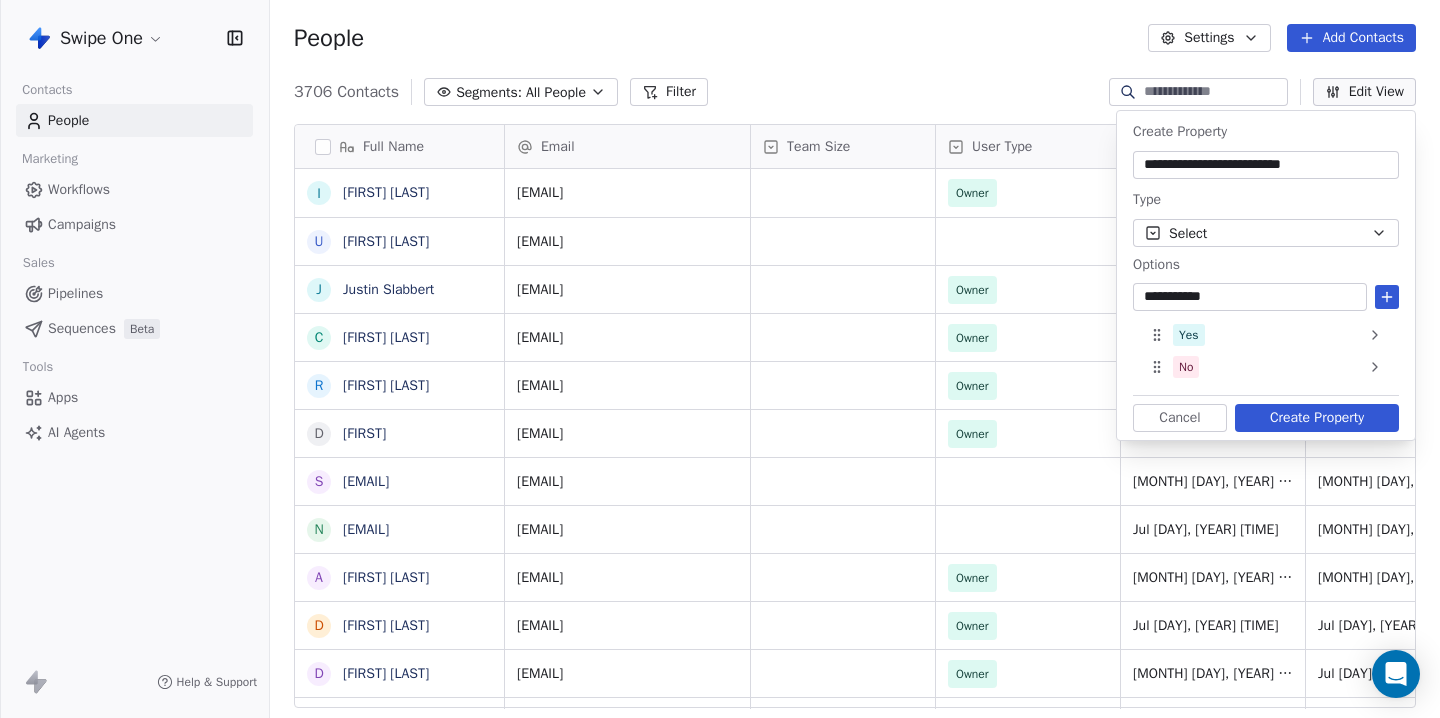 type on "**********" 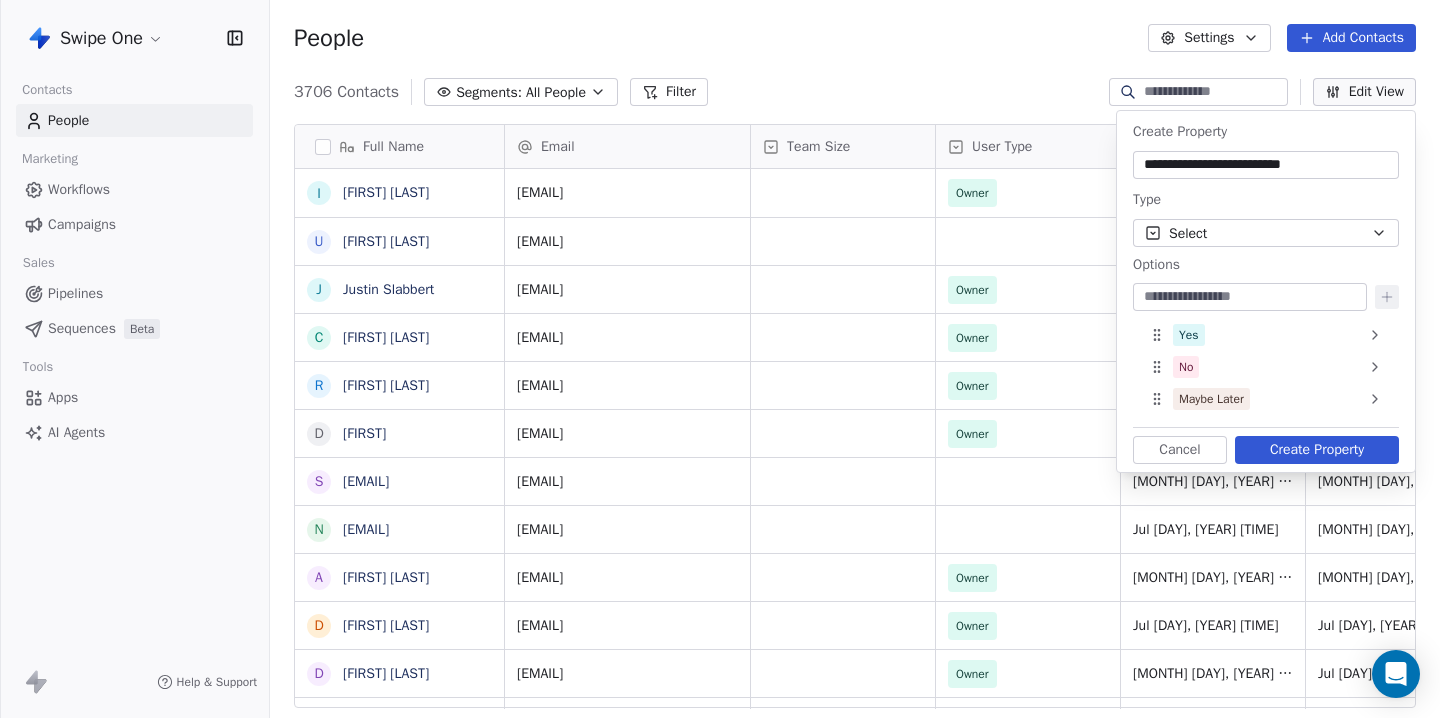 click on "Create Property" at bounding box center (1317, 450) 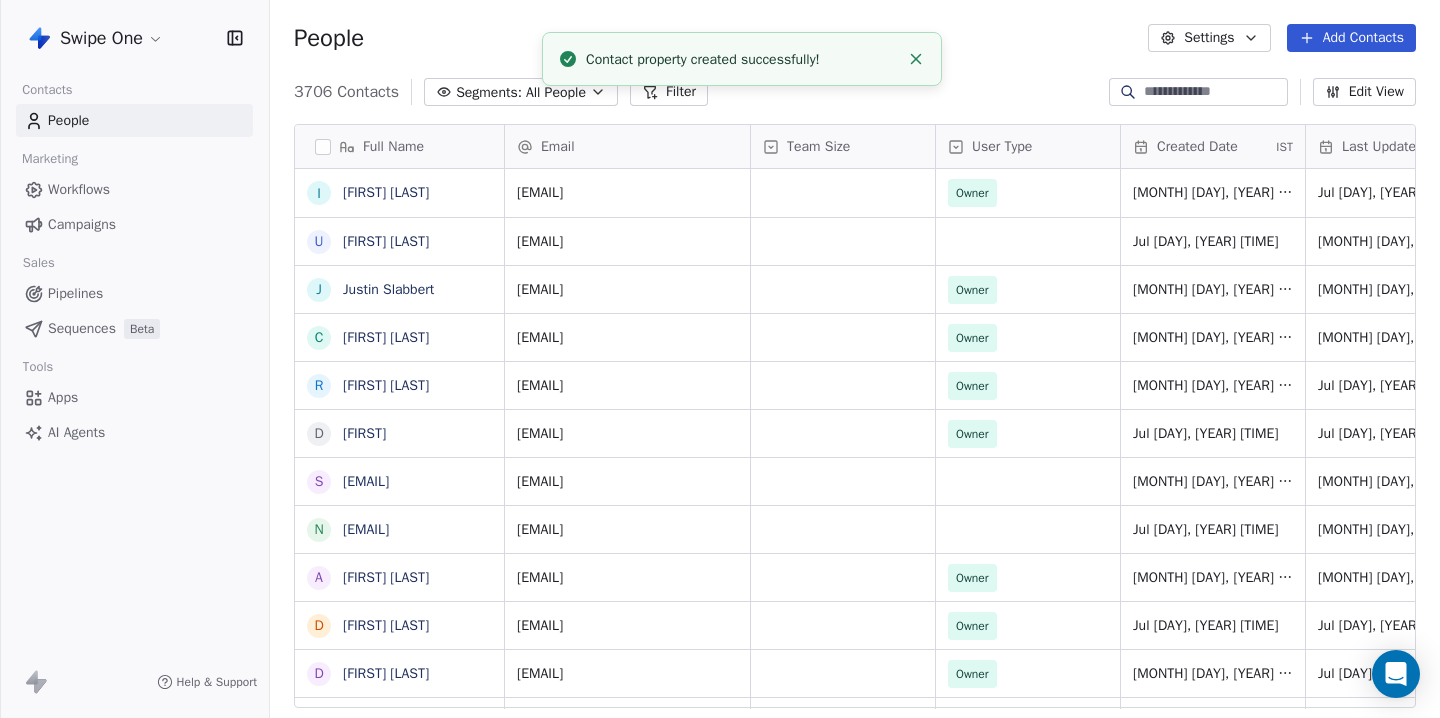 click on "Add Contacts" at bounding box center [1351, 38] 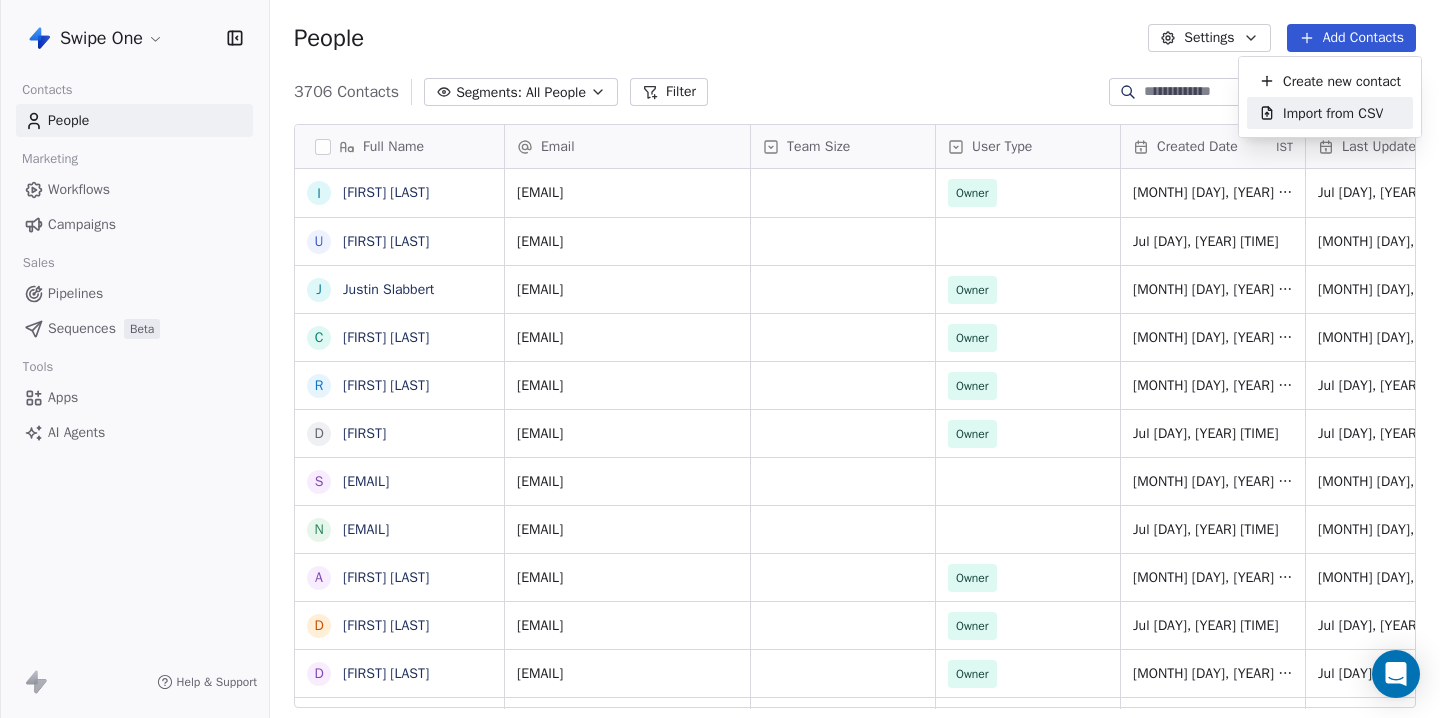 click on "Import from CSV" at bounding box center [1333, 113] 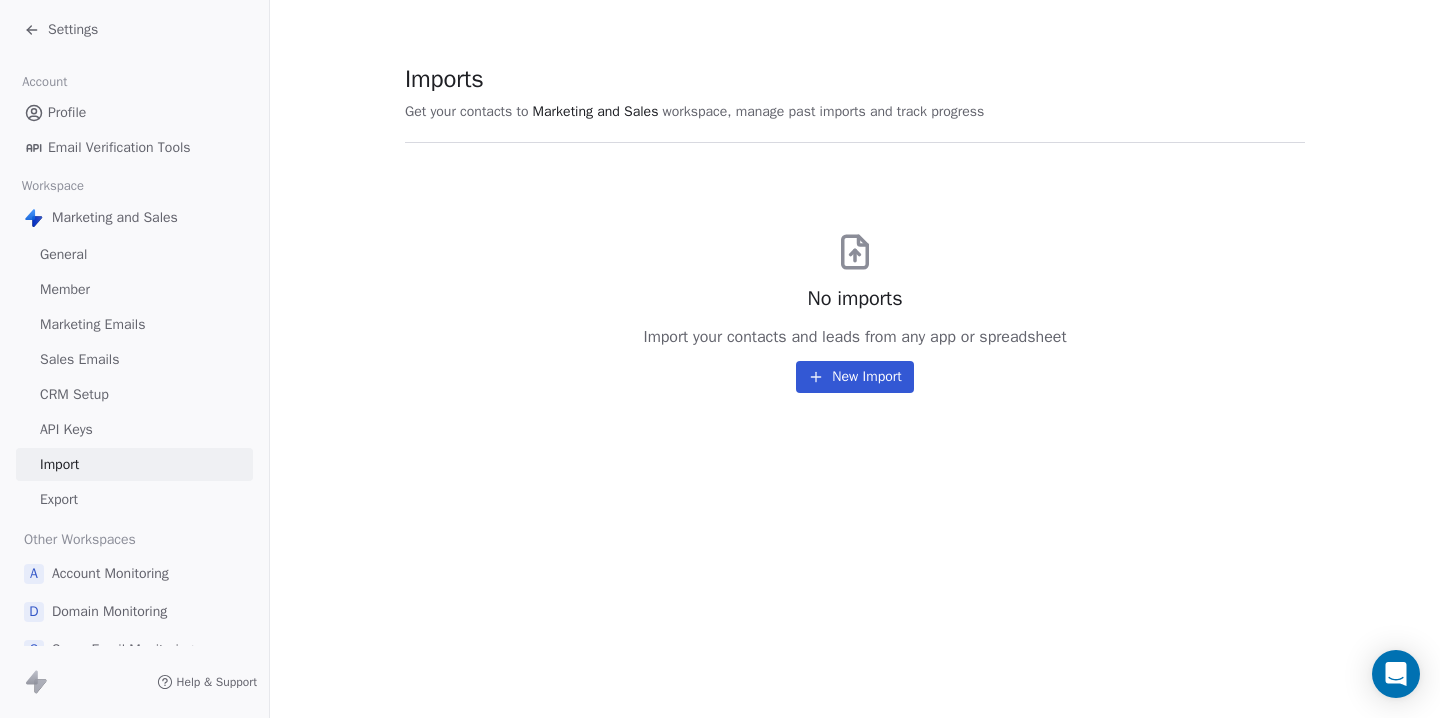 click on "New Import" at bounding box center [854, 377] 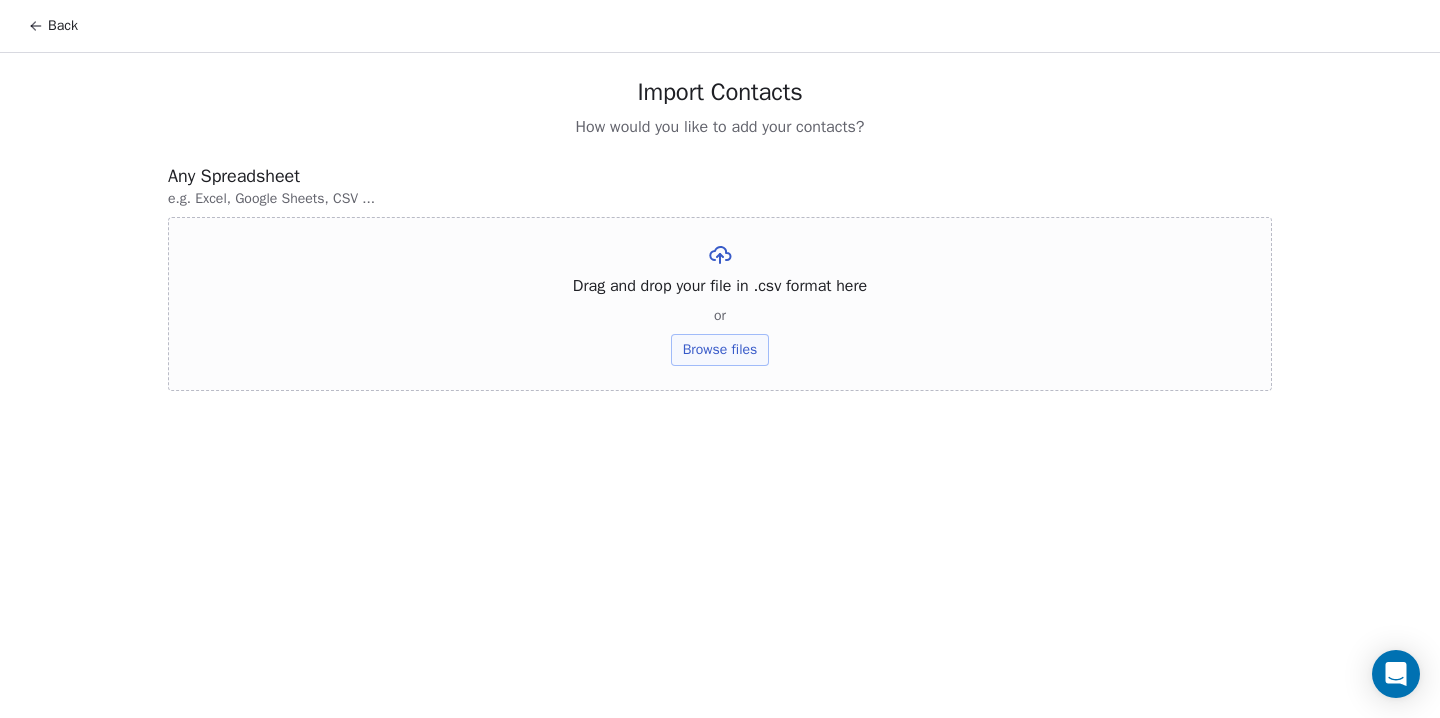 click on "Browse files" at bounding box center (720, 350) 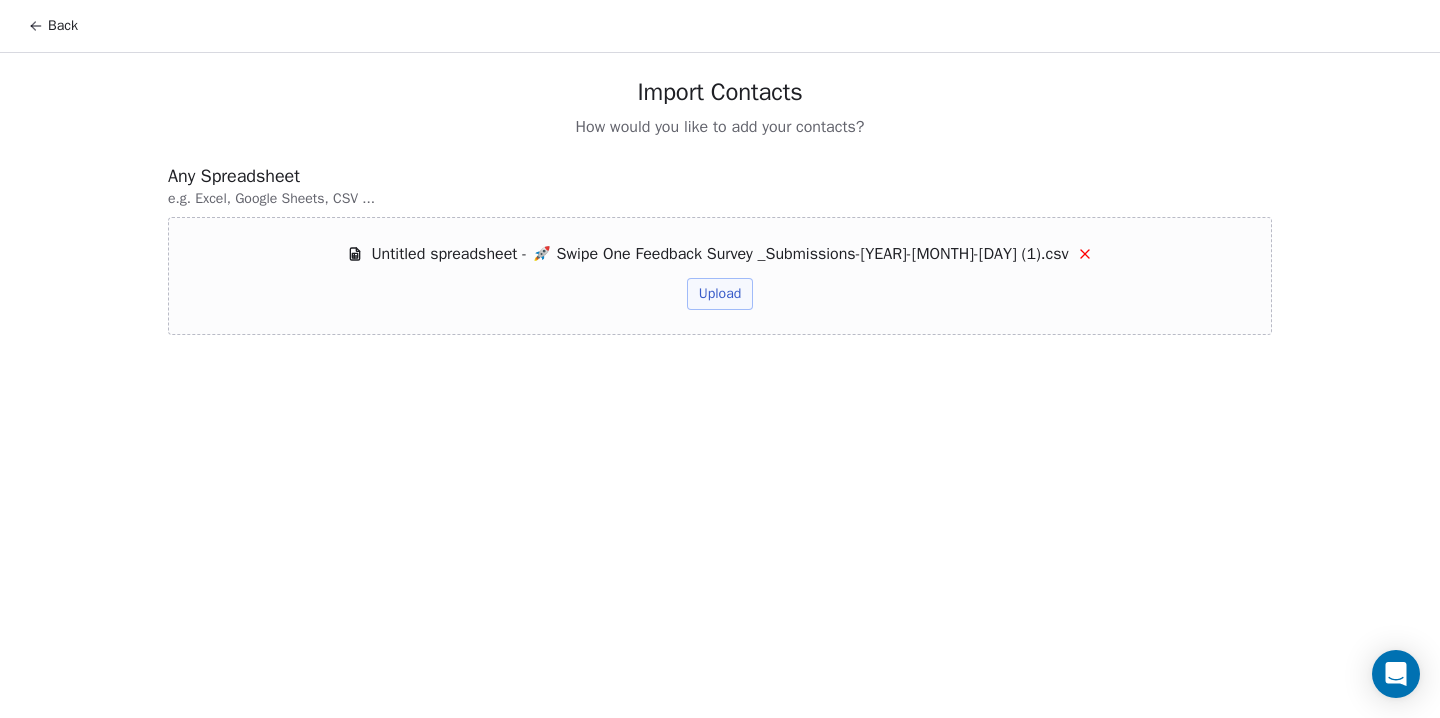 click on "Upload" at bounding box center [720, 294] 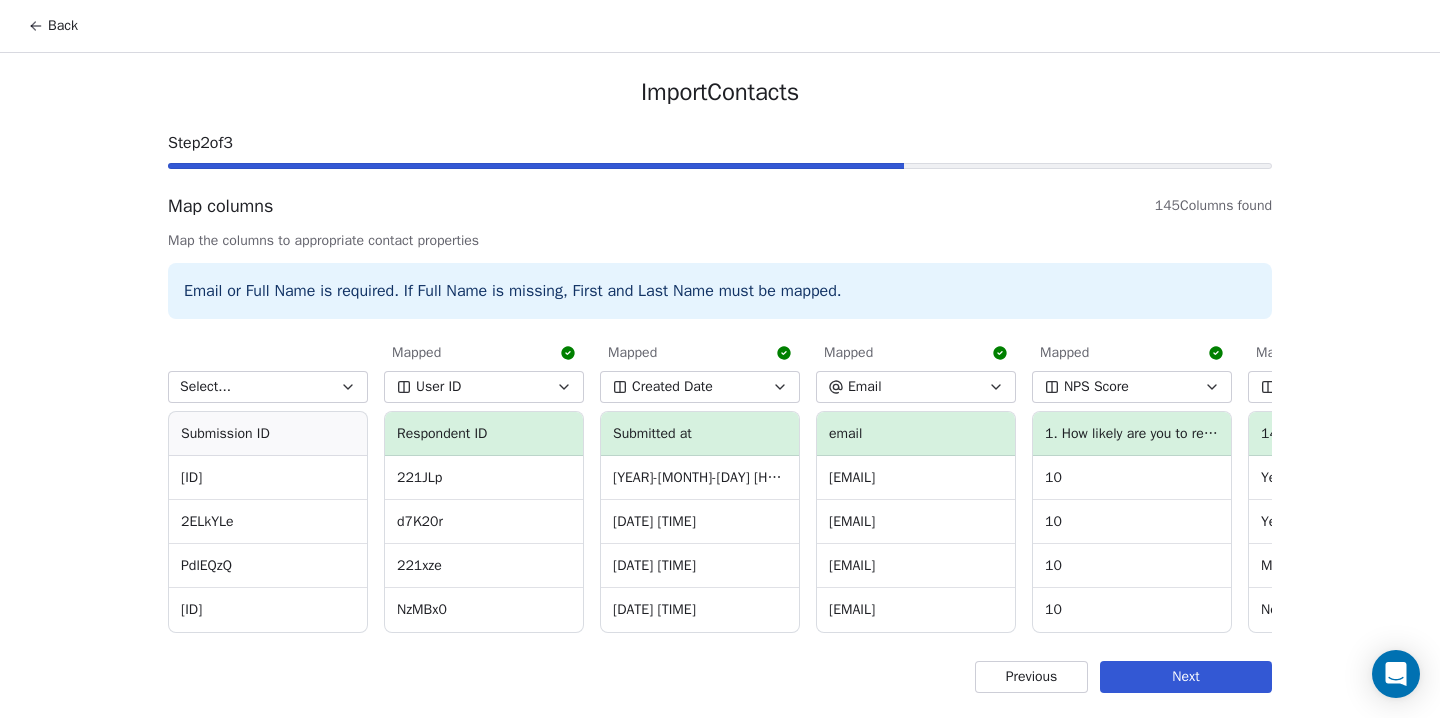 click 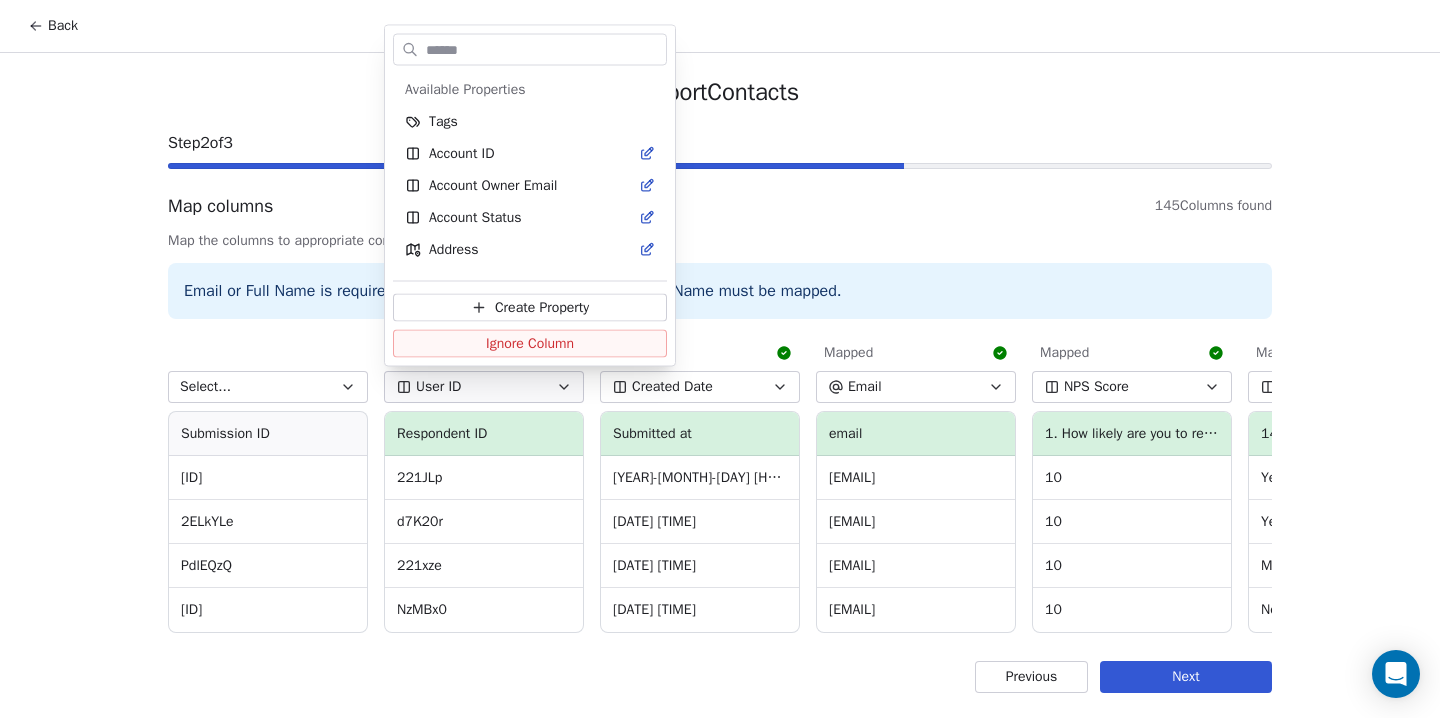 scroll, scrollTop: 1784, scrollLeft: 0, axis: vertical 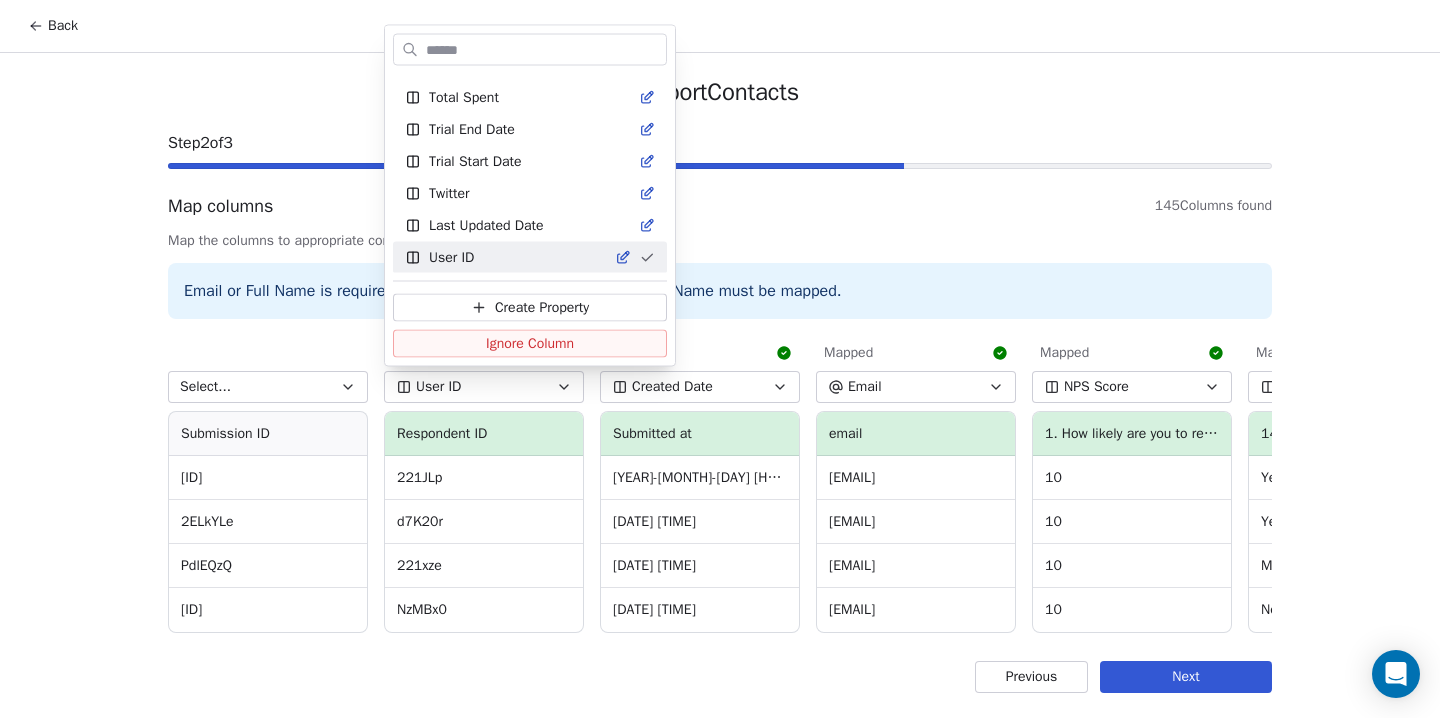 click on "Back Import  Contacts Step  2  of  3 Map columns 145  Columns found Map the columns to appropriate contact properties Email or Full Name is required. If Full Name is missing, First and Last Name must be mapped.   Select... Submission ID gDLAXDK 2ELkYLe PdlEQzQ 1AMK07M   Mapped User ID Respondent ID 221JLp d7K20r 221xze NzMBx0   Mapped Created Date Submitted at 2025-07-25 16:57:29 2025-07-25 17:04:46 2025-07-25 17:09:42 2025-07-25 17:09:53   Mapped Email email miriam@coincidencity.co.uk iamcoachshankar@gmail.com vinay1989.kumar@yahoo.com sombukotal@gmail.com   Mapped NPS Score 1. How likely are you to recommend Swipe One to a friend or colleague? 10 10 10 10   Mapped Agreed for Survey Interview 14. Last thing ✅ Would you be open to a 15-minute follow-up interview to share more details your experience? Yes, I'd be happy to help! Yes, I'd be happy to help! Maybe Later No, not at this time   Mapped Use Case 2. What best describes your primary business? Consultant/Coach/Freelancer Consultant/Coach/Freelancer" at bounding box center [720, 359] 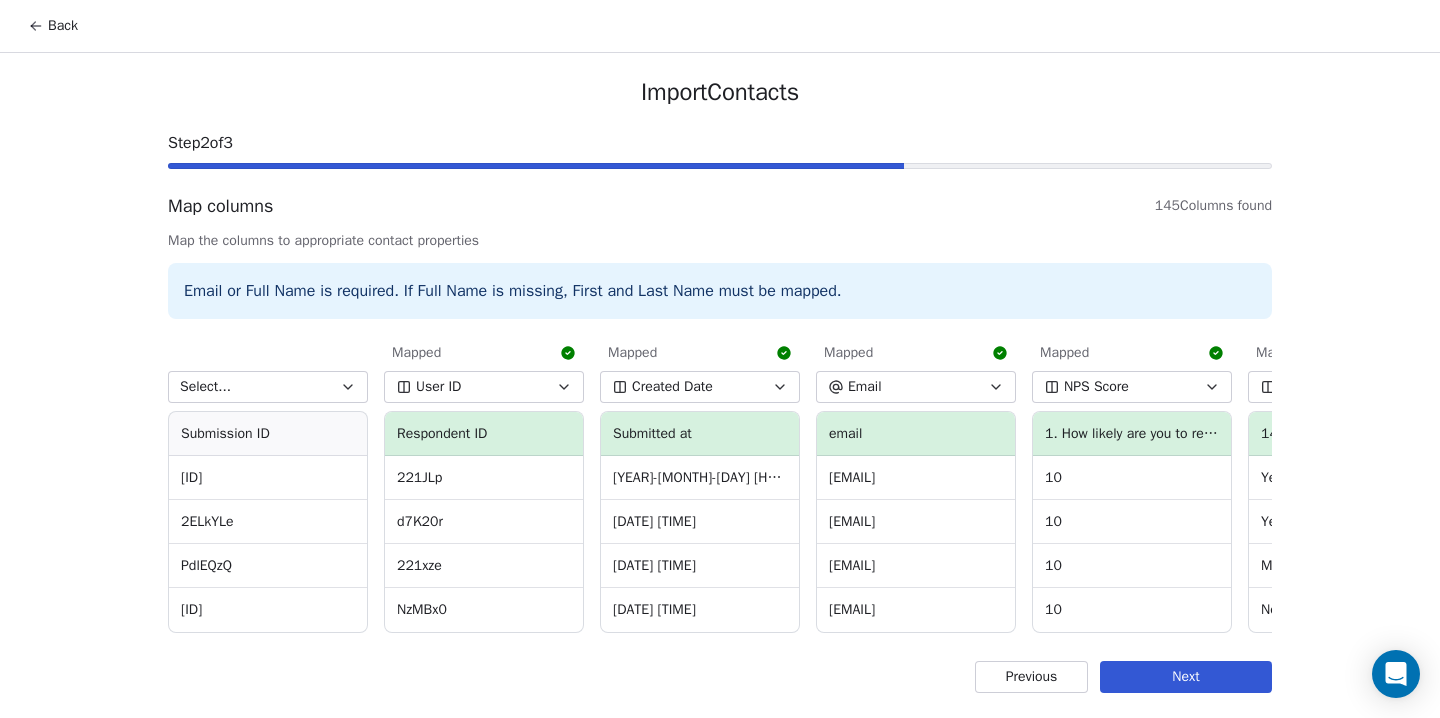 click 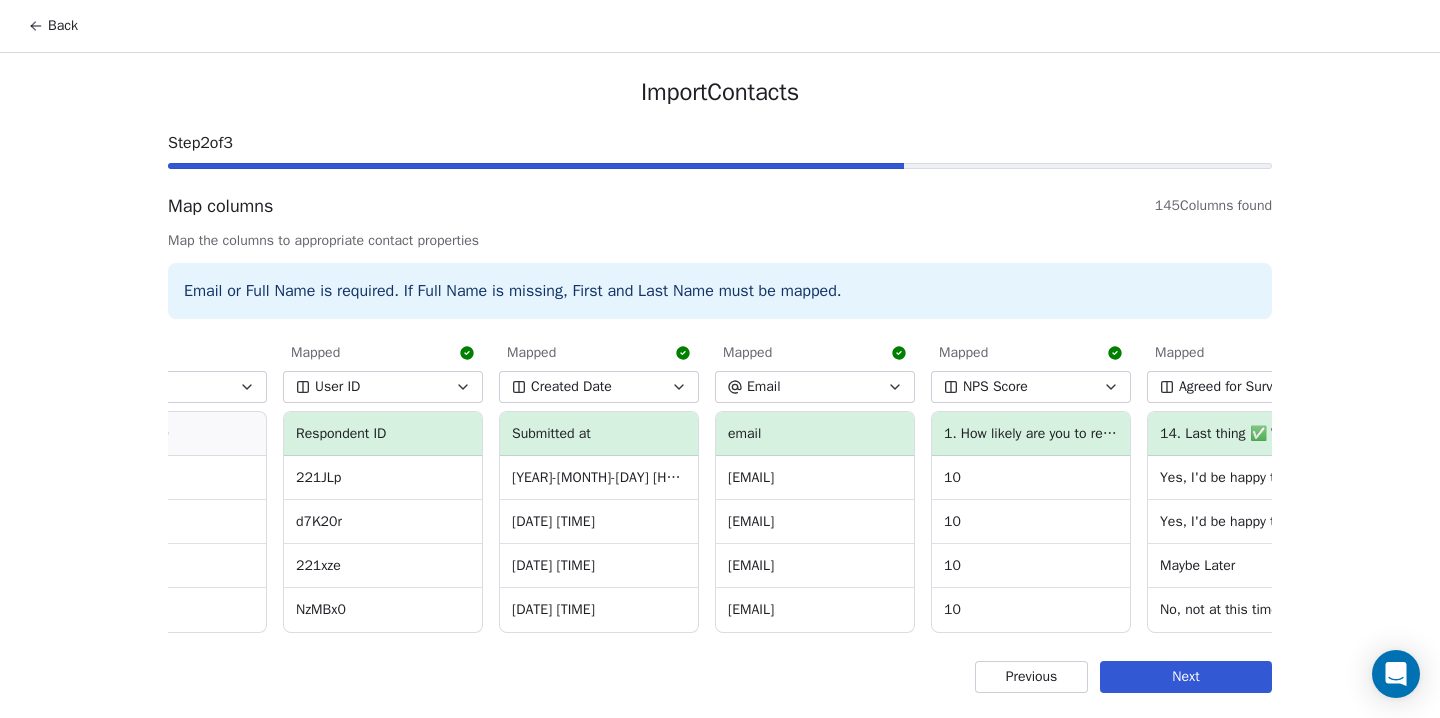scroll, scrollTop: 0, scrollLeft: 111, axis: horizontal 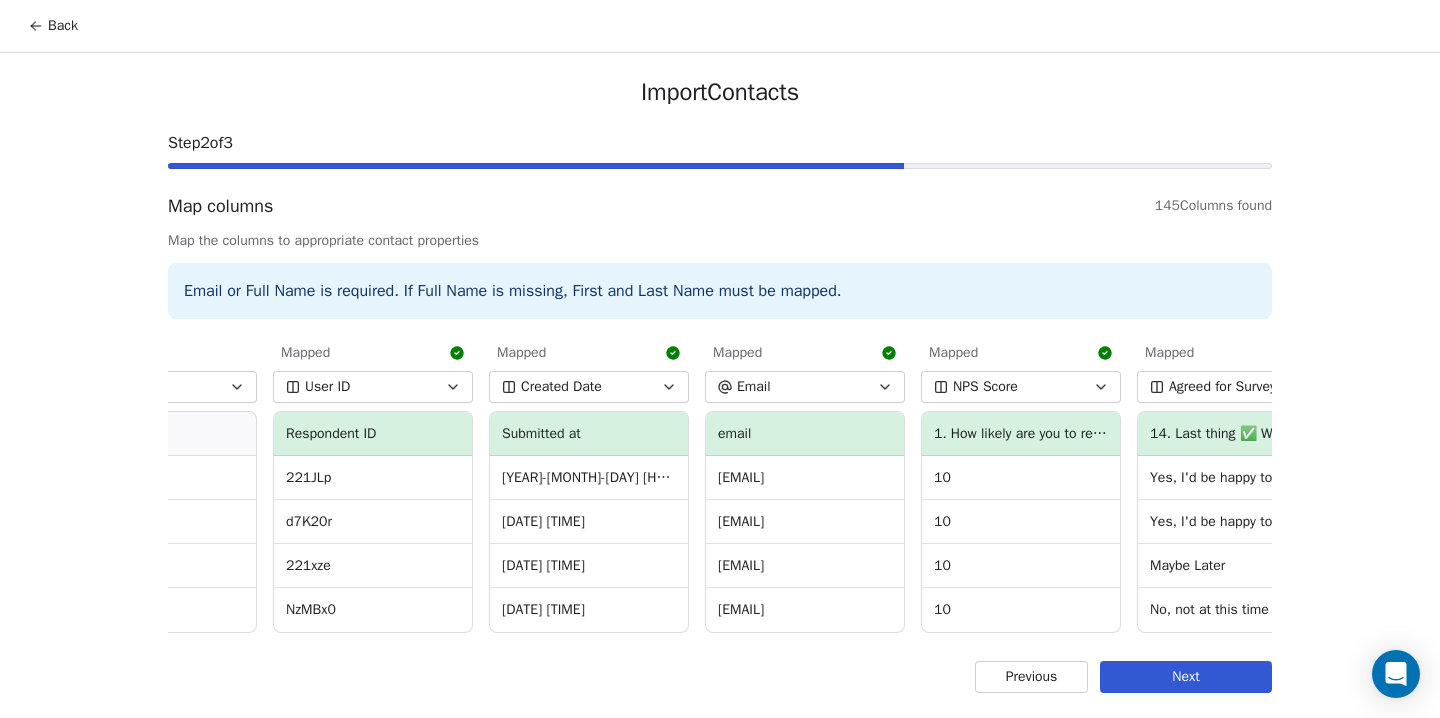 click on "Created Date" at bounding box center [589, 387] 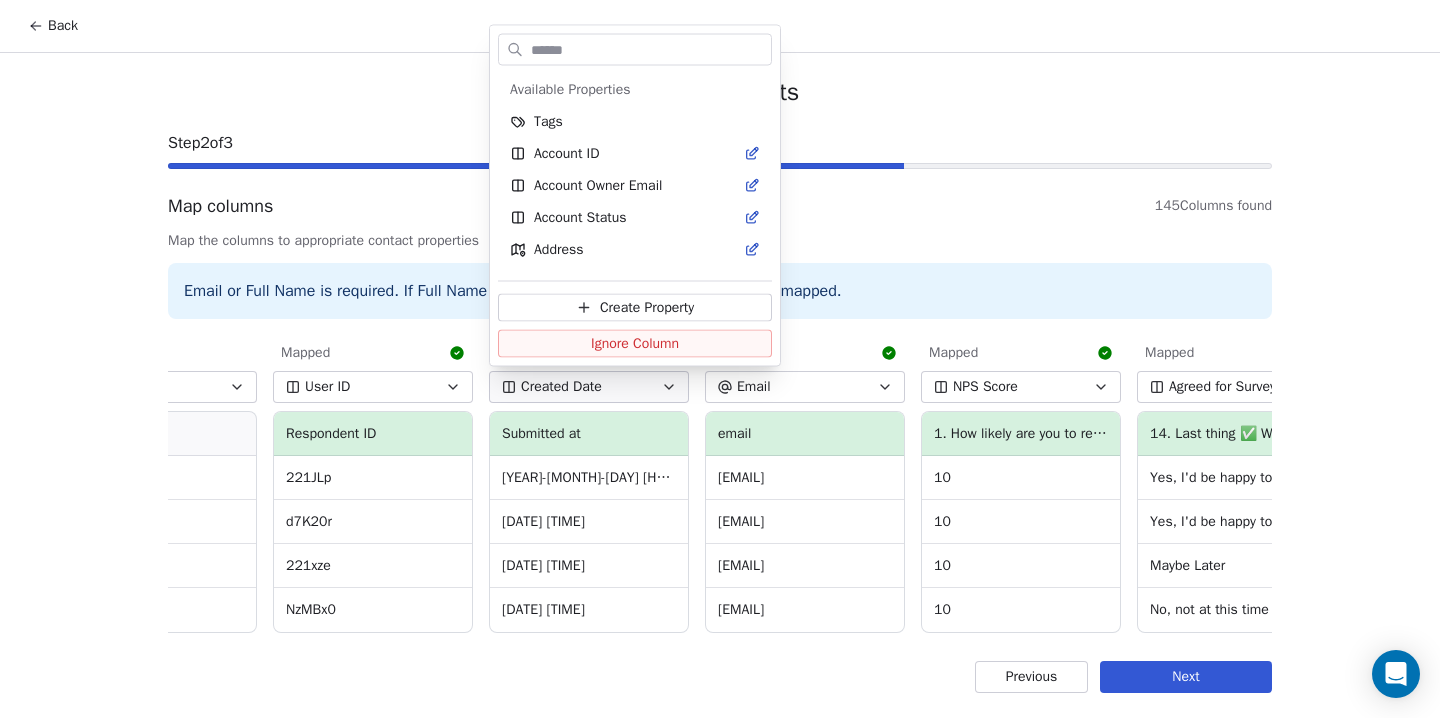 scroll, scrollTop: 408, scrollLeft: 0, axis: vertical 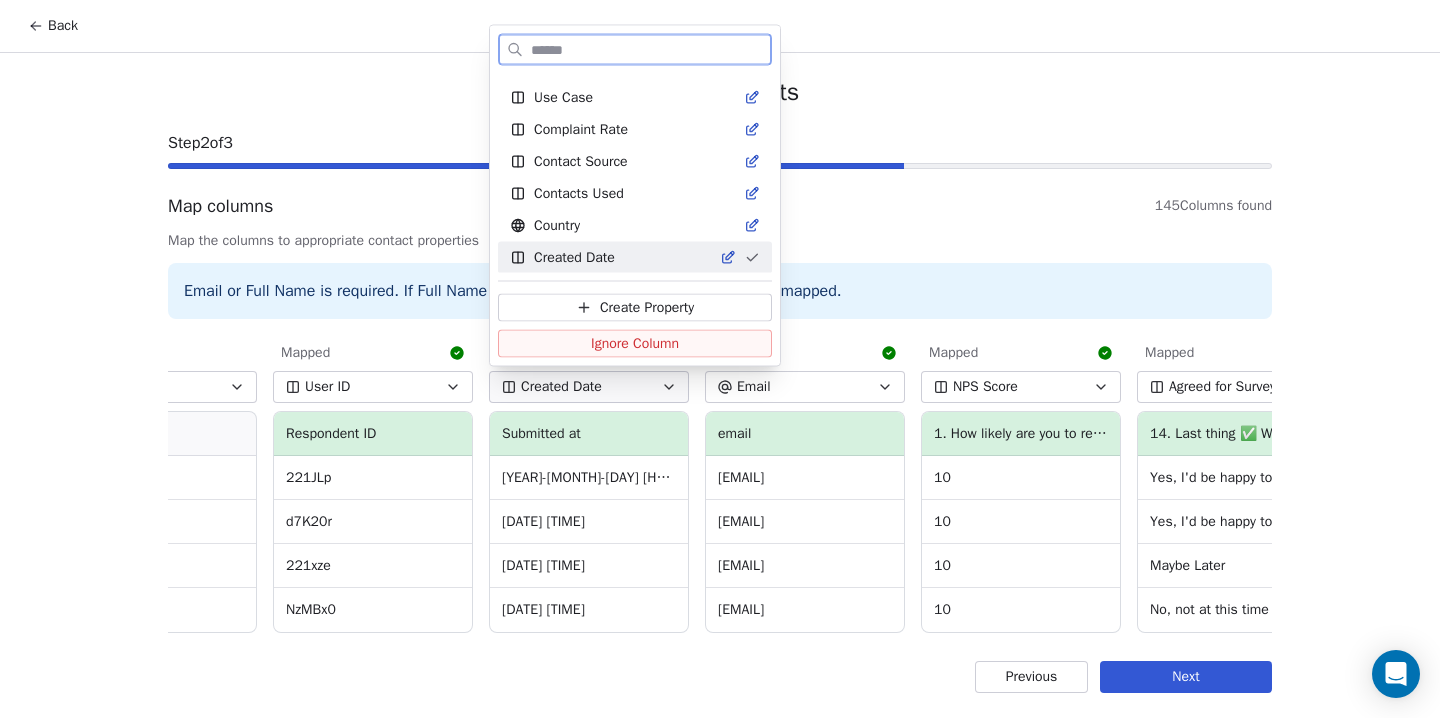 click on "Ignore Column" at bounding box center [635, 344] 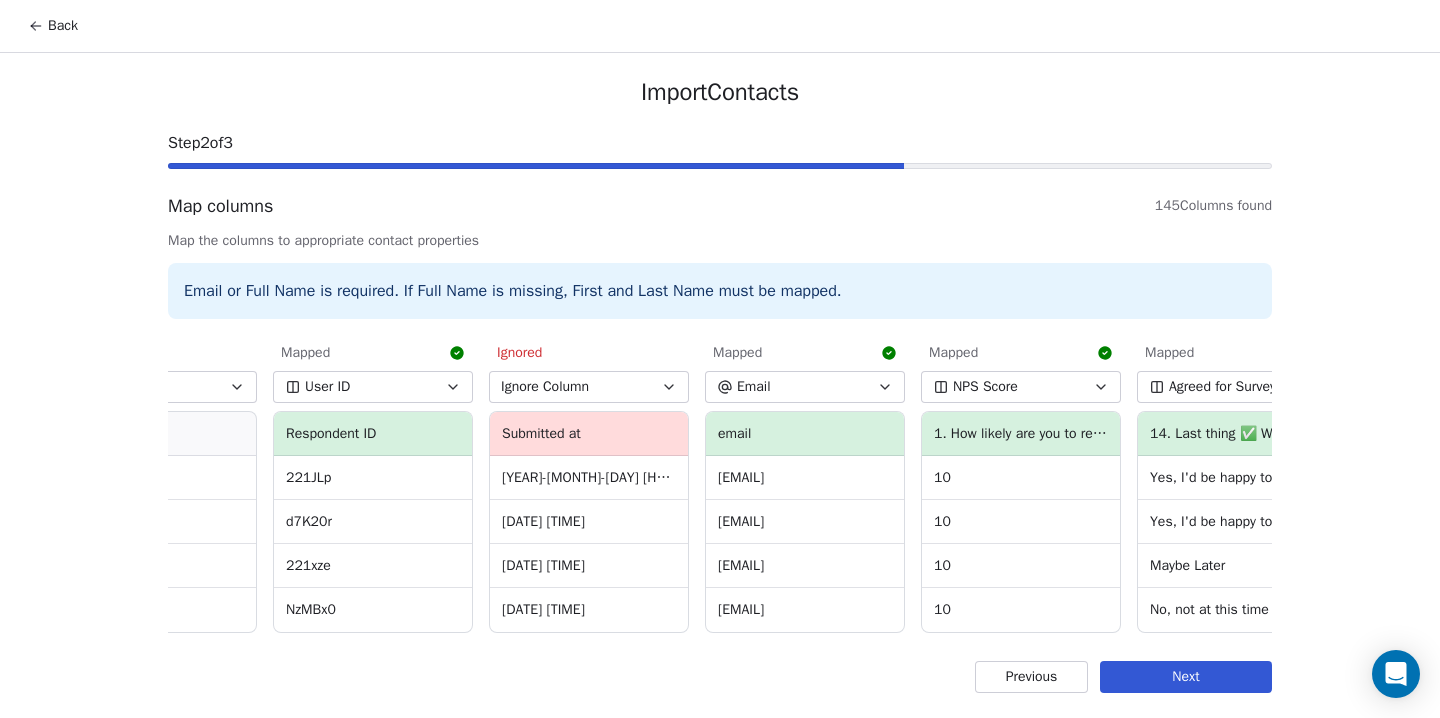 click on "User ID" at bounding box center (373, 387) 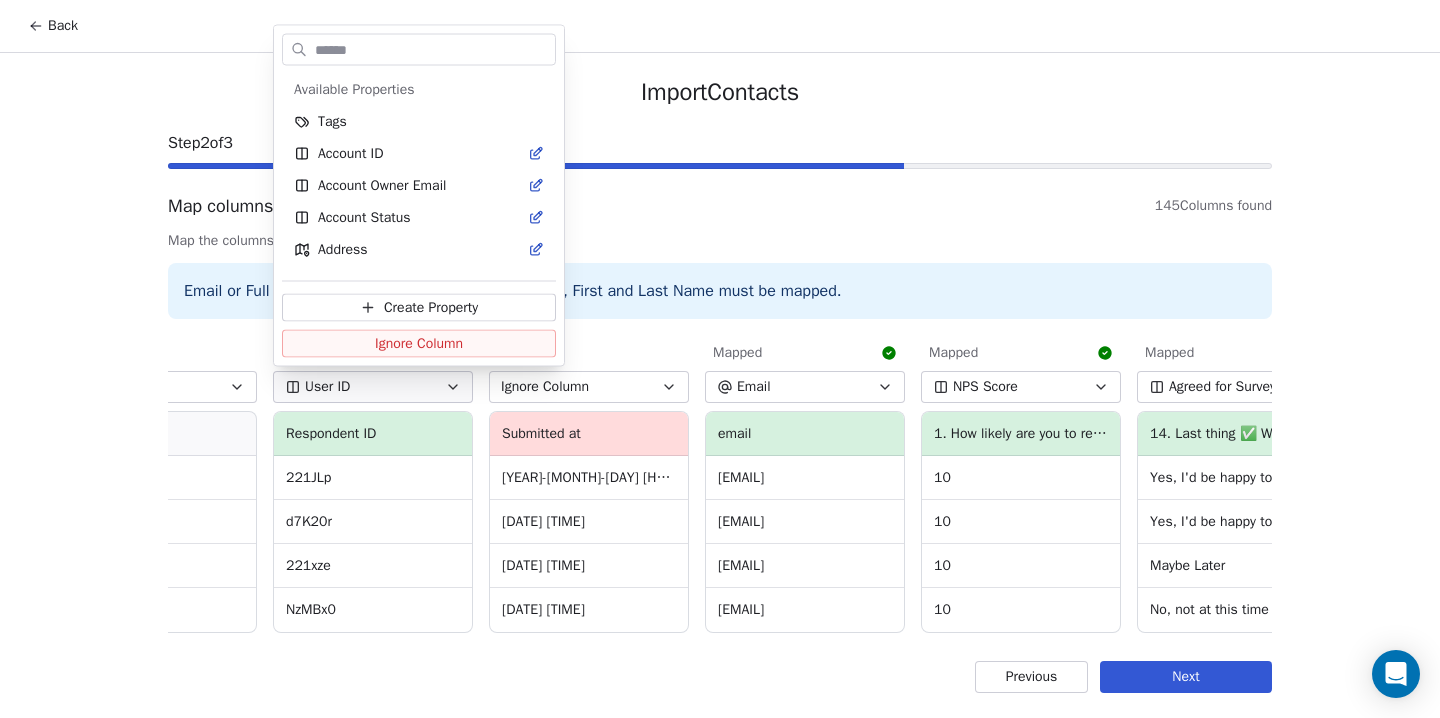 scroll, scrollTop: 1784, scrollLeft: 0, axis: vertical 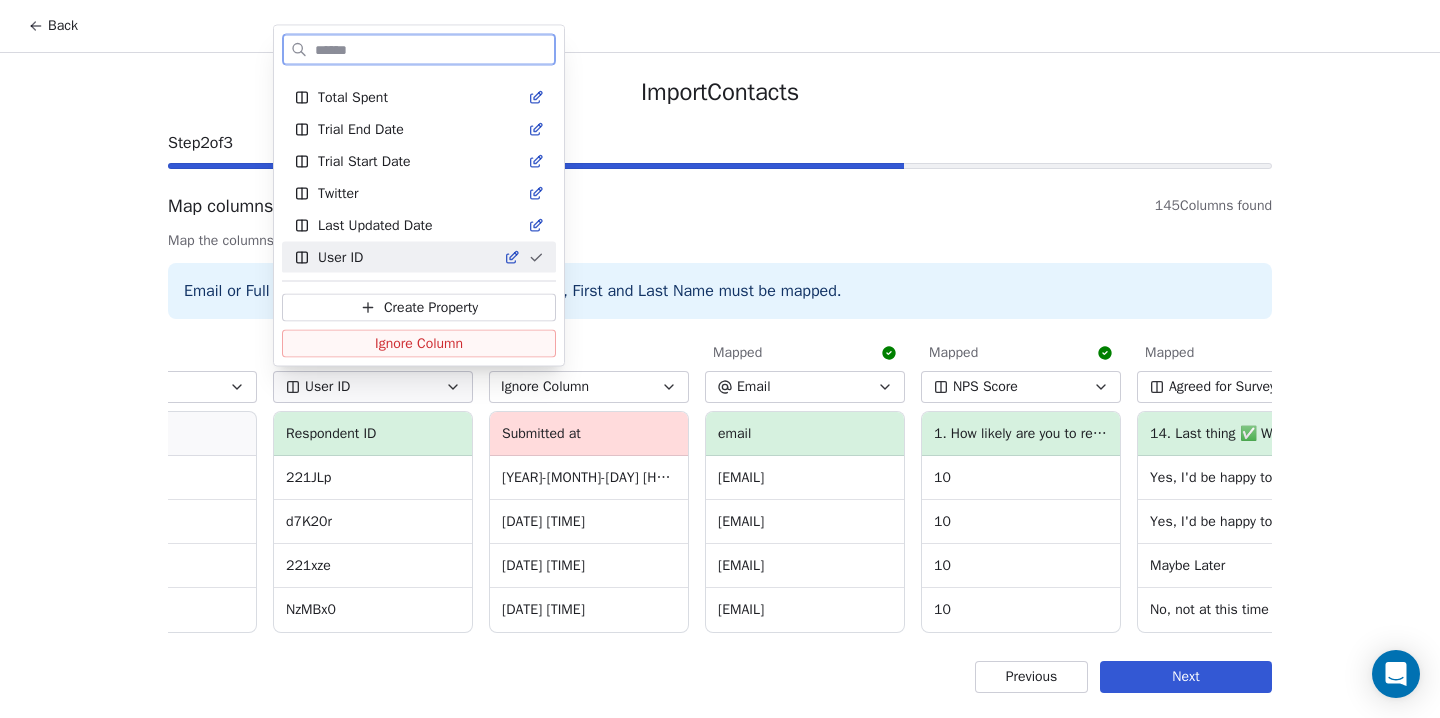 click on "Ignore Column" at bounding box center [419, 344] 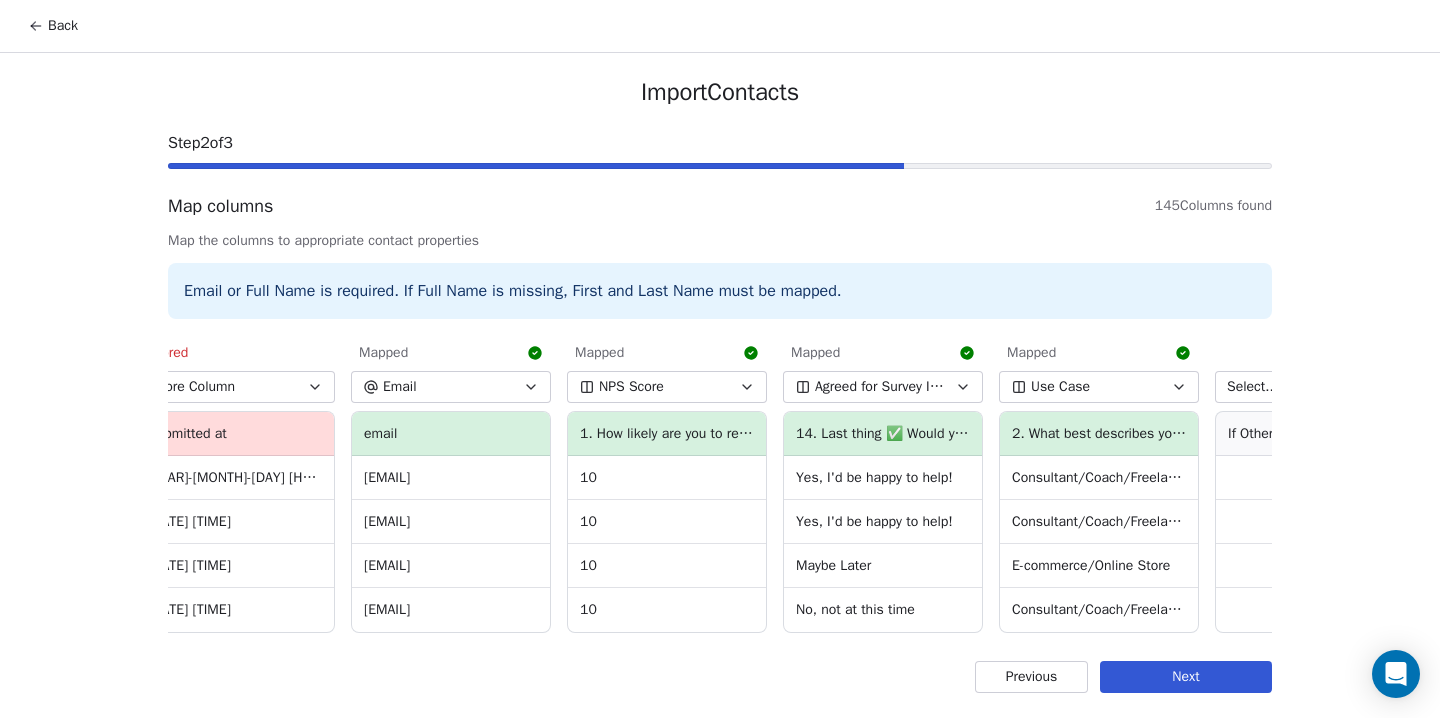 scroll, scrollTop: 0, scrollLeft: 492, axis: horizontal 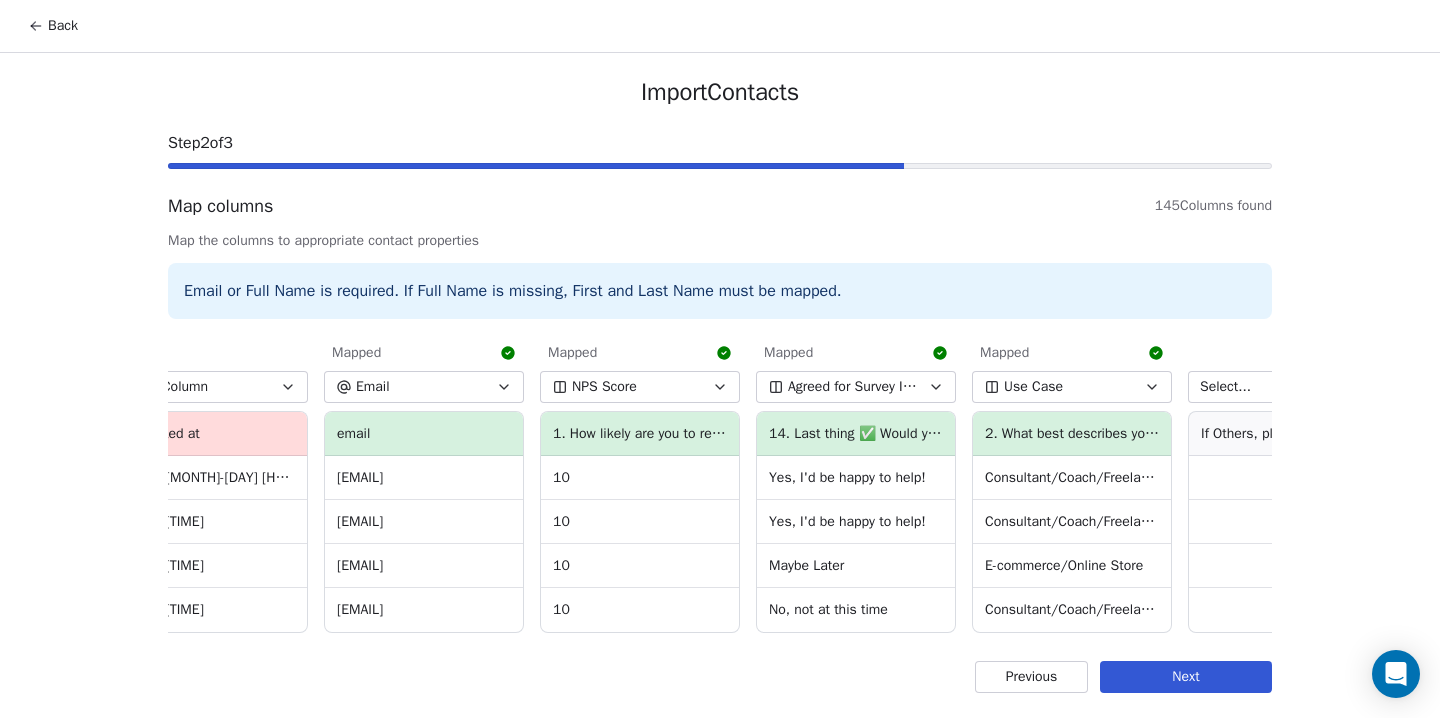 click on "Agreed for Survey Interview" at bounding box center (853, 387) 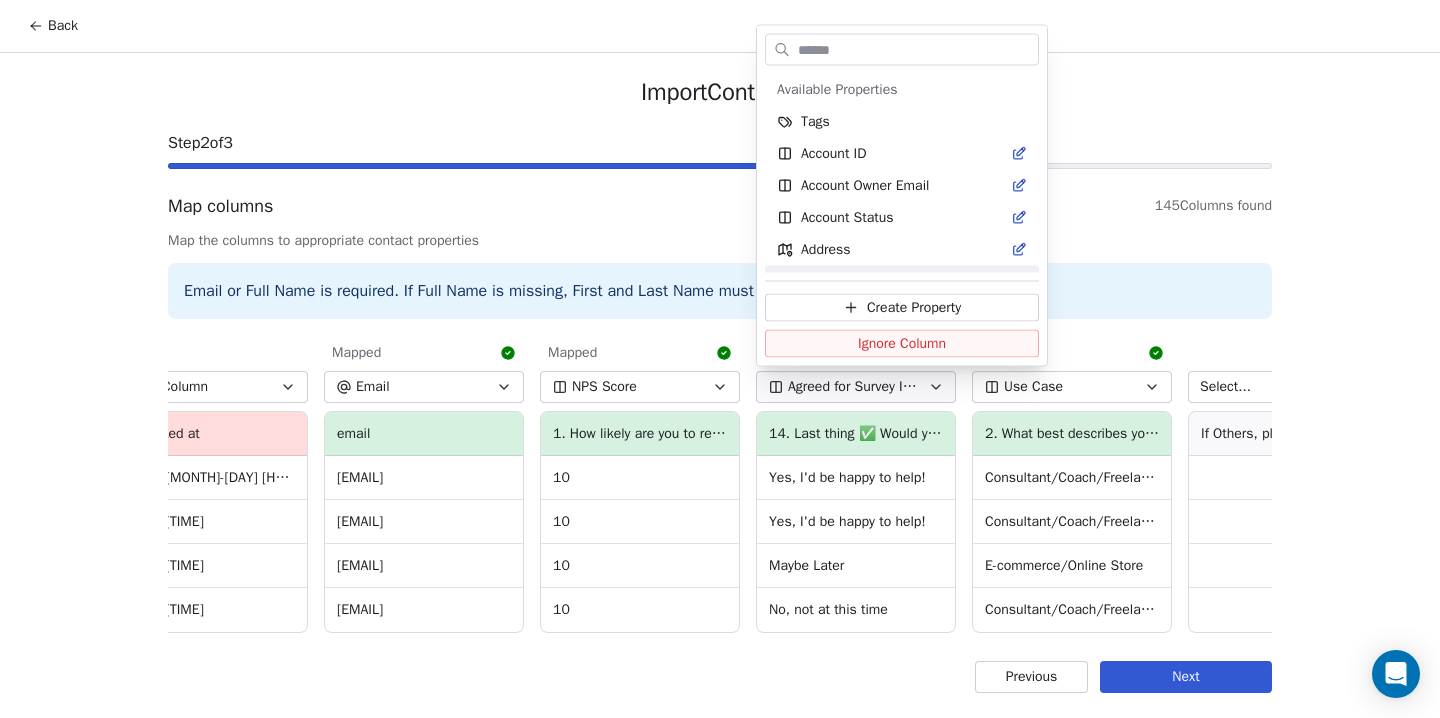 scroll, scrollTop: 24, scrollLeft: 0, axis: vertical 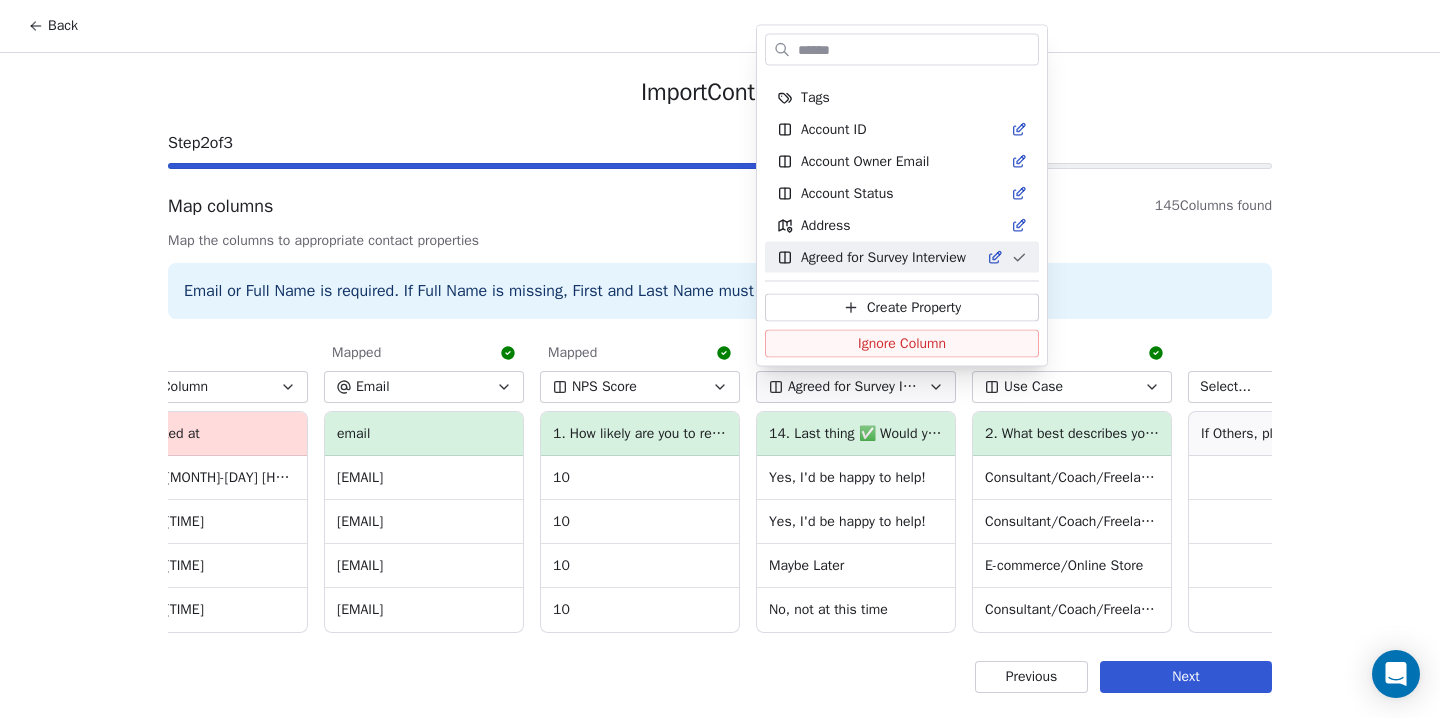 click on "Back Import  Contacts Step  2  of  3 Map columns 145  Columns found Map the columns to appropriate contact properties Email or Full Name is required. If Full Name is missing, First and Last Name must be mapped.   Select... Submission ID gDLAXDK 2ELkYLe PdlEQzQ 1AMK07M   Ignored Ignore Column Respondent ID 221JLp d7K20r 221xze NzMBx0   Ignored Ignore Column Submitted at 2025-07-25 16:57:29 2025-07-25 17:04:46 2025-07-25 17:09:42 2025-07-25 17:09:53   Mapped Email email miriam@coincidencity.co.uk iamcoachshankar@gmail.com vinay1989.kumar@yahoo.com sombukotal@gmail.com   Mapped NPS Score 1. How likely are you to recommend Swipe One to a friend or colleague? 10 10 10 10   Mapped Agreed for Survey Interview 14. Last thing ✅ Would you be open to a 15-minute follow-up interview to share more details your experience? Yes, I'd be happy to help! Yes, I'd be happy to help! Maybe Later No, not at this time   Mapped Use Case 2. What best describes your primary business? Consultant/Coach/Freelancer   Select..." at bounding box center [720, 359] 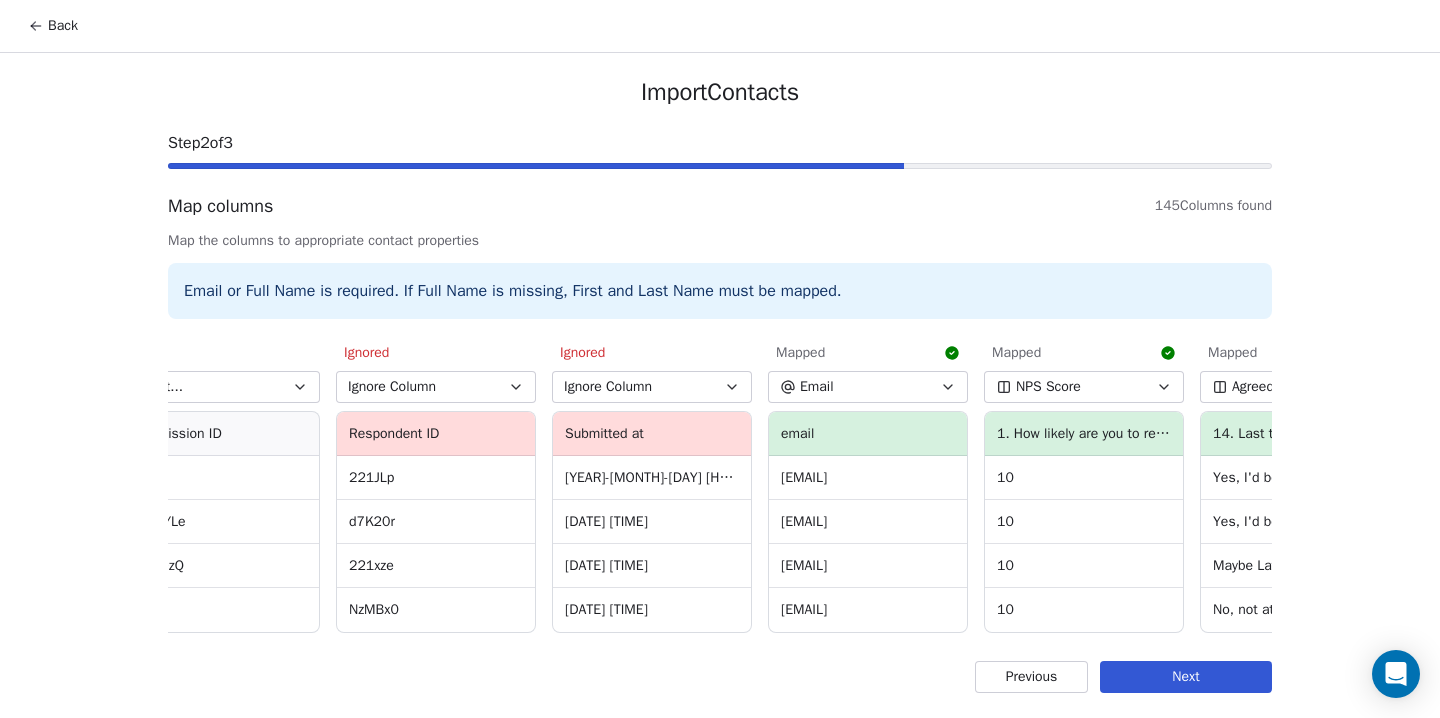 scroll, scrollTop: 0, scrollLeft: 0, axis: both 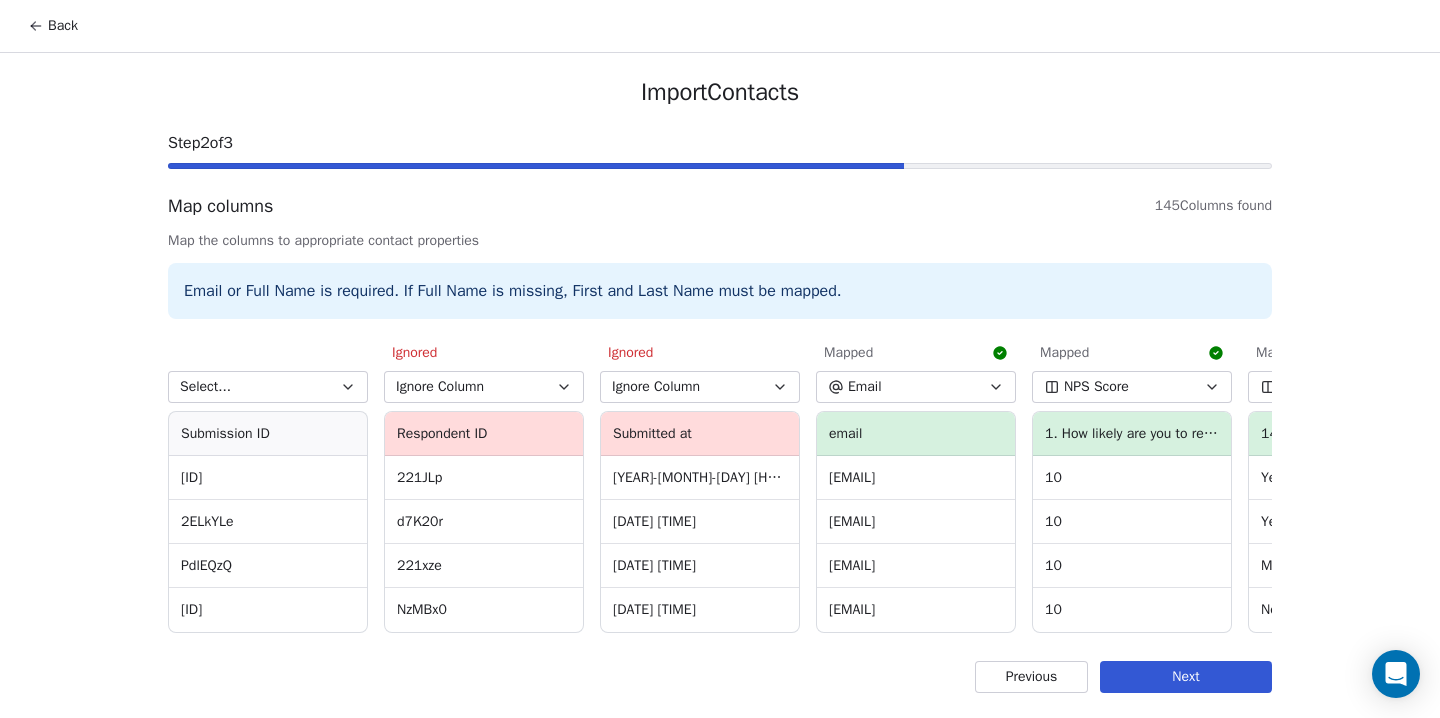 click on "Select..." at bounding box center [268, 387] 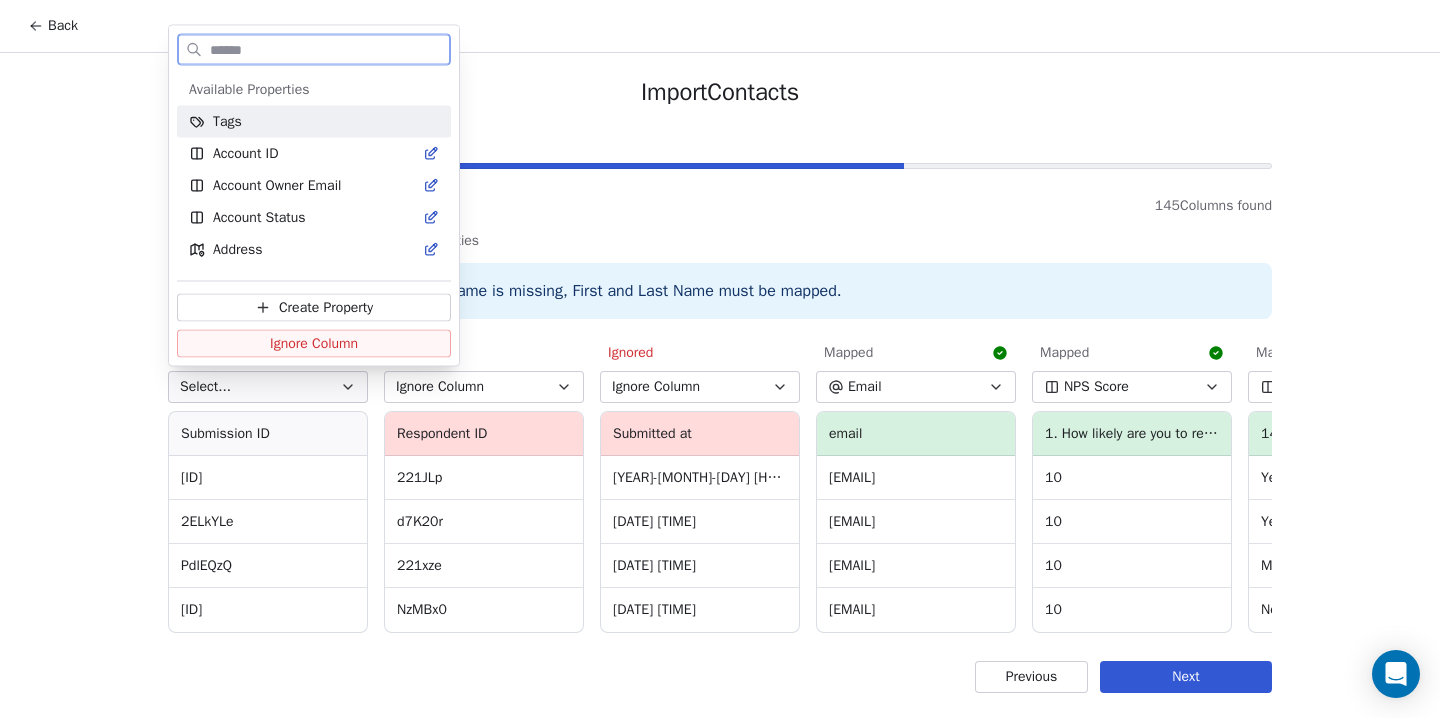 click on "Ignore Column" at bounding box center [314, 344] 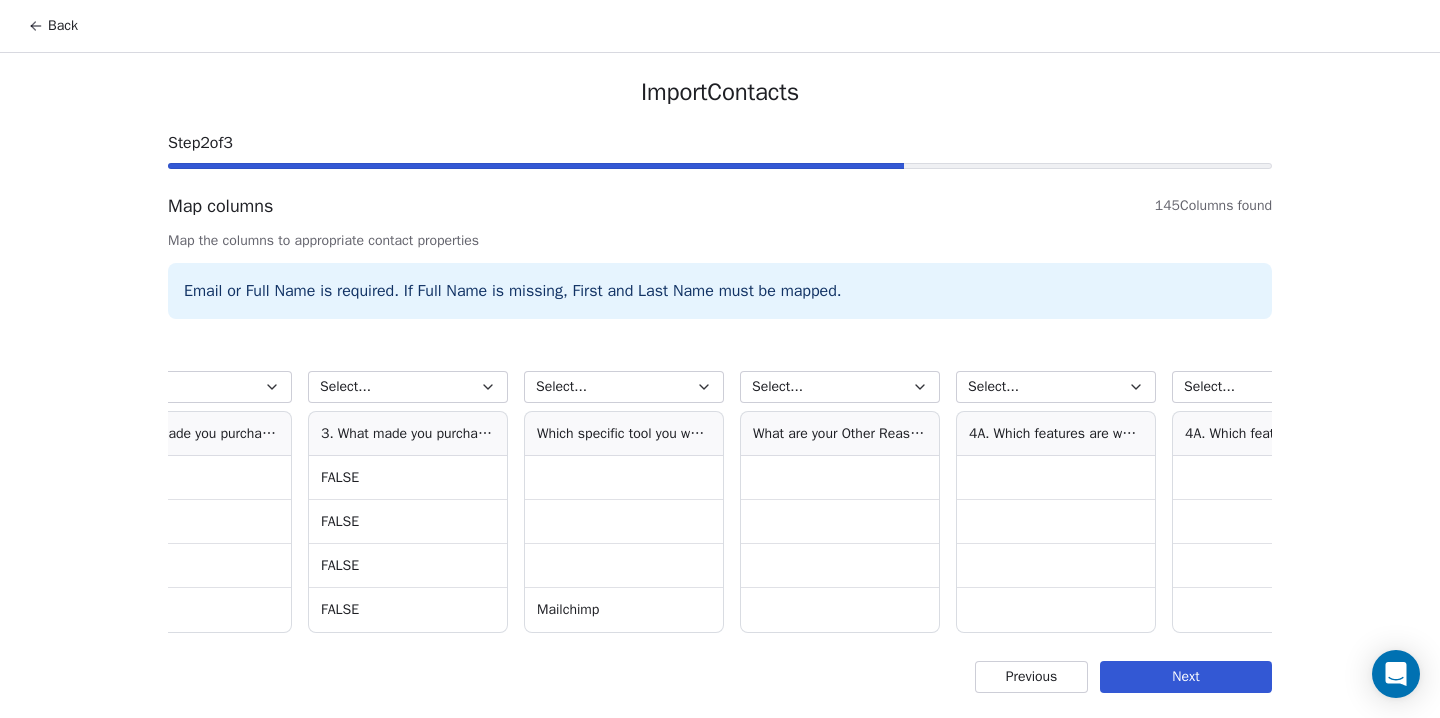scroll, scrollTop: 0, scrollLeft: 4148, axis: horizontal 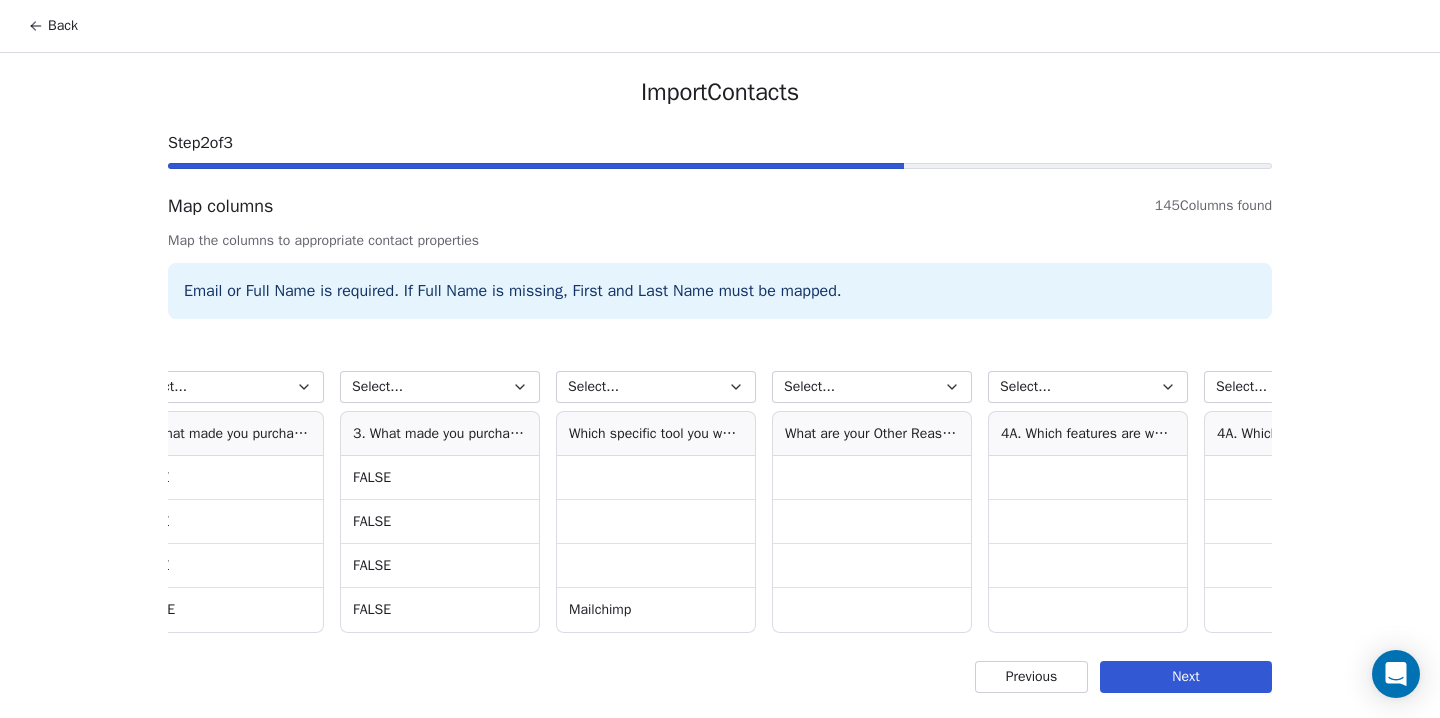 click on "Back" at bounding box center (53, 26) 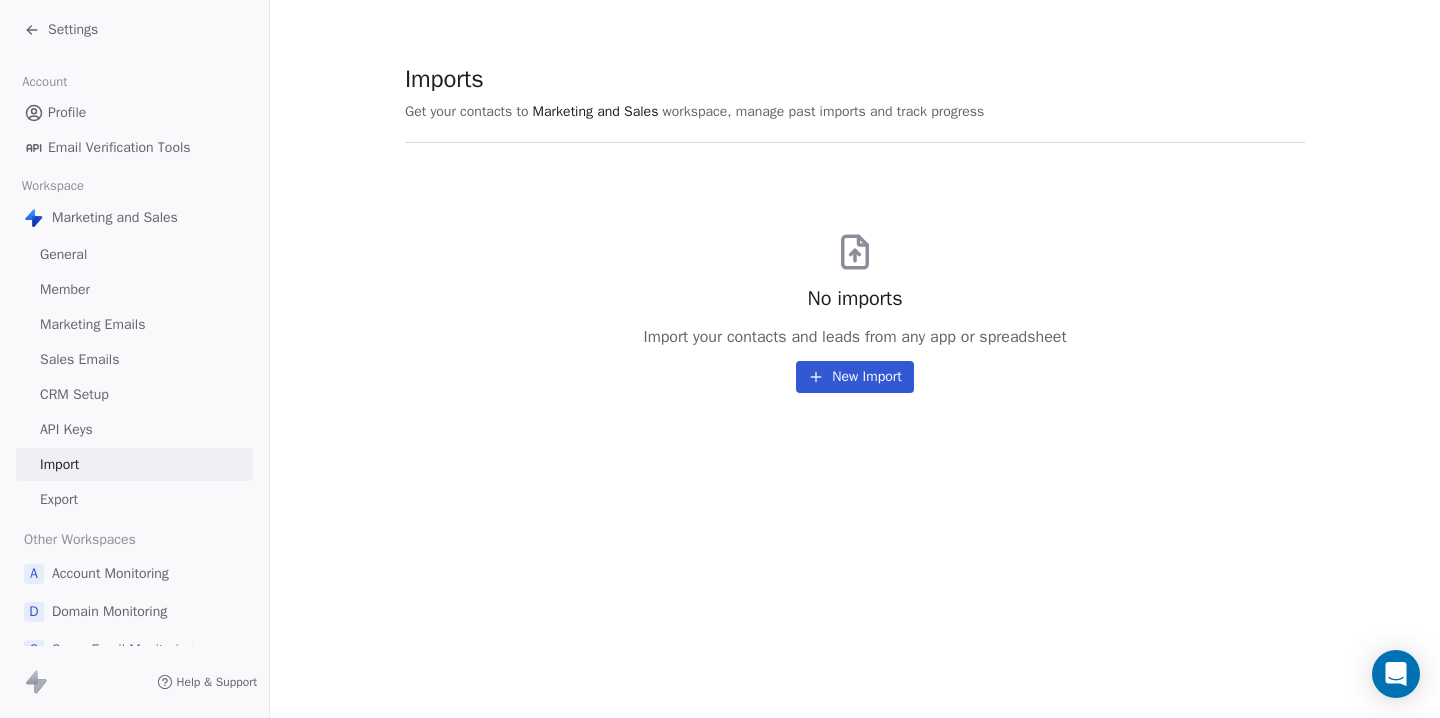 click on "Settings" at bounding box center (73, 30) 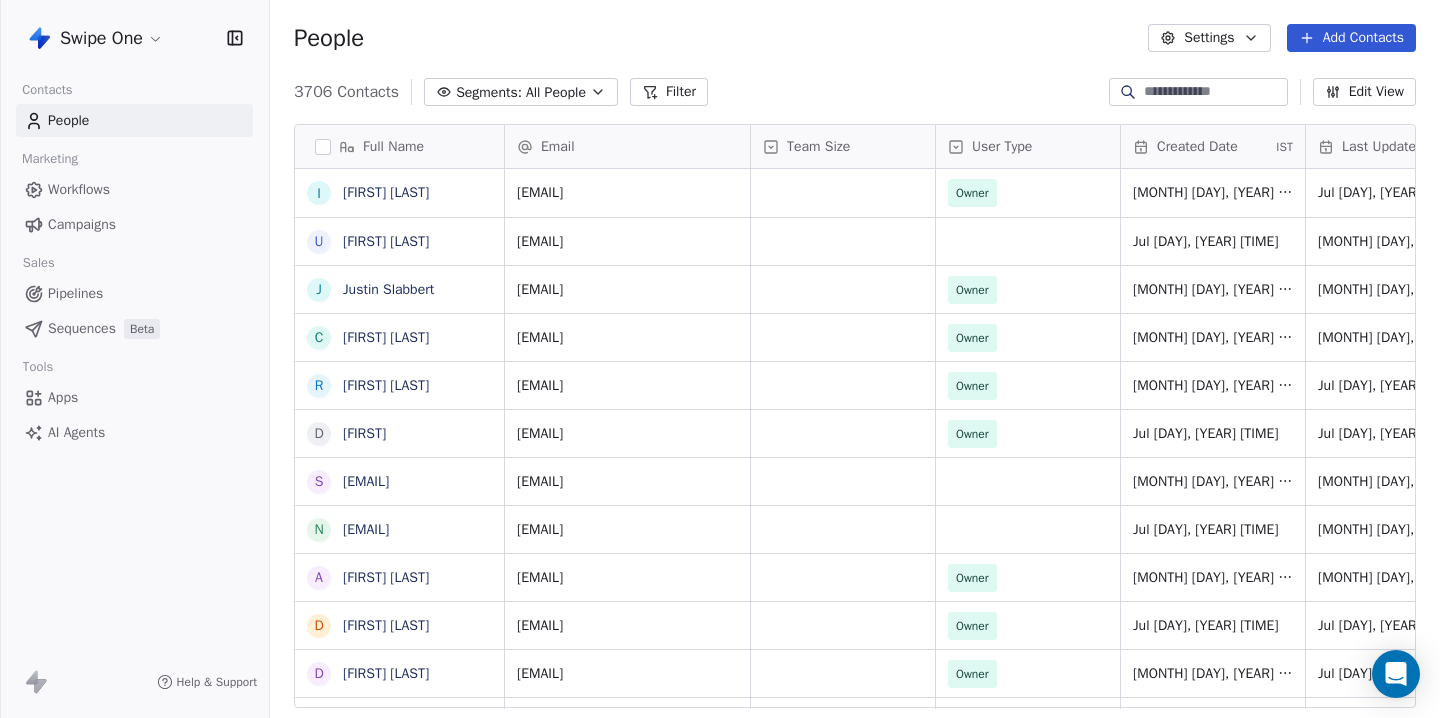 scroll, scrollTop: 1, scrollLeft: 1, axis: both 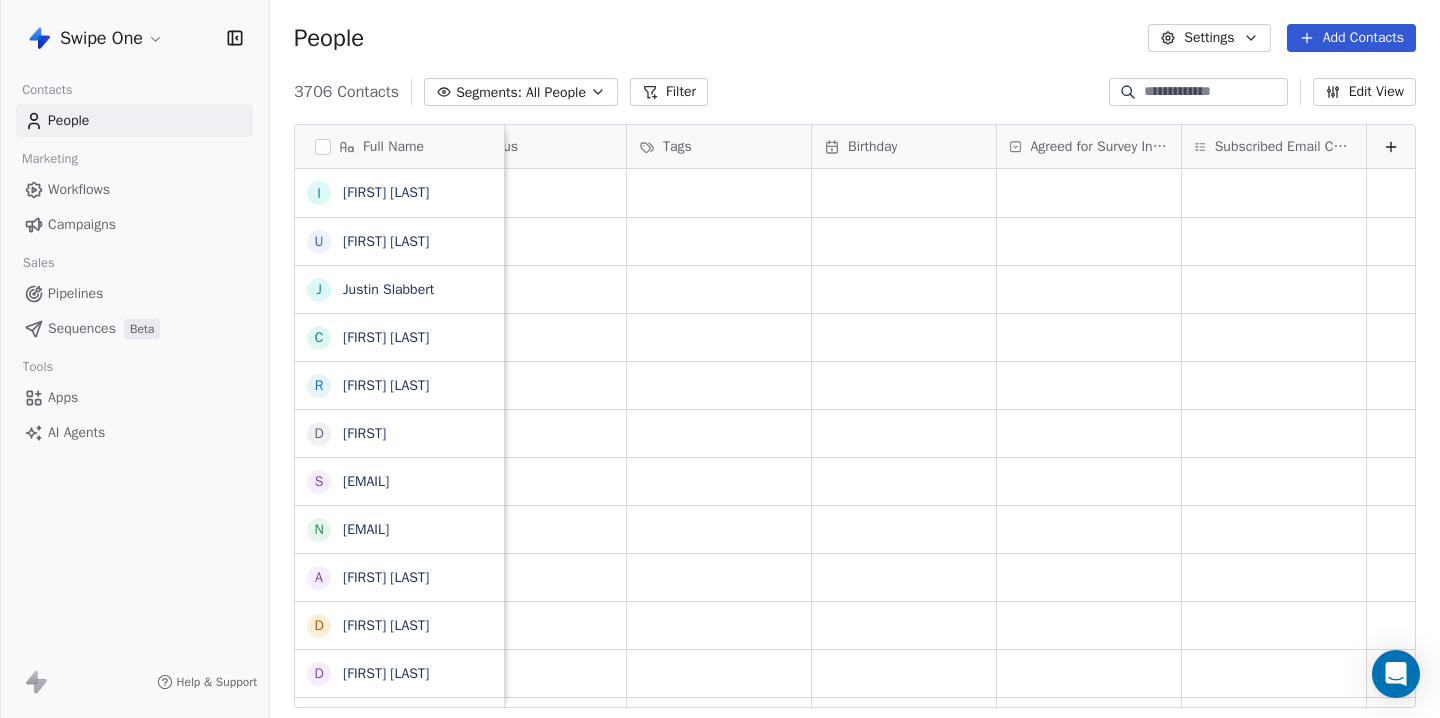 click at bounding box center (1214, 92) 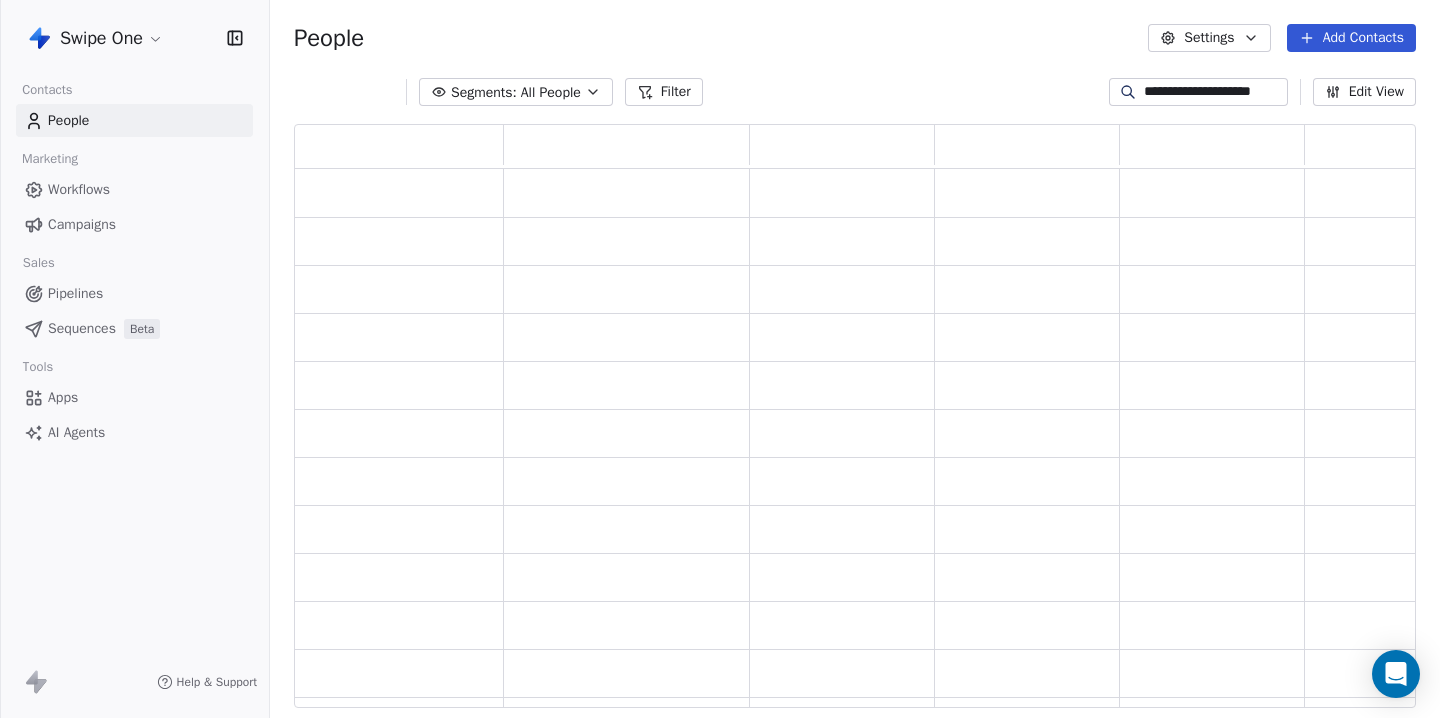 scroll, scrollTop: 1, scrollLeft: 1, axis: both 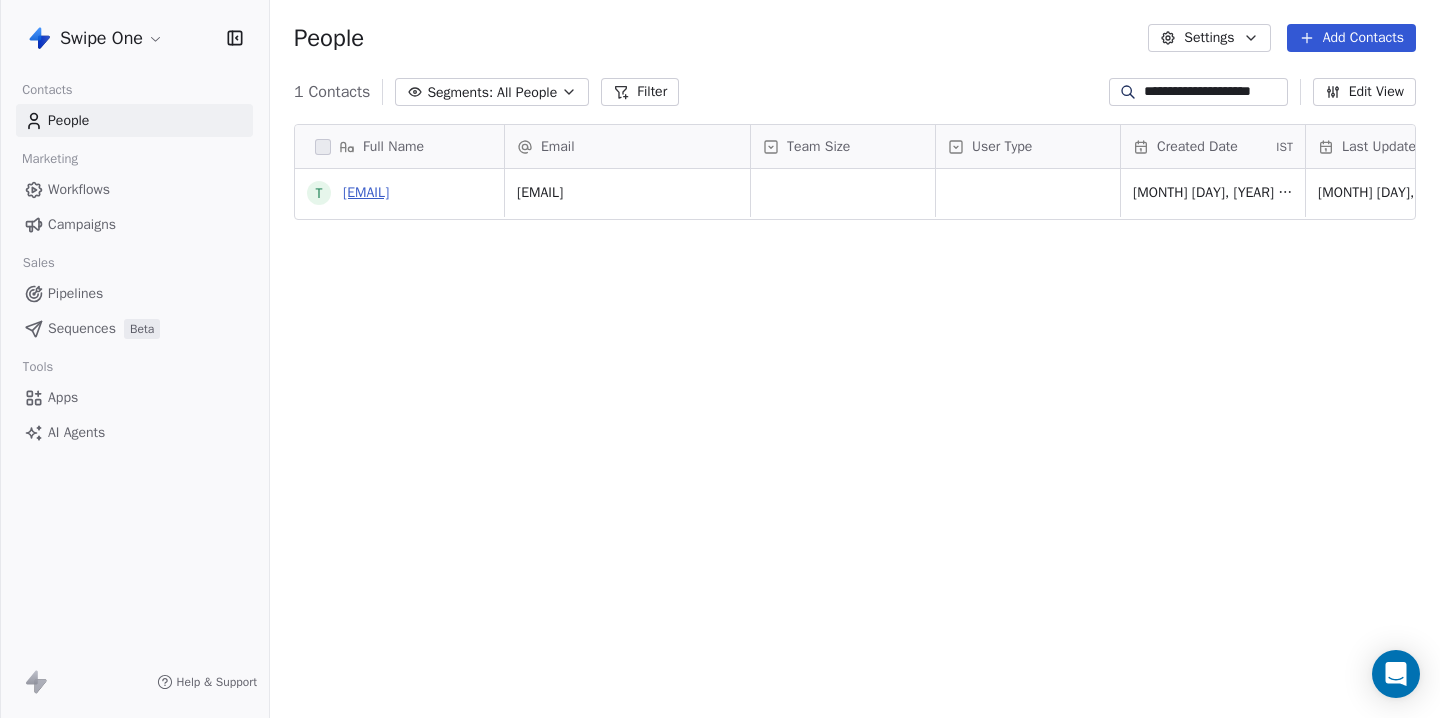 type on "**********" 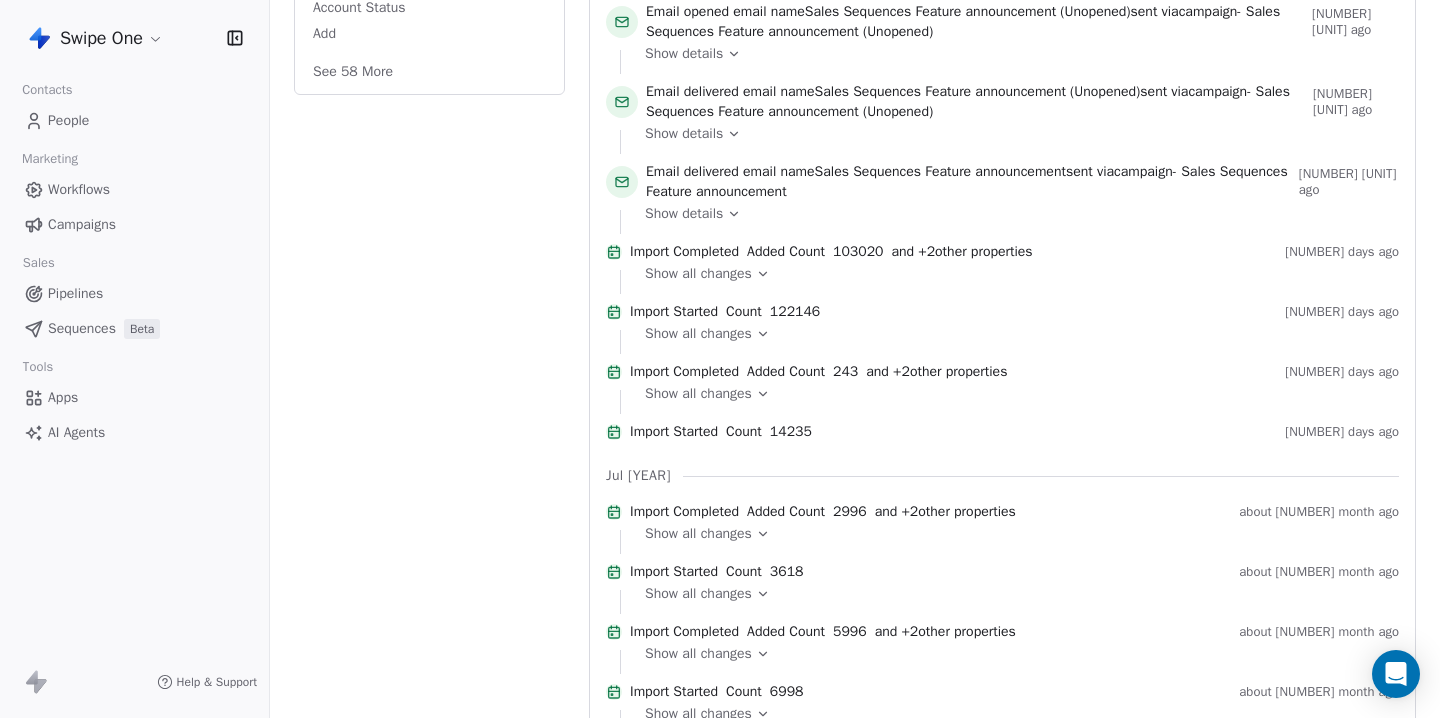 scroll, scrollTop: 0, scrollLeft: 0, axis: both 